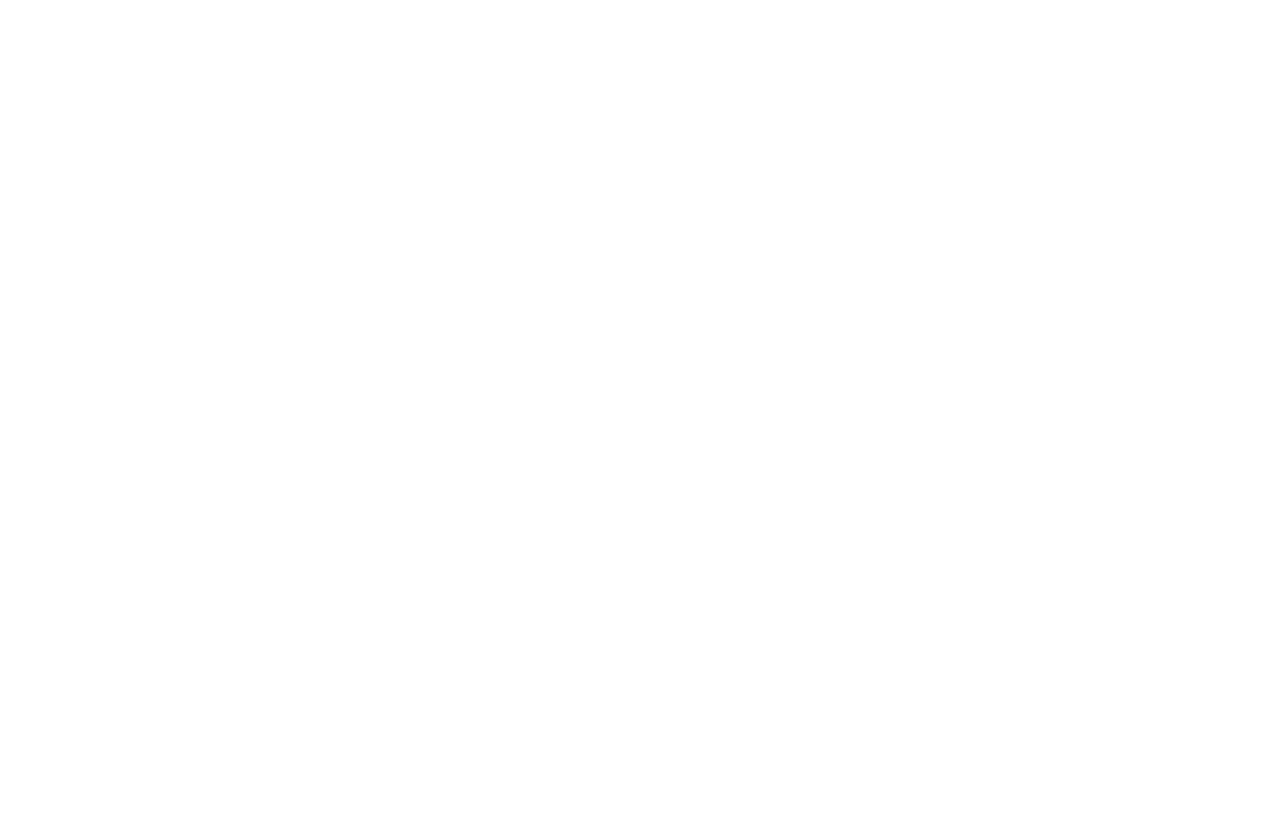 scroll, scrollTop: 0, scrollLeft: 0, axis: both 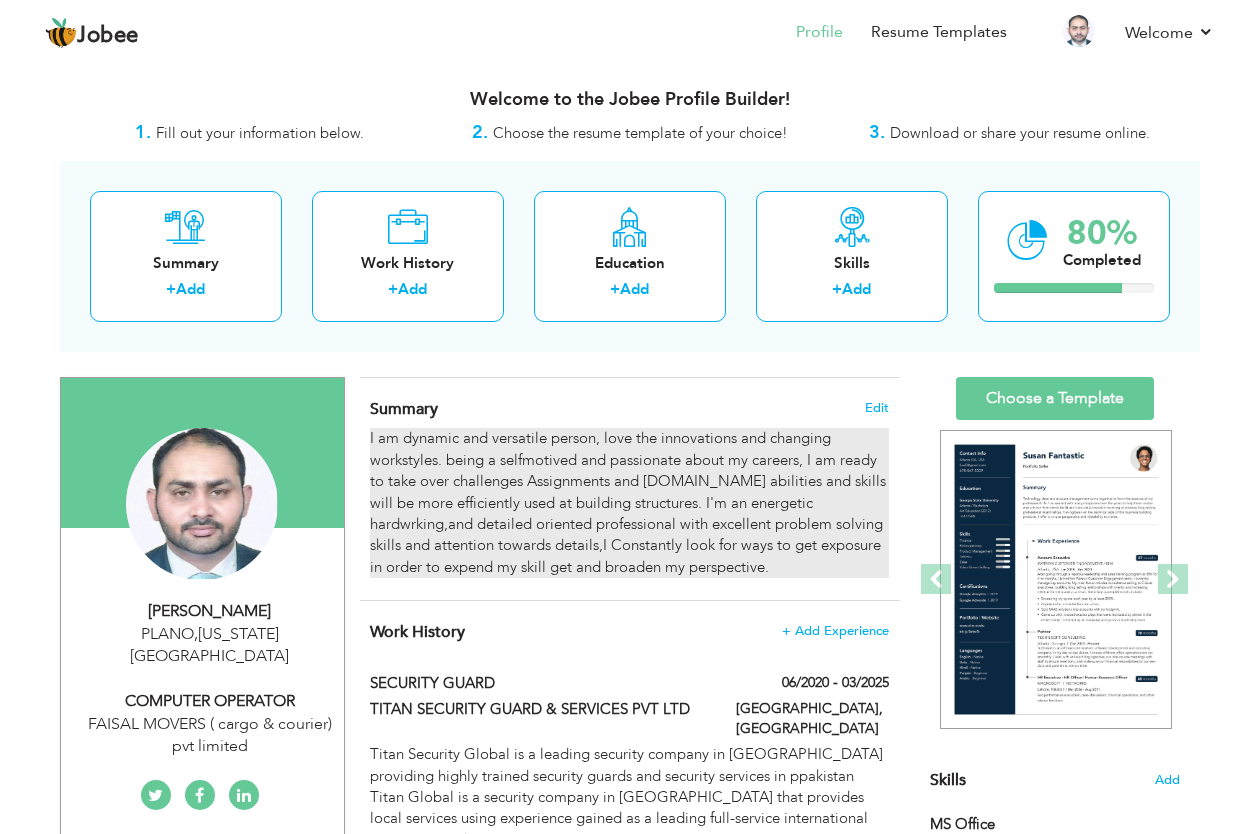 drag, startPoint x: 373, startPoint y: 436, endPoint x: 520, endPoint y: 503, distance: 161.54875 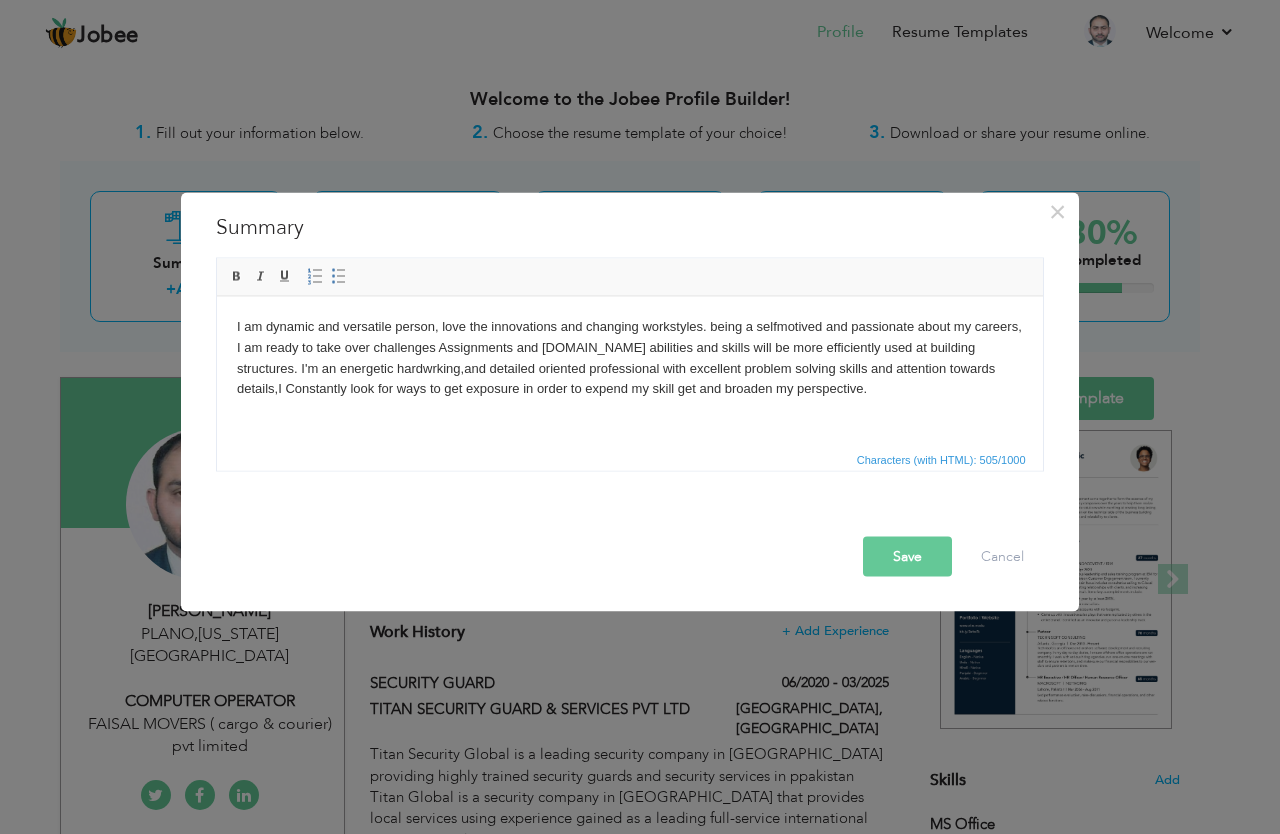 scroll, scrollTop: 0, scrollLeft: 0, axis: both 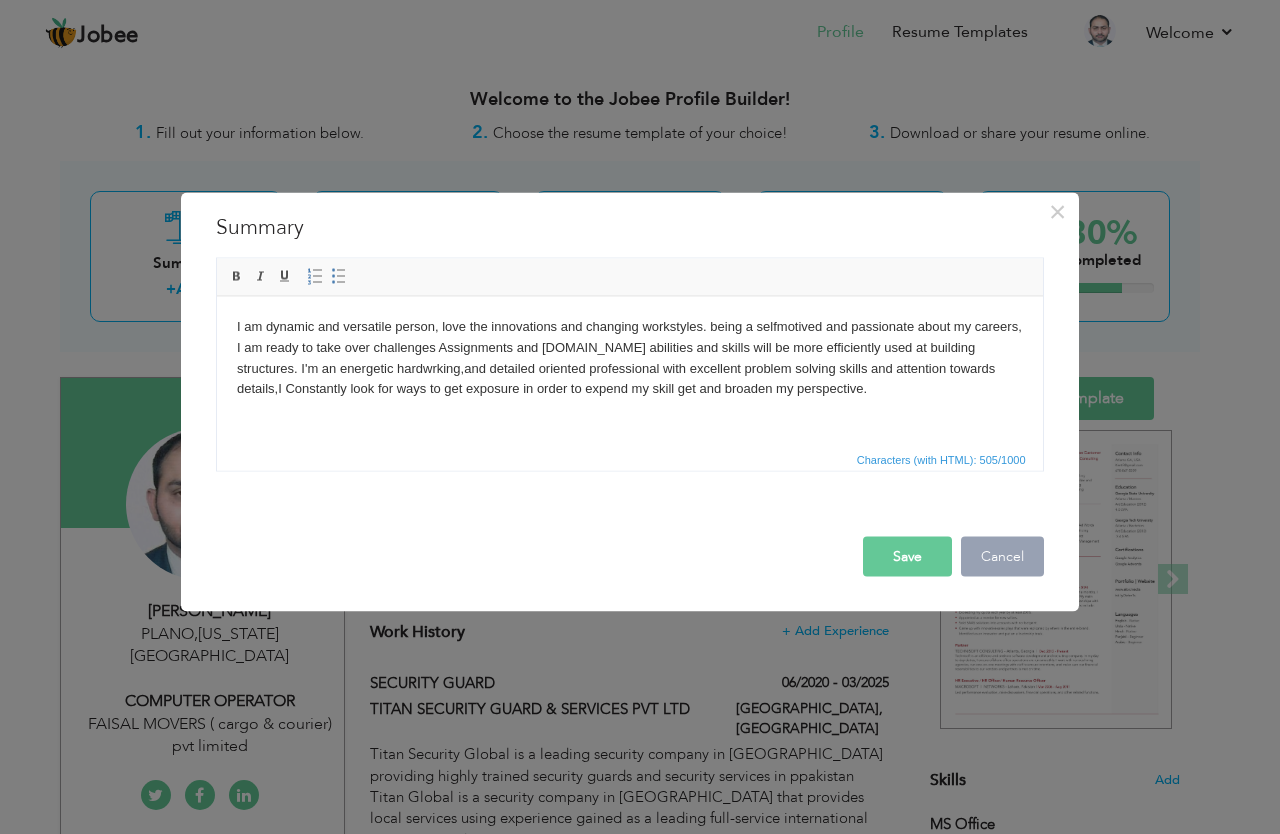 click on "Cancel" at bounding box center (1002, 557) 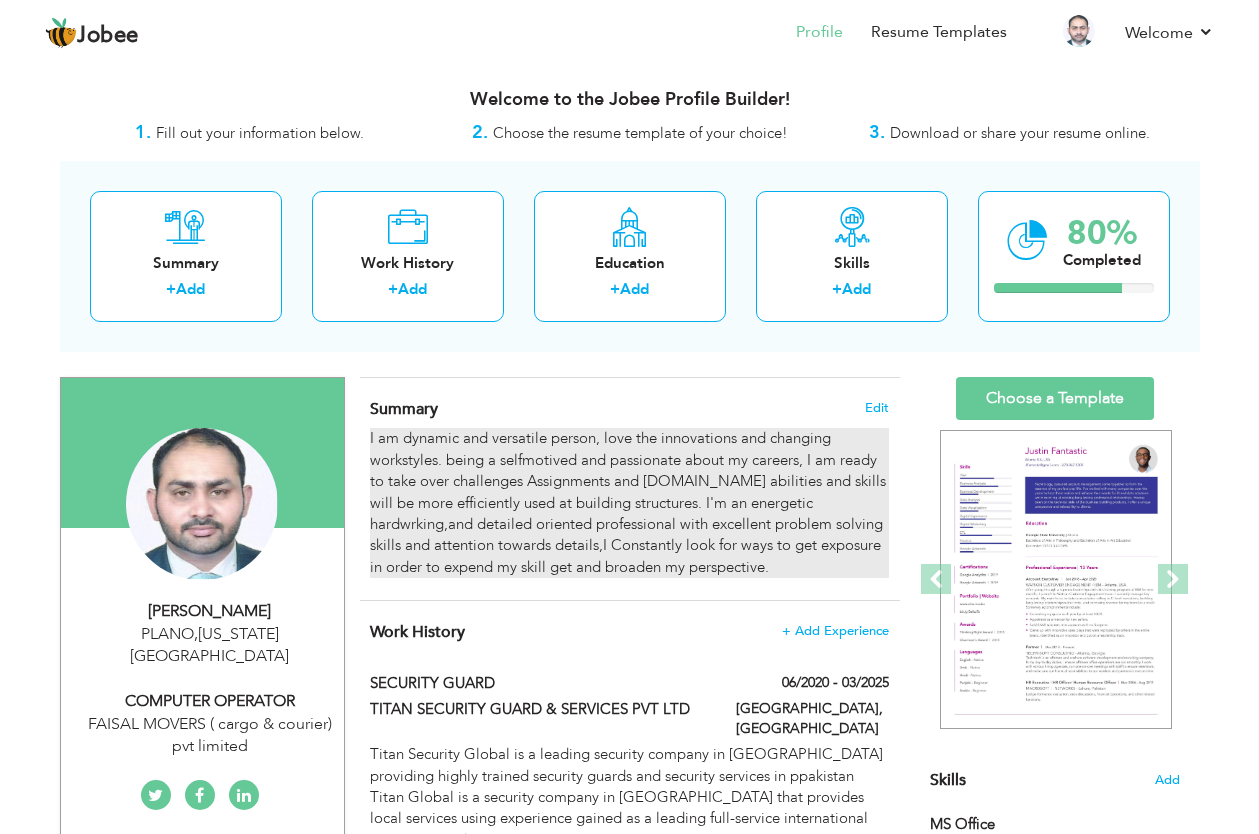 click on "I am dynamic and versatile person, love the innovations and changing workstyles. being a selfmotived and passionate about my careers, I am ready to take over challenges Assignments and [DOMAIN_NAME] abilities and skills will be more efficiently used at building structures. I'm an energetic hardwrking,and detailed oriented professional with excellent problem solving skills and attention towards details,I Constantly look for ways to get exposure in order to expend my skill get and broaden my perspective." at bounding box center [629, 503] 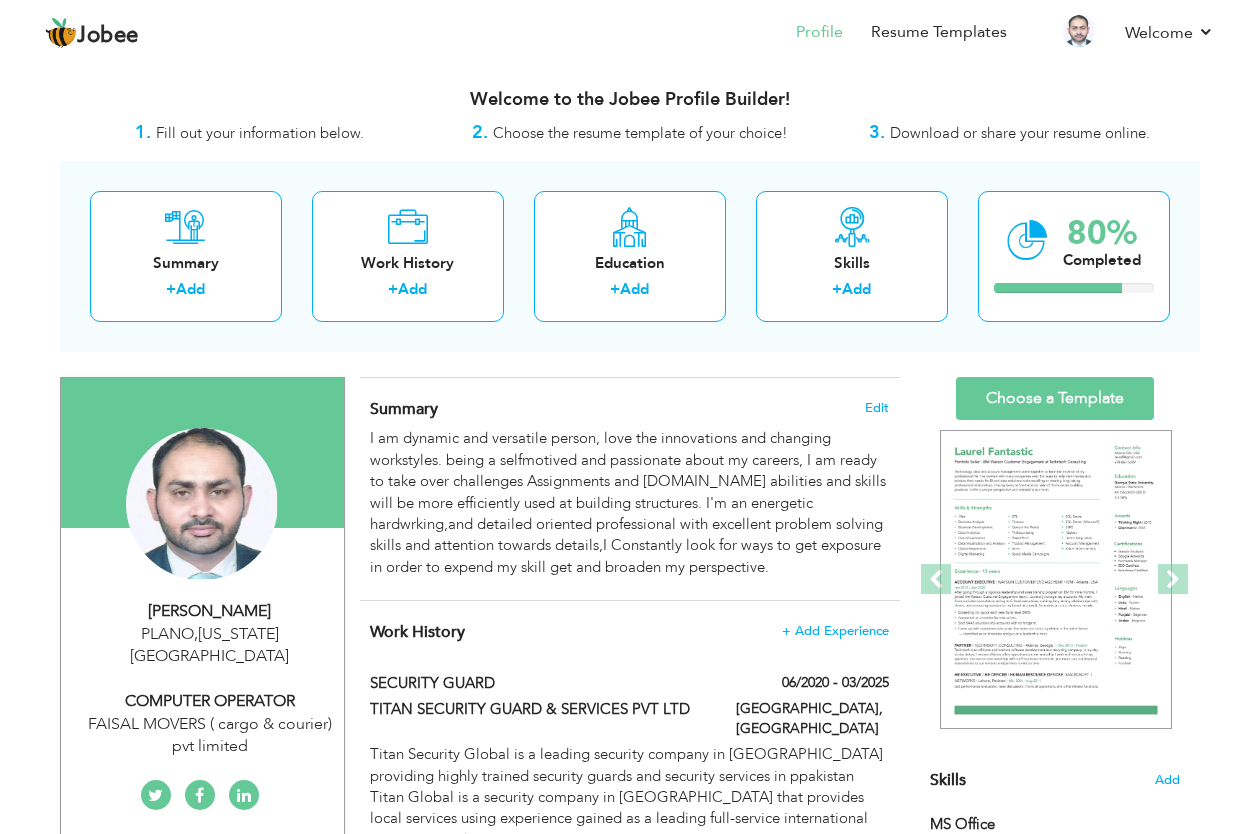click on "Summary
Edit" at bounding box center [629, 409] 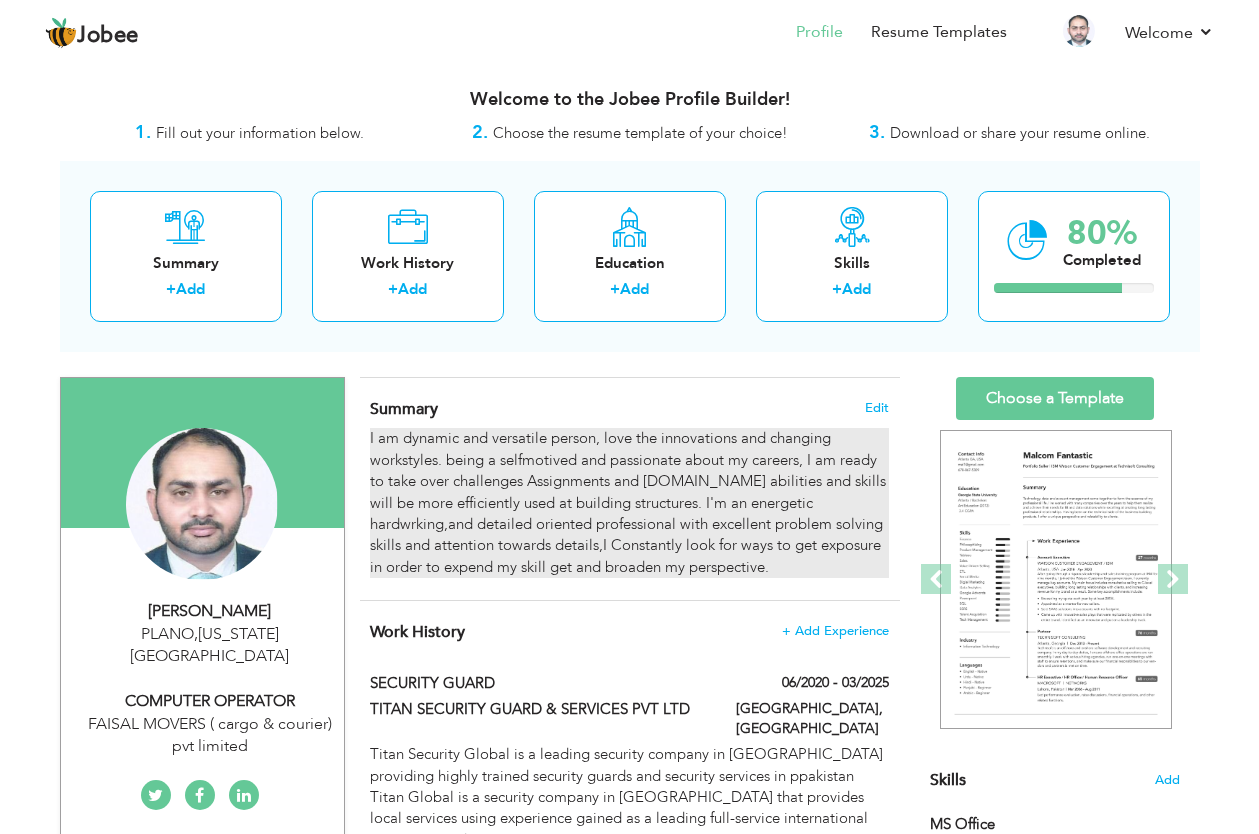 click on "I am dynamic and versatile person, love the innovations and changing workstyles. being a selfmotived and passionate about my careers, I am ready to take over challenges Assignments and [DOMAIN_NAME] abilities and skills will be more efficiently used at building structures. I'm an energetic hardwrking,and detailed oriented professional with excellent problem solving skills and attention towards details,I Constantly look for ways to get exposure in order to expend my skill get and broaden my perspective." at bounding box center (629, 503) 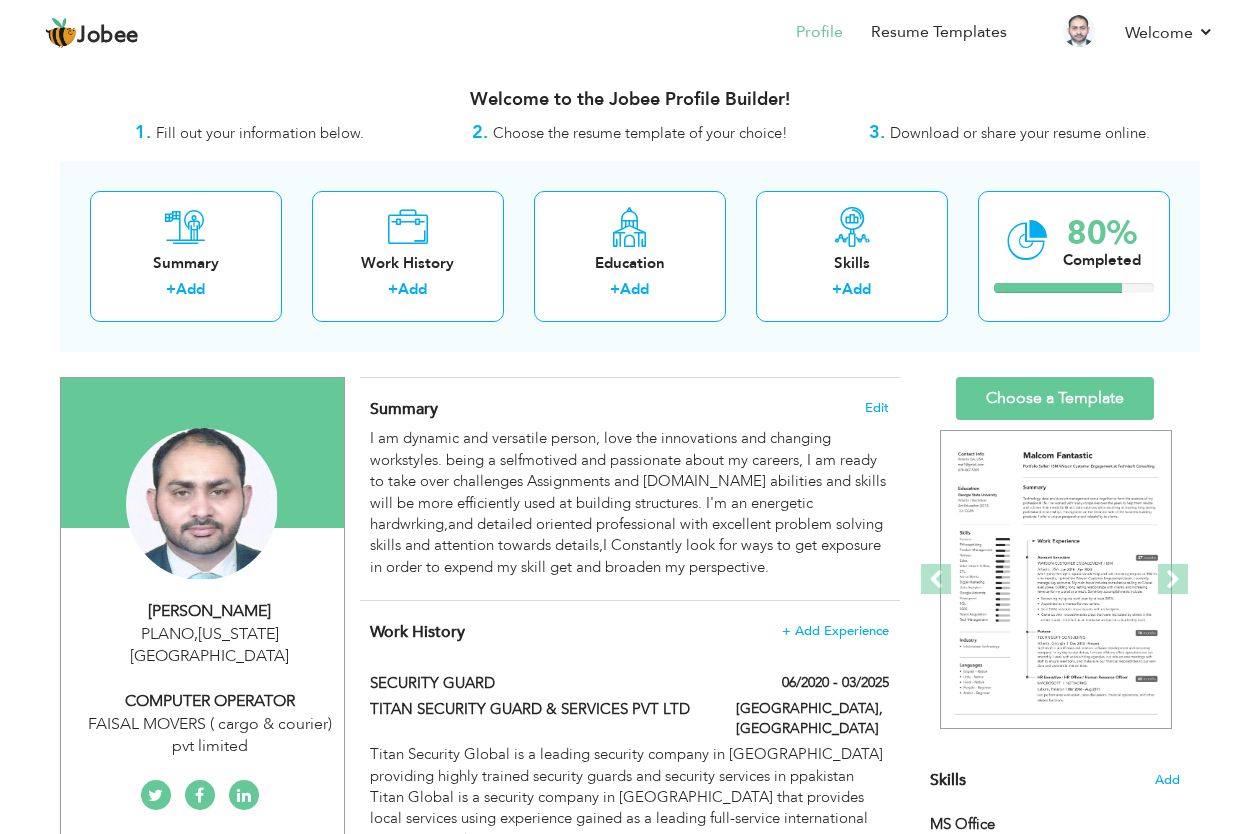 click on "Summary
Edit
I am dynamic and versatile person, love the innovations and changing workstyles. being a selfmotived and passionate about my careers, I am ready to take over challenges Assignments and [DOMAIN_NAME] abilities and skills will be more efficiently used at building structures. I'm an energetic hardwrking,and detailed oriented professional with excellent problem solving skills and attention towards details,I Constantly look for ways to get exposure in order to expend my skill get and broaden my perspective." at bounding box center [630, 489] 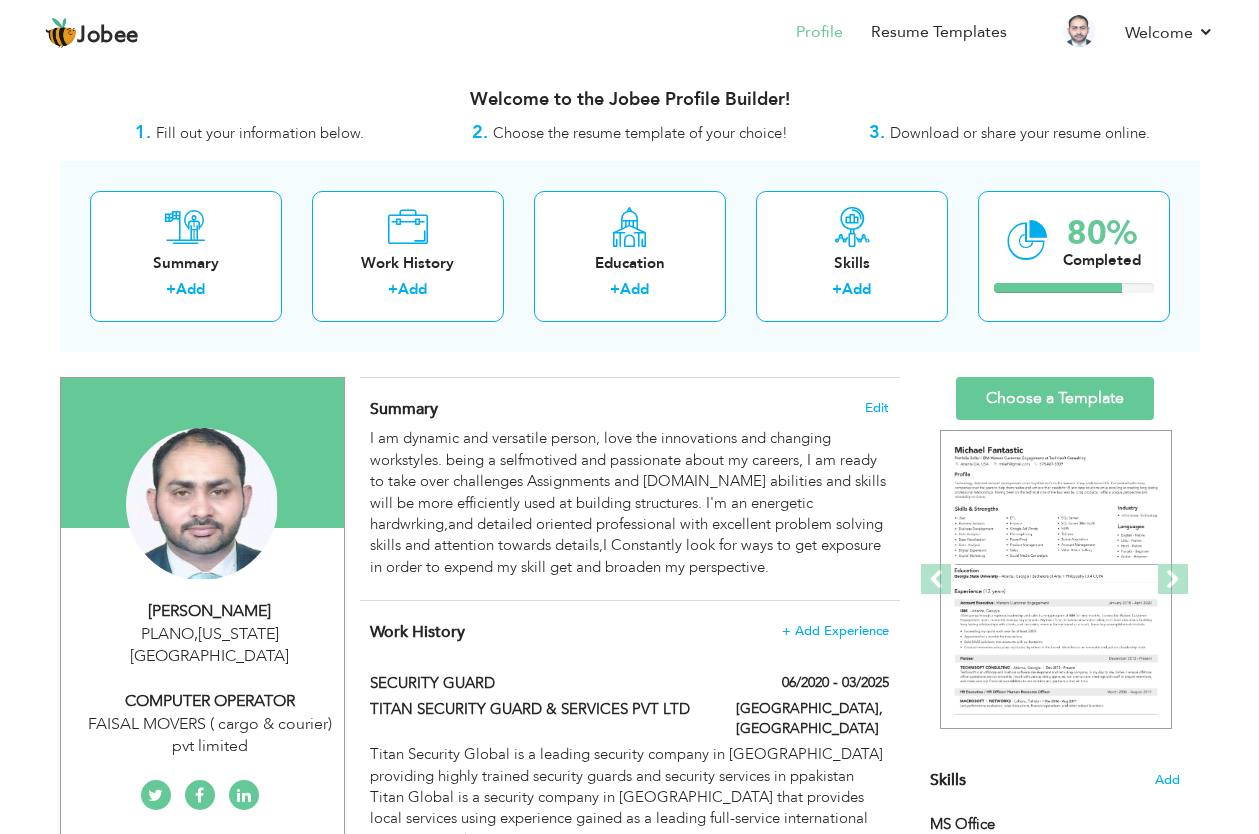click on "Change
Remove
[PERSON_NAME]
[GEOGRAPHIC_DATA] ,  [US_STATE][GEOGRAPHIC_DATA]
COMPUTER OPERATOR × × ," at bounding box center [630, 2155] 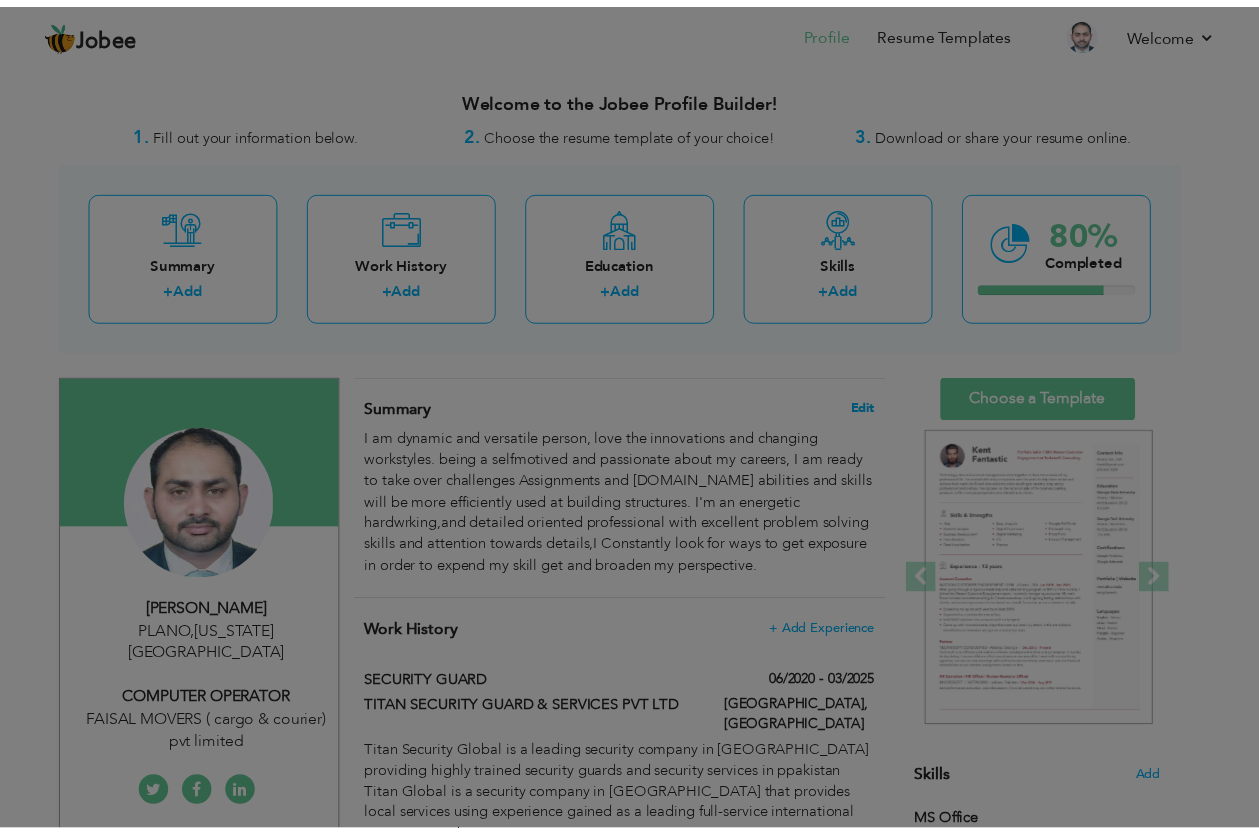 scroll, scrollTop: 0, scrollLeft: 0, axis: both 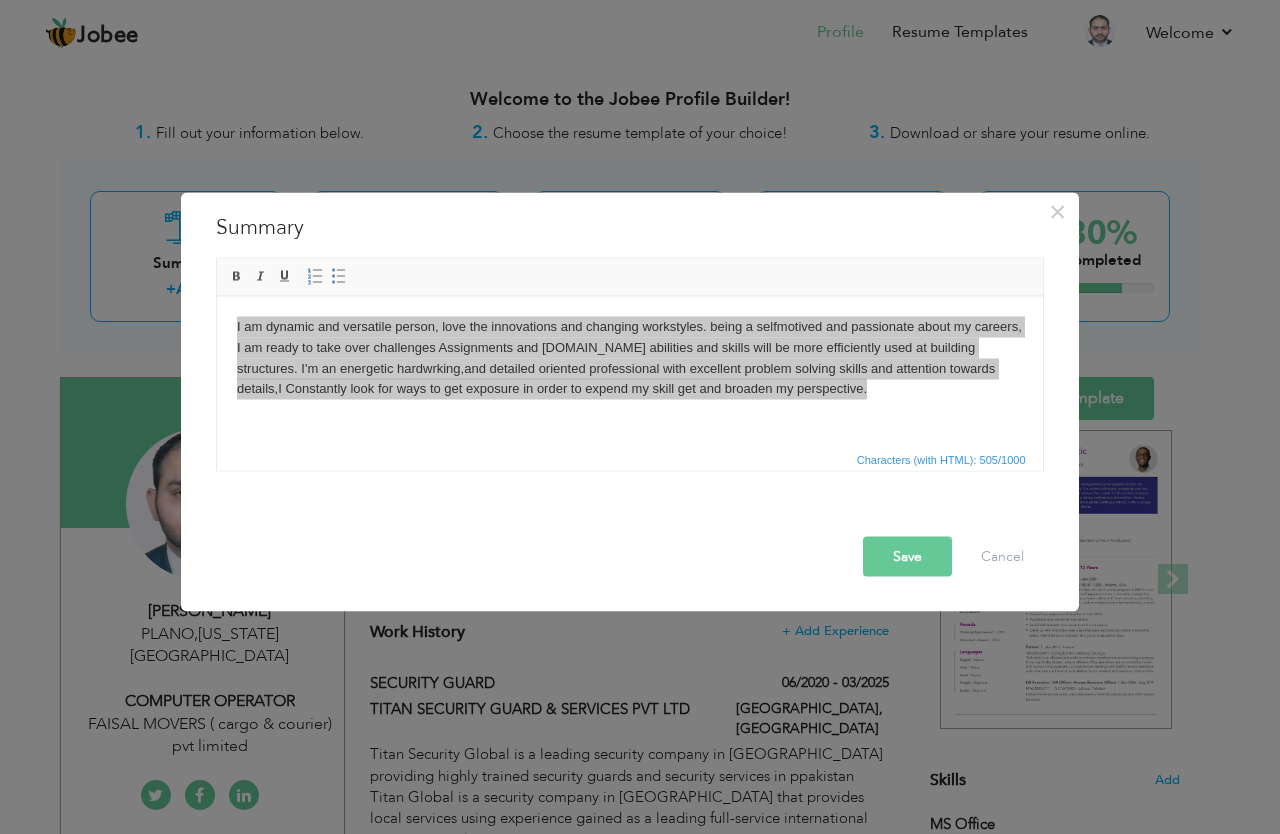 click on "Save" at bounding box center (907, 557) 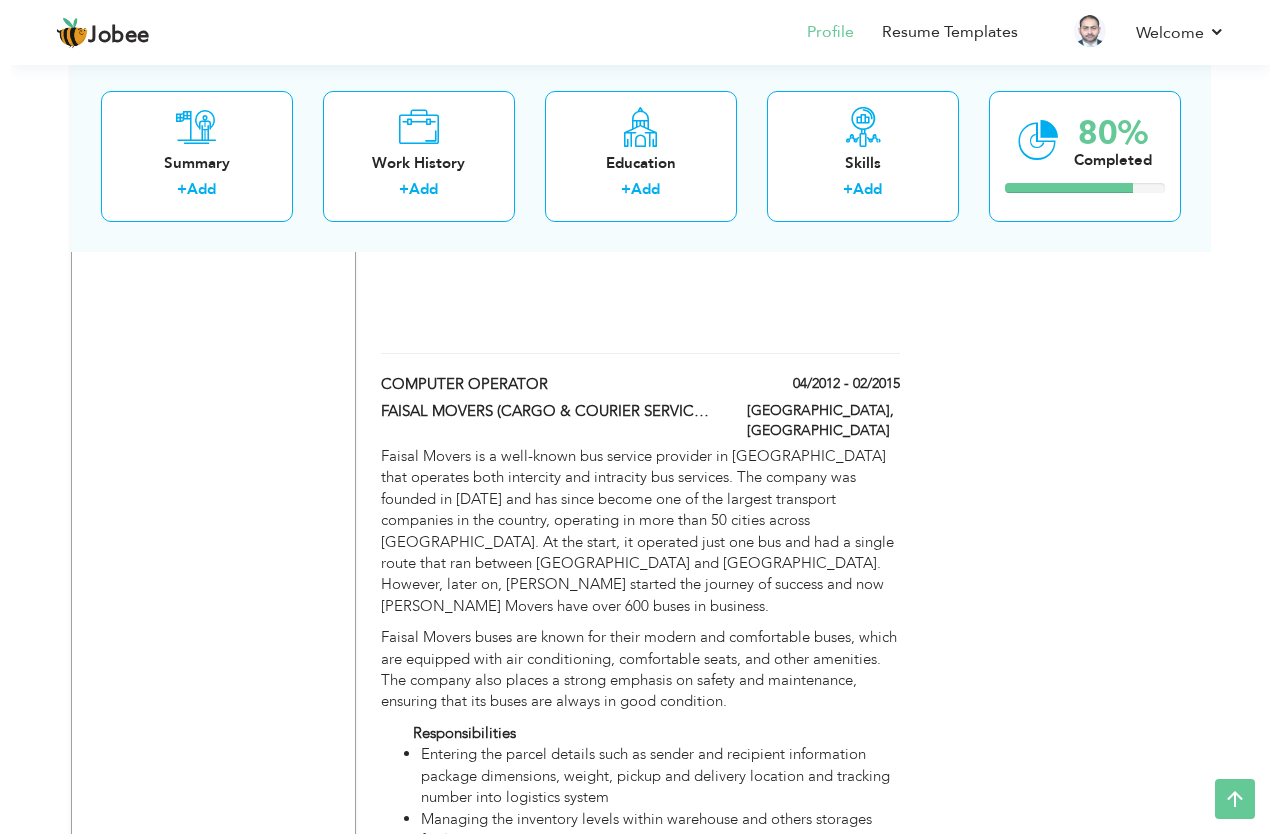 scroll, scrollTop: 2153, scrollLeft: 0, axis: vertical 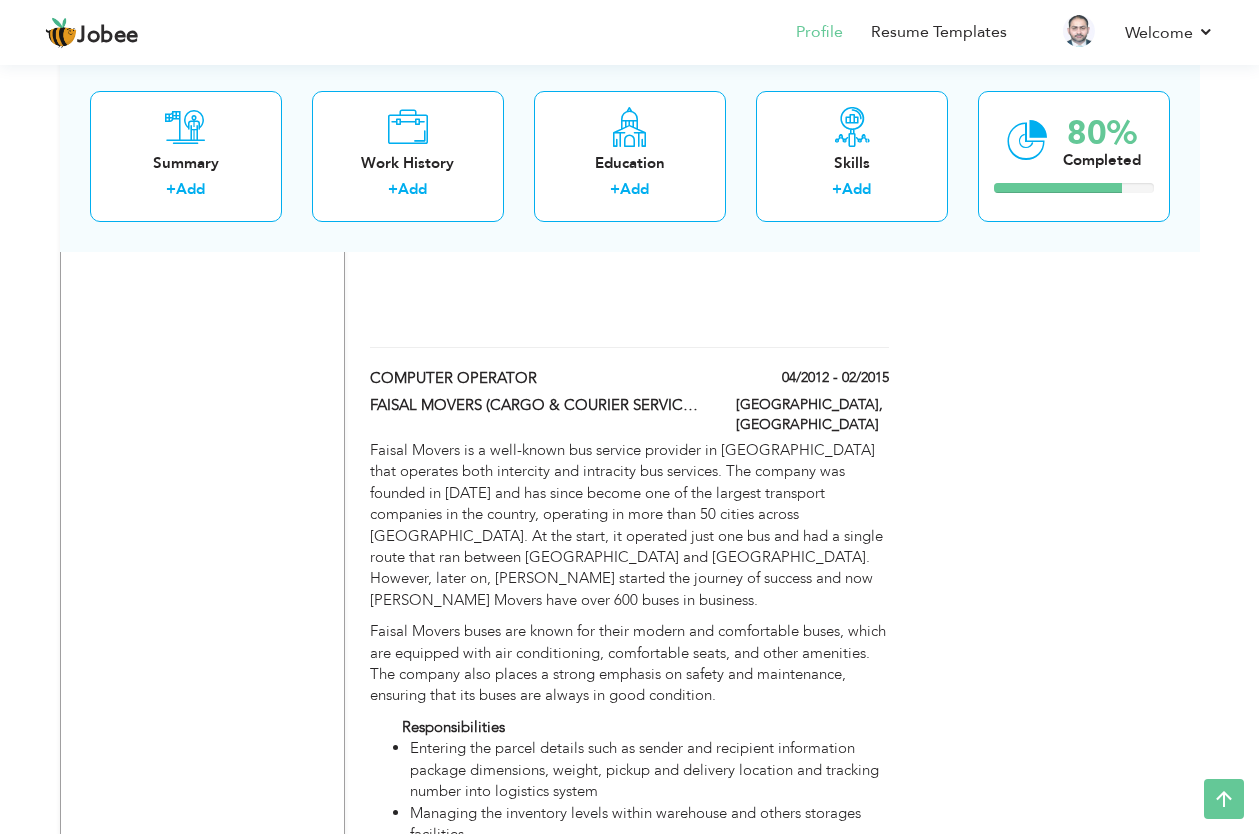 drag, startPoint x: 1271, startPoint y: 148, endPoint x: 1264, endPoint y: 594, distance: 446.05493 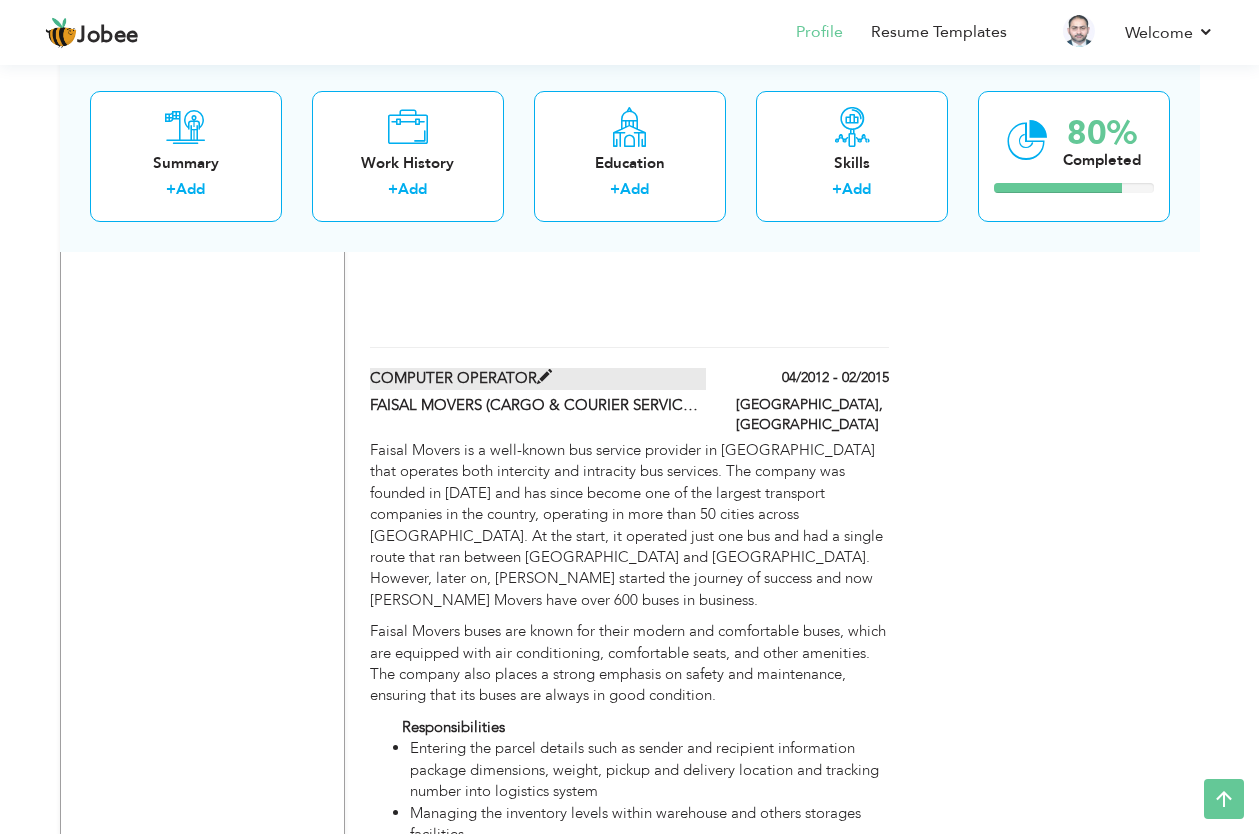 click at bounding box center (544, 377) 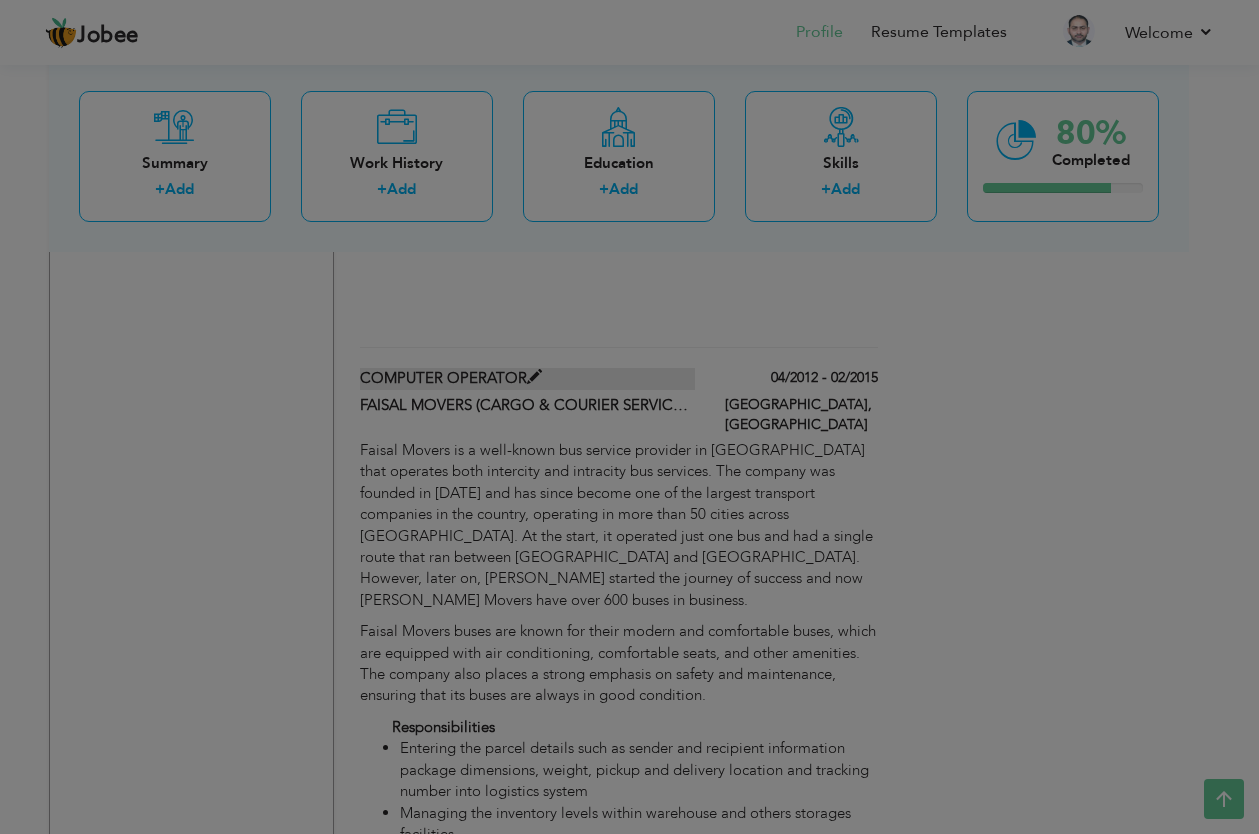 type on "COMPUTER OPERATOR" 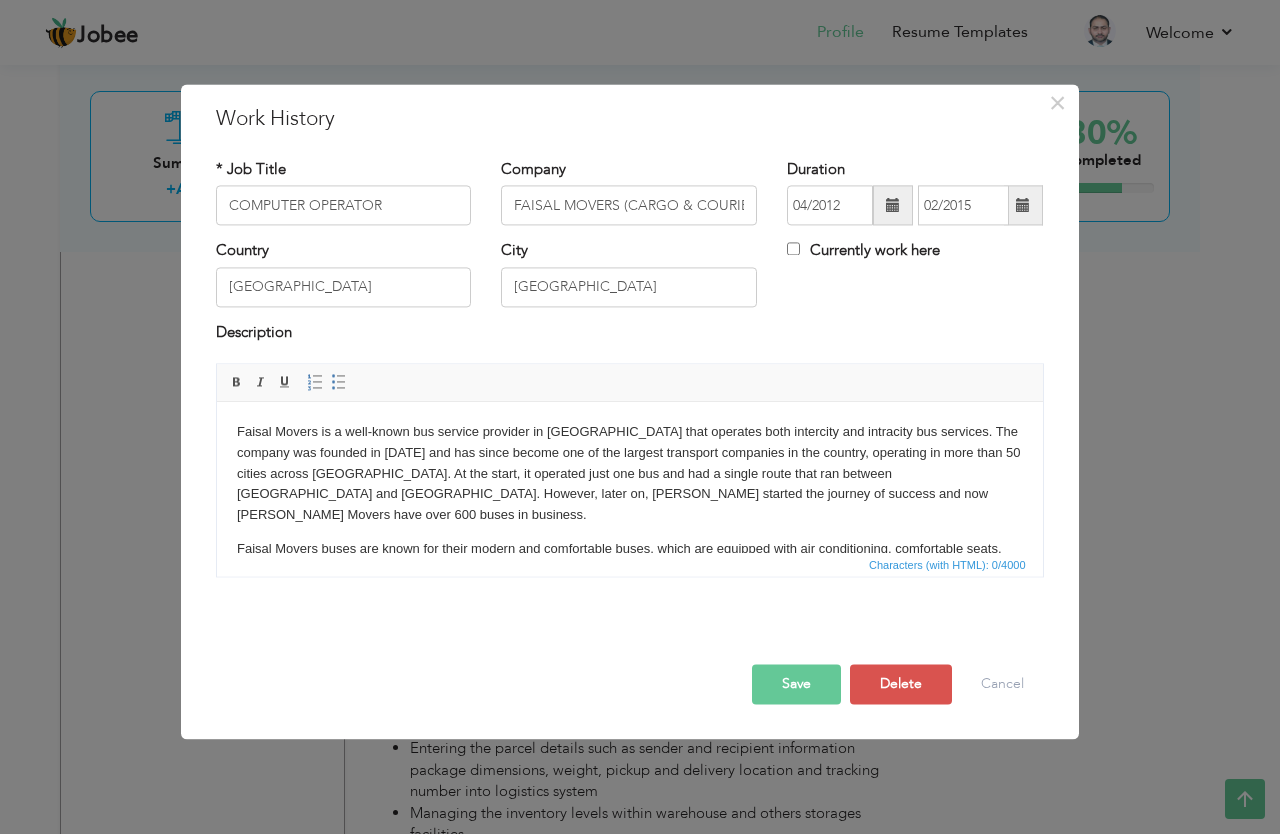 scroll, scrollTop: 0, scrollLeft: 0, axis: both 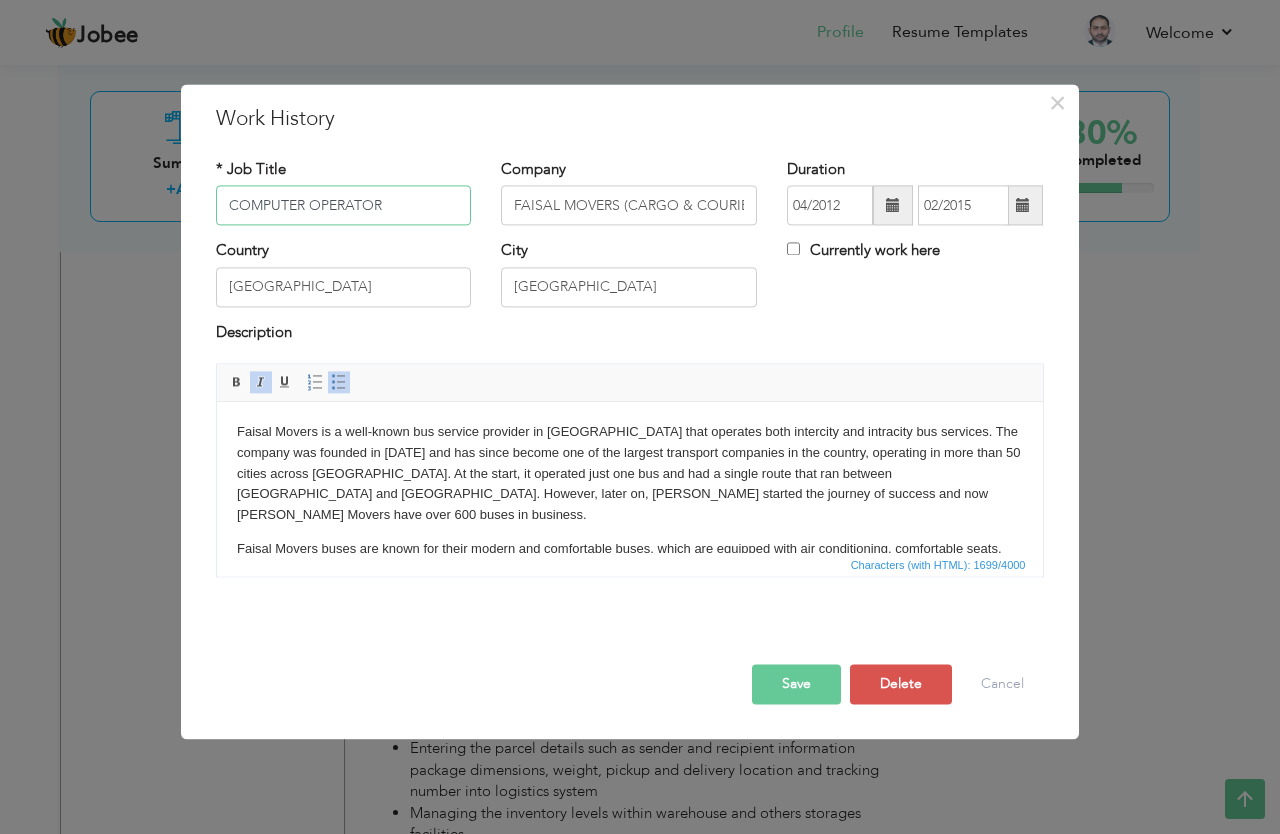 drag, startPoint x: 225, startPoint y: 206, endPoint x: 1061, endPoint y: 236, distance: 836.5381 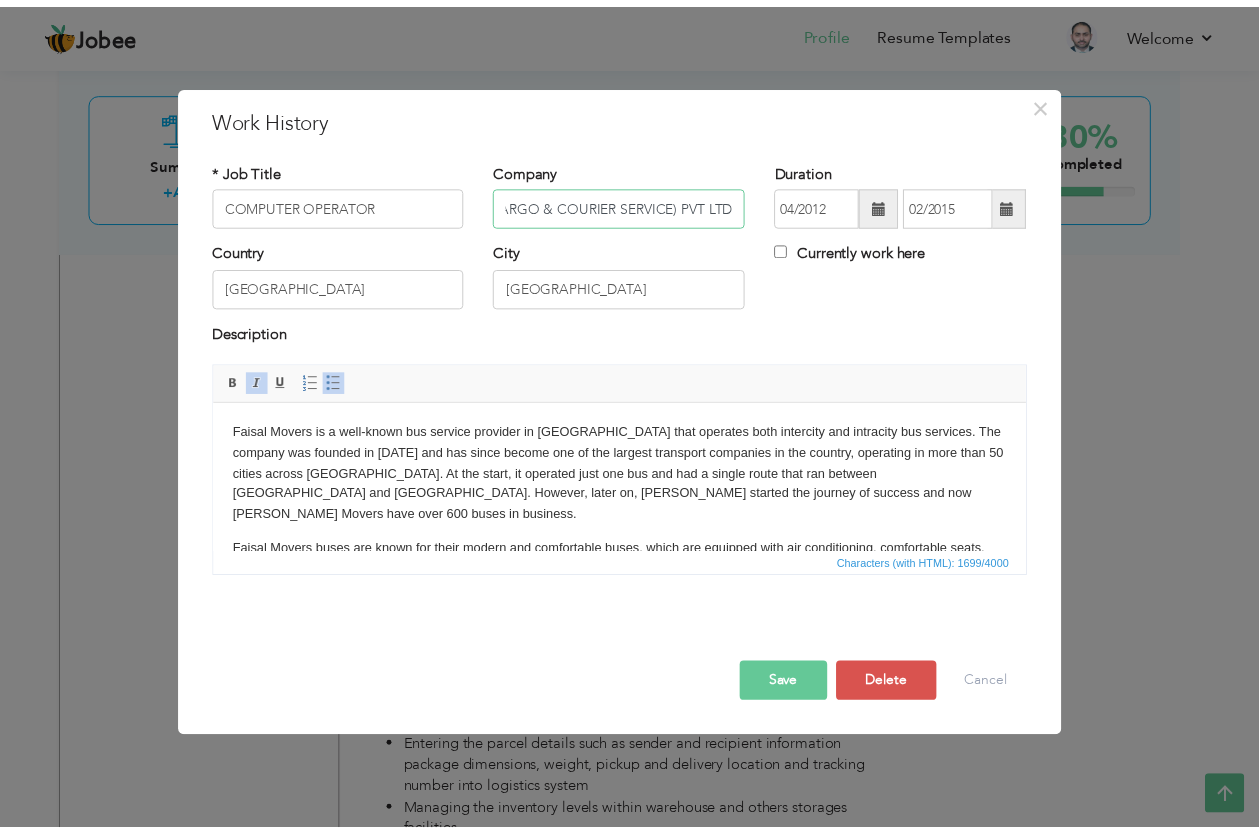 scroll, scrollTop: 0, scrollLeft: 134, axis: horizontal 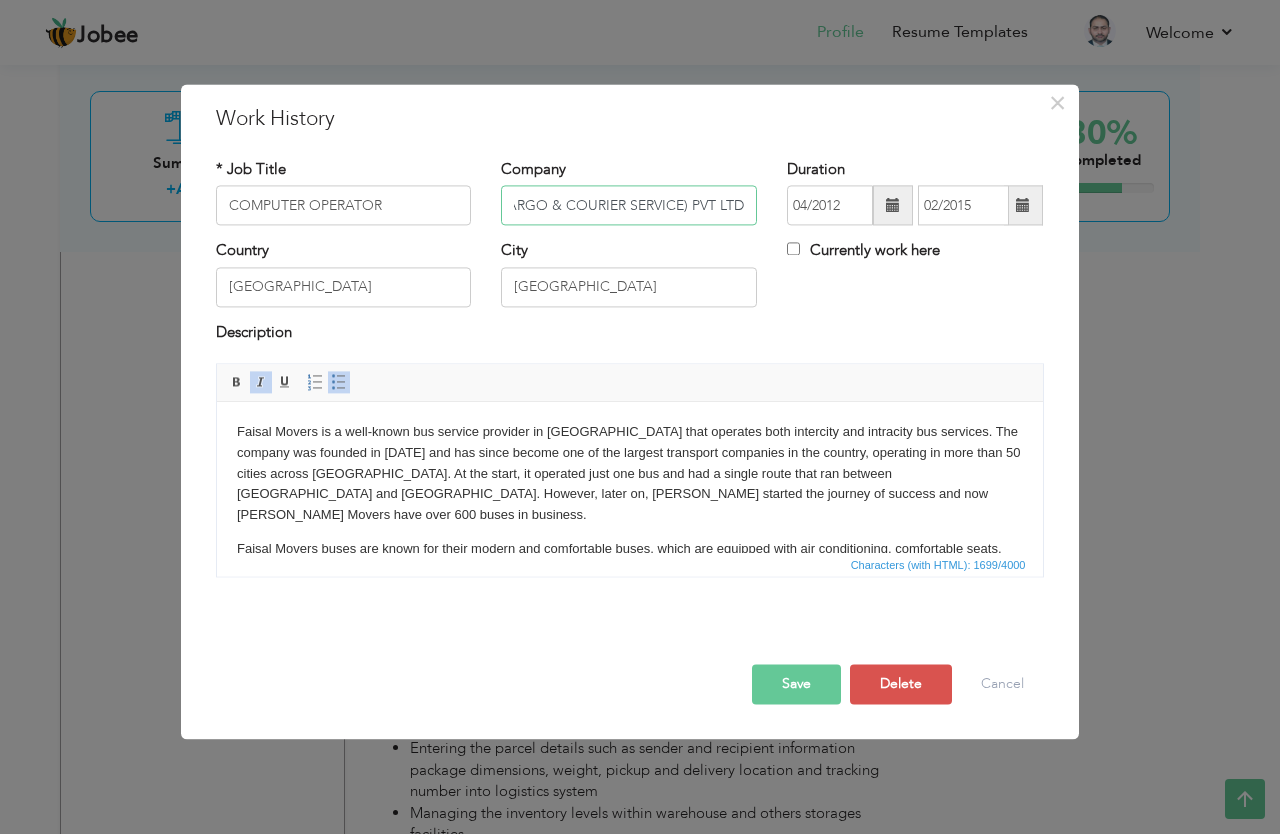 drag, startPoint x: 514, startPoint y: 205, endPoint x: 770, endPoint y: 210, distance: 256.04883 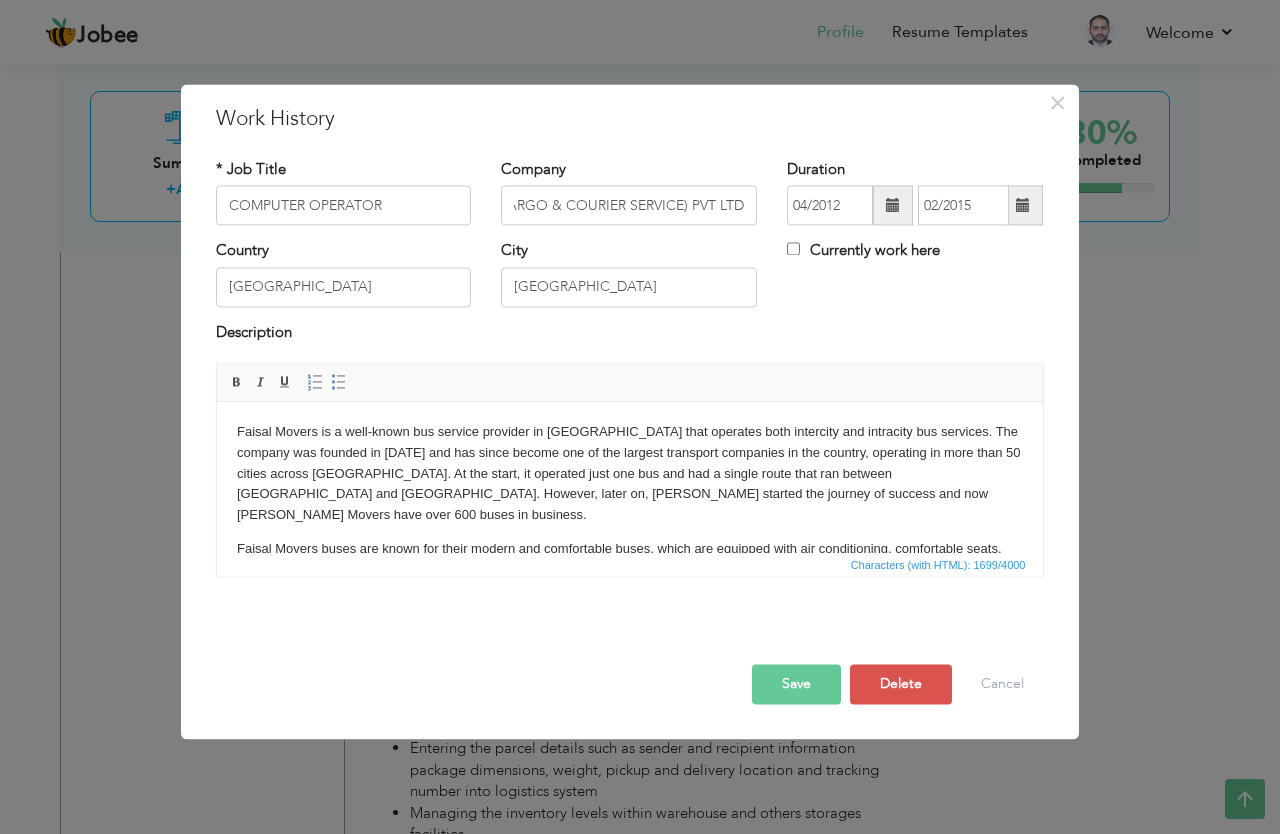 click on "Faisal Movers is a well-known bus service provider in Pakistan that operates both intercity and intracity bus services. The company was founded in 2004 and has since become one of the largest transport companies in the country, operating in more than 50 cities across Pakistan. At the start, it operated just one bus and had a single route that ran between Sargodha and Multan. However, later on, Faisal Movers started the journey of success and now Faisal Movers have over 600 buses in business. Faisal Movers buses are known for their modern and comfortable buses, which are equipped with air conditioning, comfortable seats, and other amenities. The company also places a strong emphasis on safety and maintenance, ensuring that its buses are always in good condition.           Responsibilities Entering the parcel details such as sender and recipient information package dimensions, weight, pickup and delivery location and tracking number into logistics system  Entry of attendence daily base of work's." at bounding box center [629, 477] 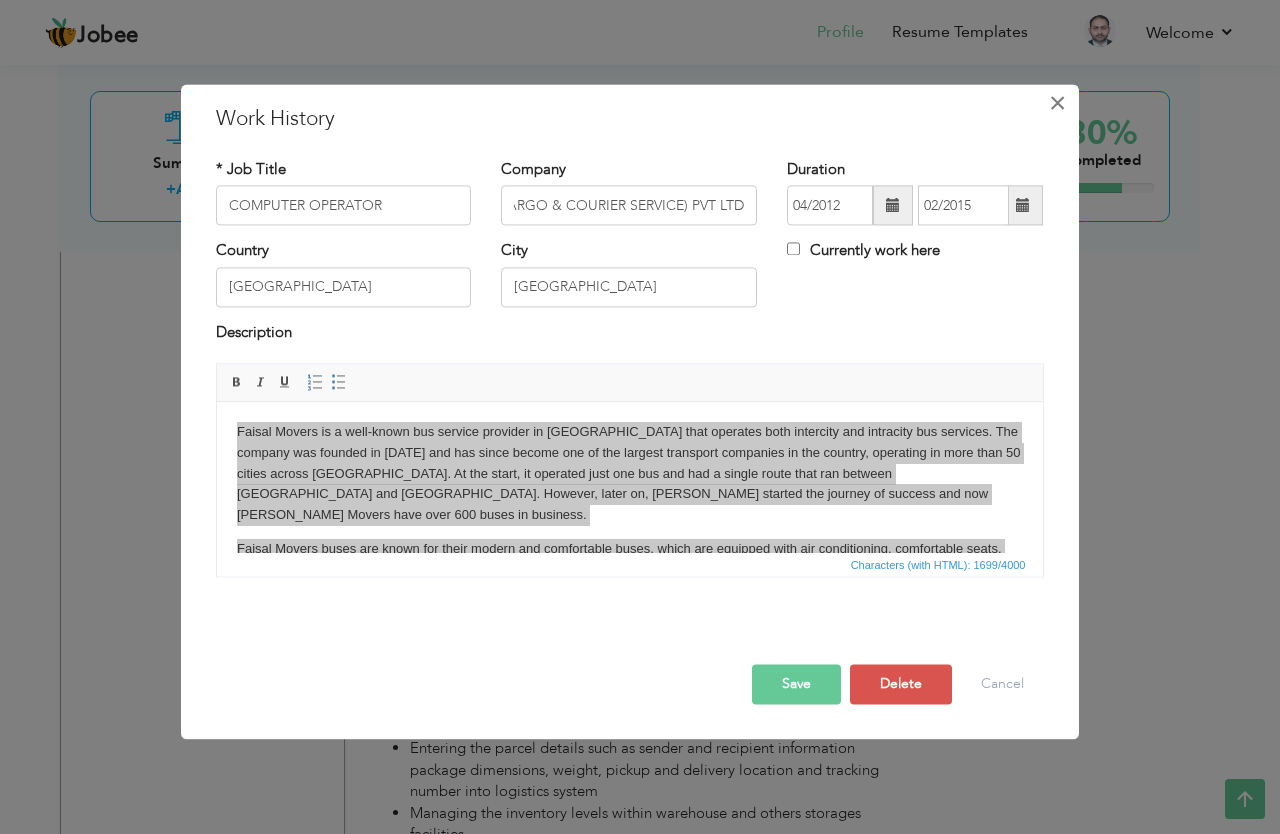 click on "×" at bounding box center [1058, 103] 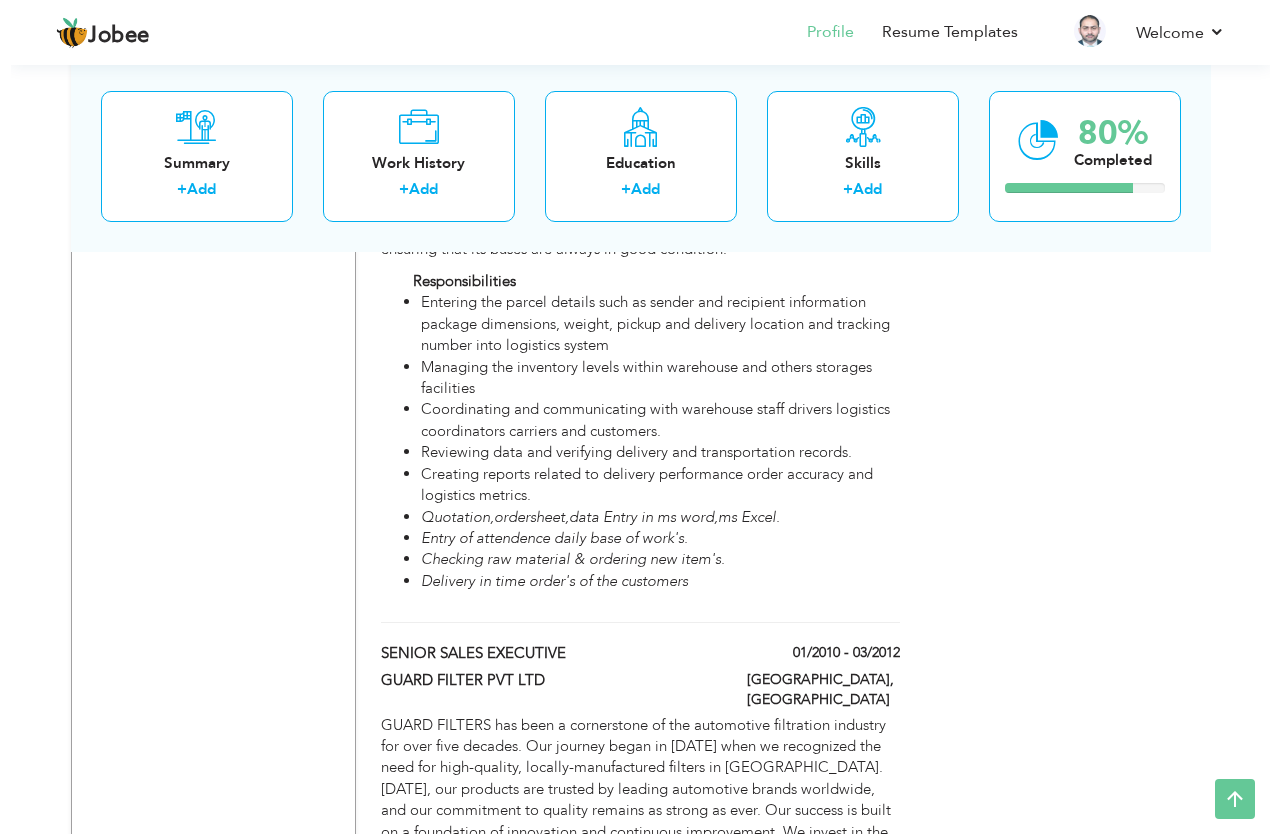 scroll, scrollTop: 2605, scrollLeft: 0, axis: vertical 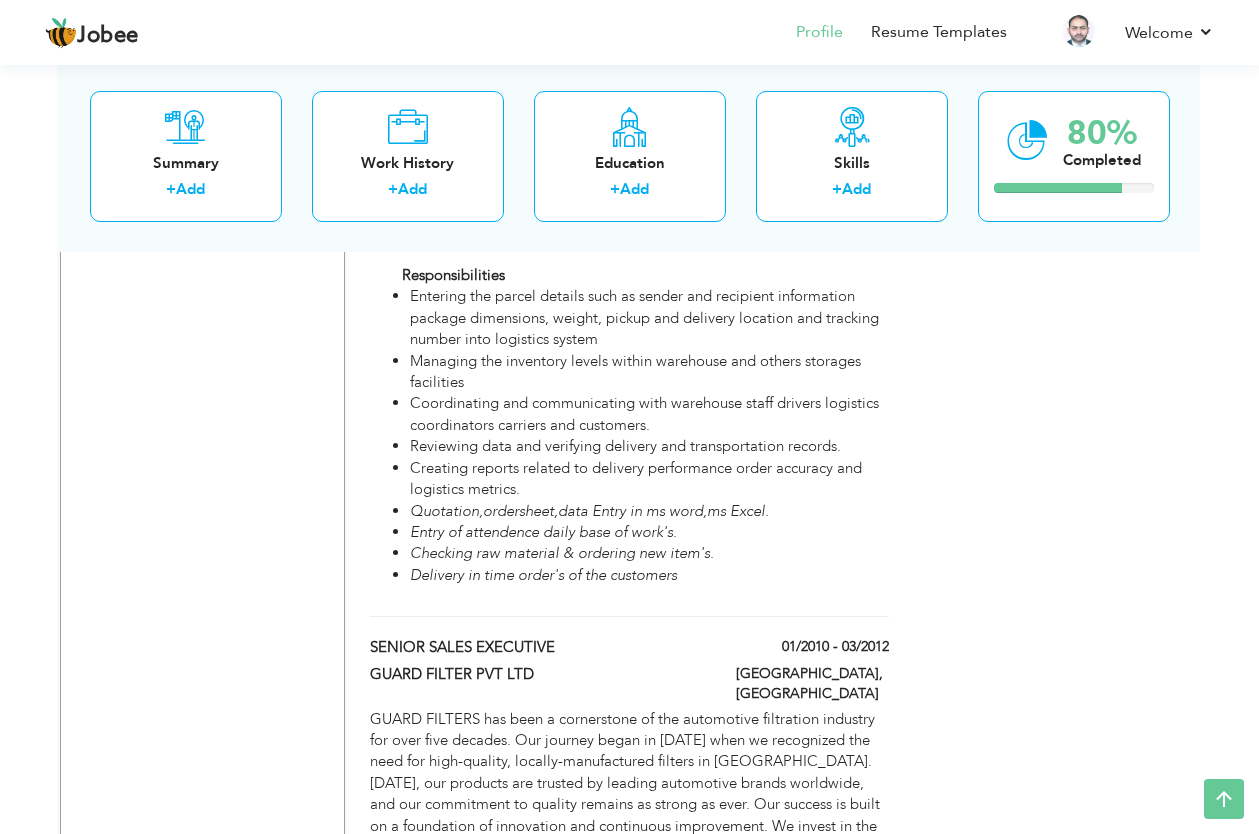 drag, startPoint x: 1269, startPoint y: 485, endPoint x: 1239, endPoint y: 579, distance: 98.67117 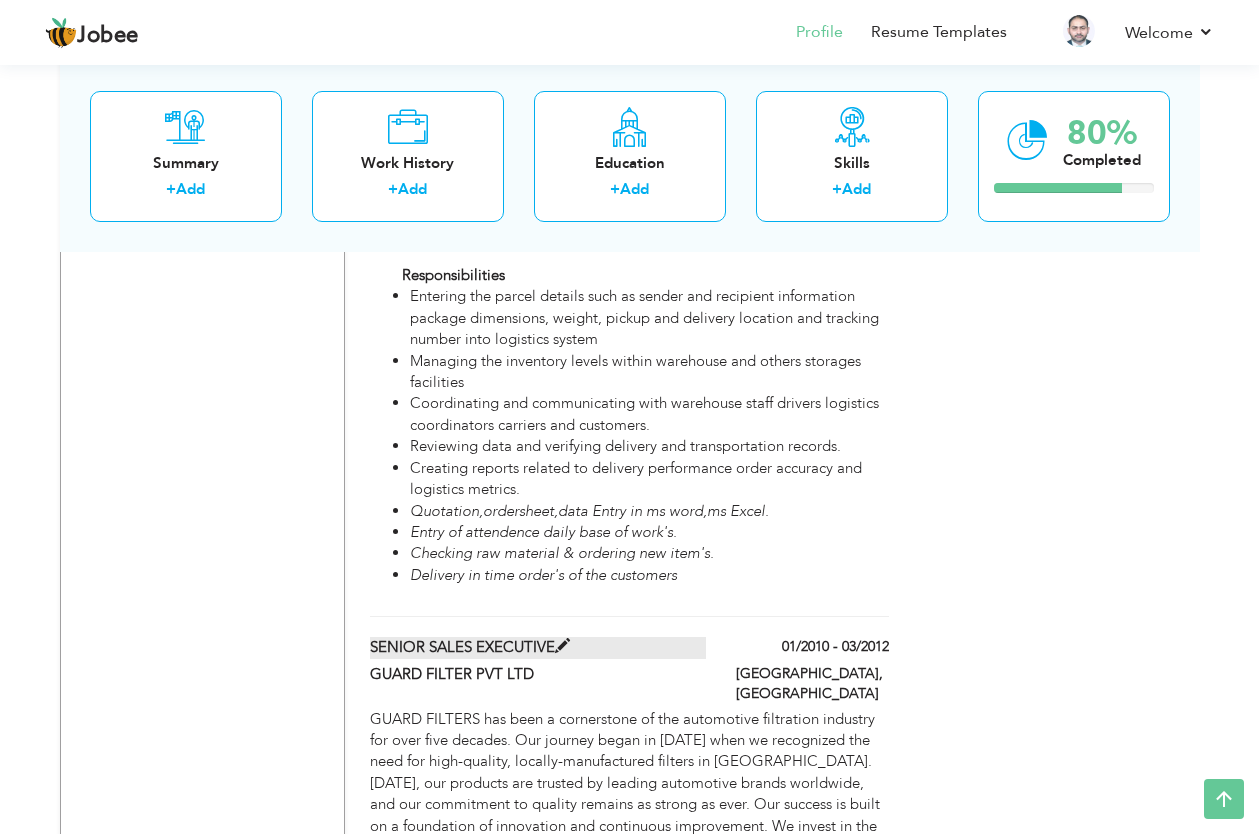 click at bounding box center [562, 646] 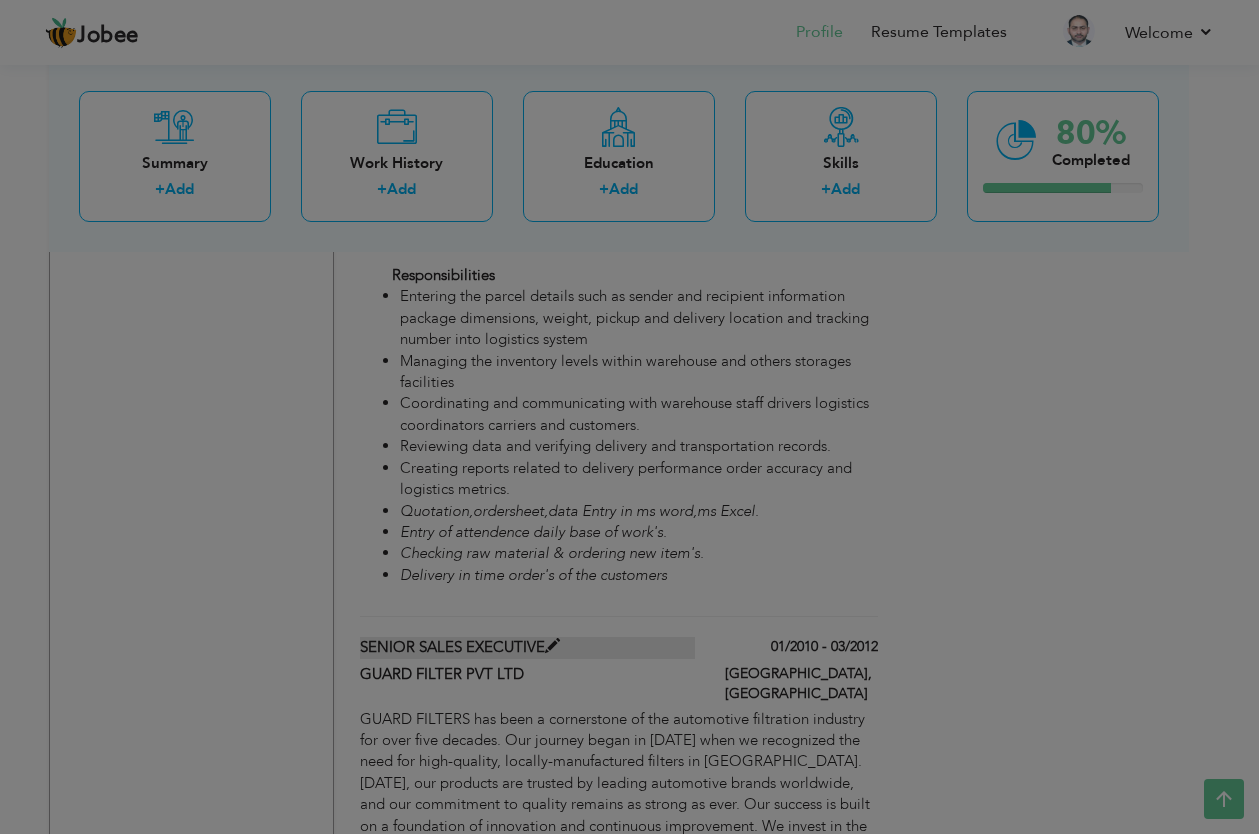 type on "SENIOR SALES EXECUTIVE" 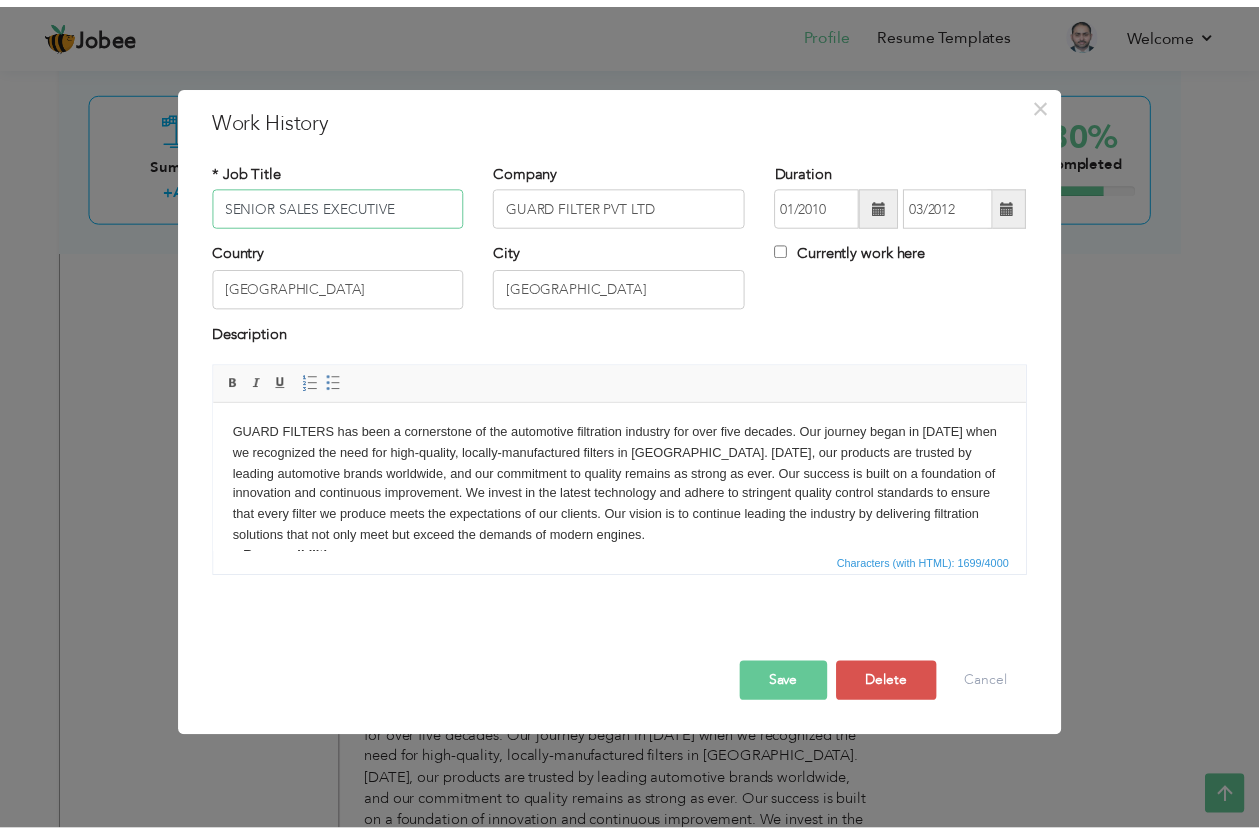 scroll, scrollTop: 0, scrollLeft: 0, axis: both 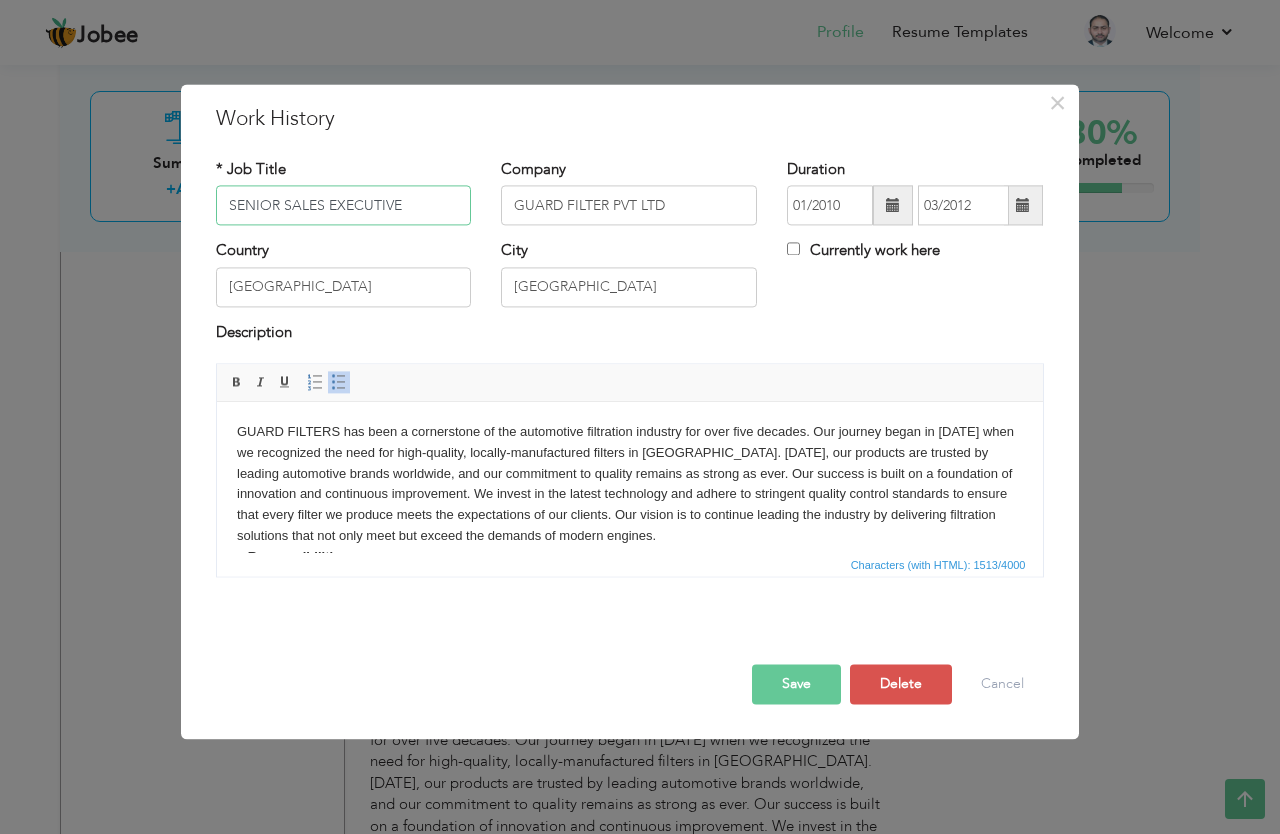 click on "SENIOR SALES EXECUTIVE" at bounding box center [344, 206] 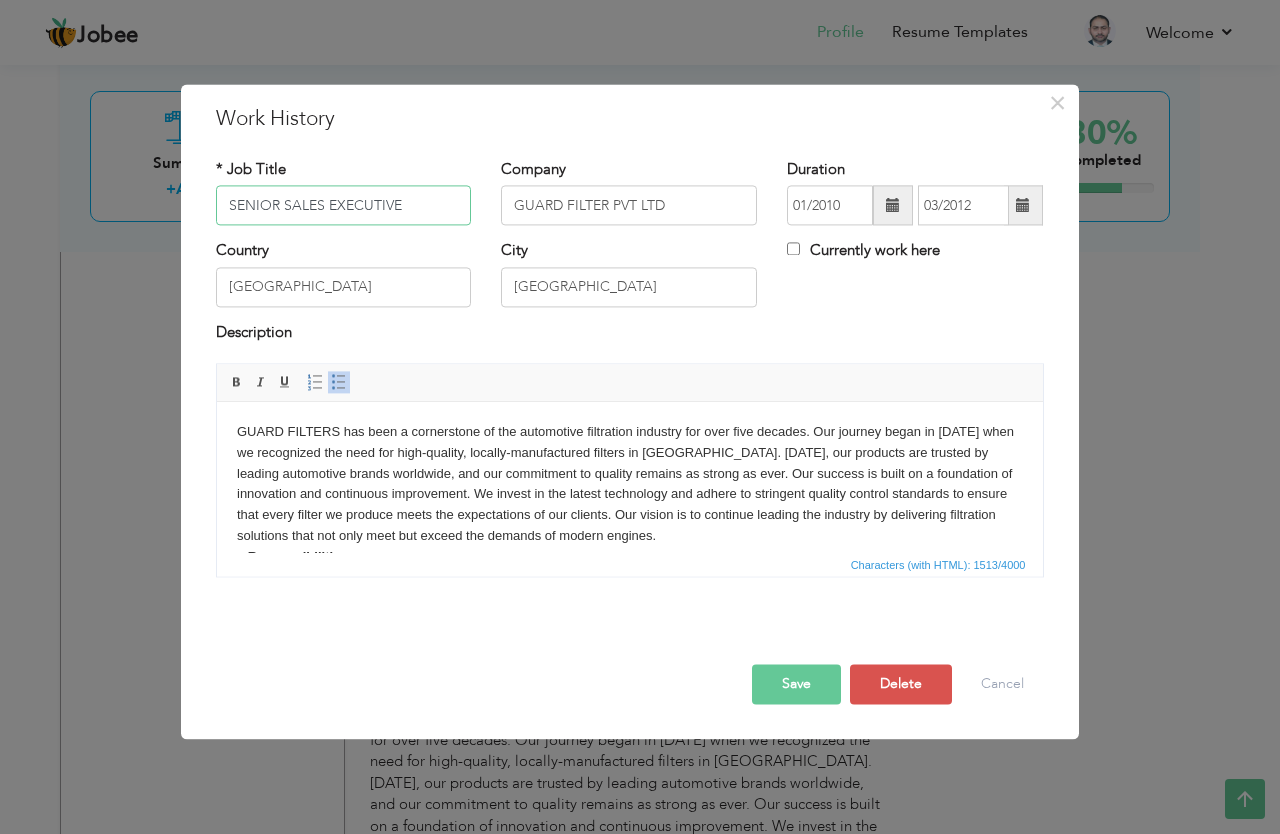 drag, startPoint x: 410, startPoint y: 203, endPoint x: 253, endPoint y: 203, distance: 157 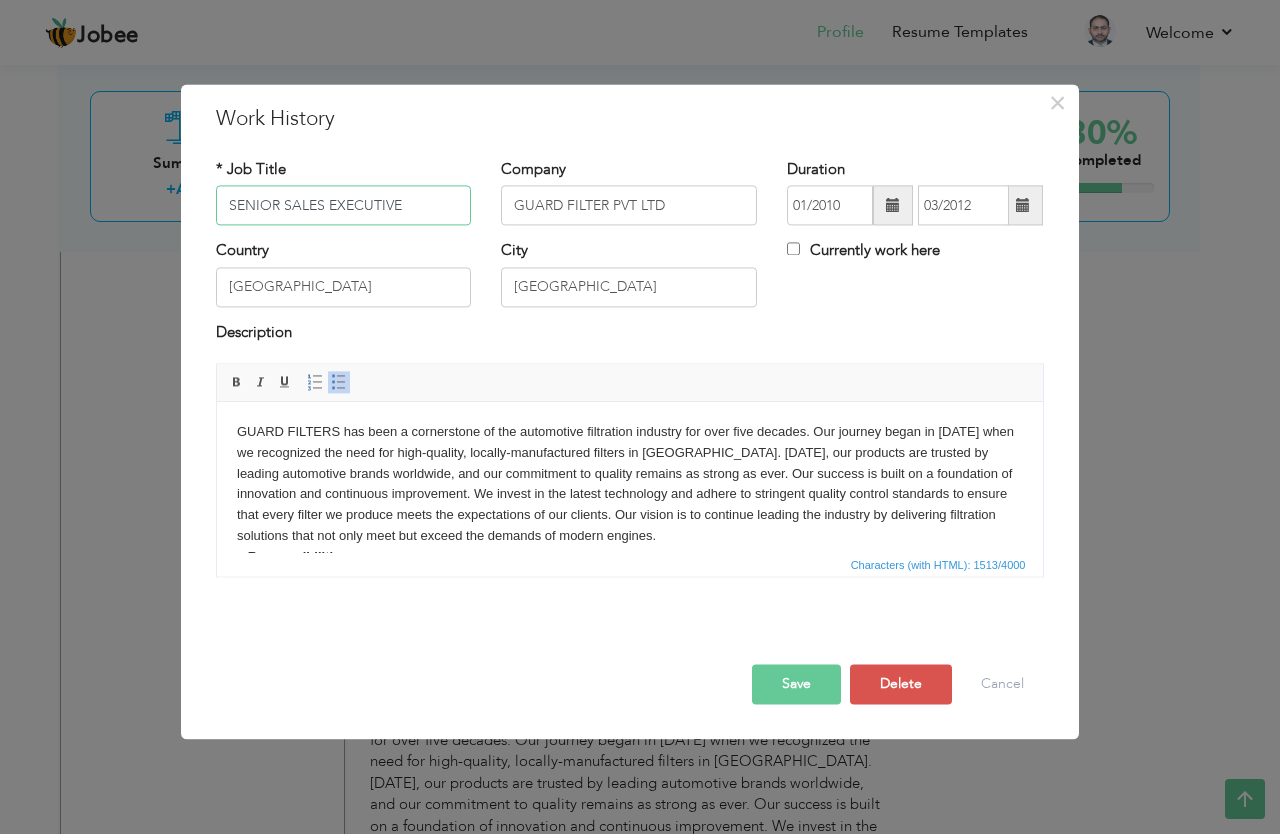 drag, startPoint x: 226, startPoint y: 203, endPoint x: 463, endPoint y: 229, distance: 238.42189 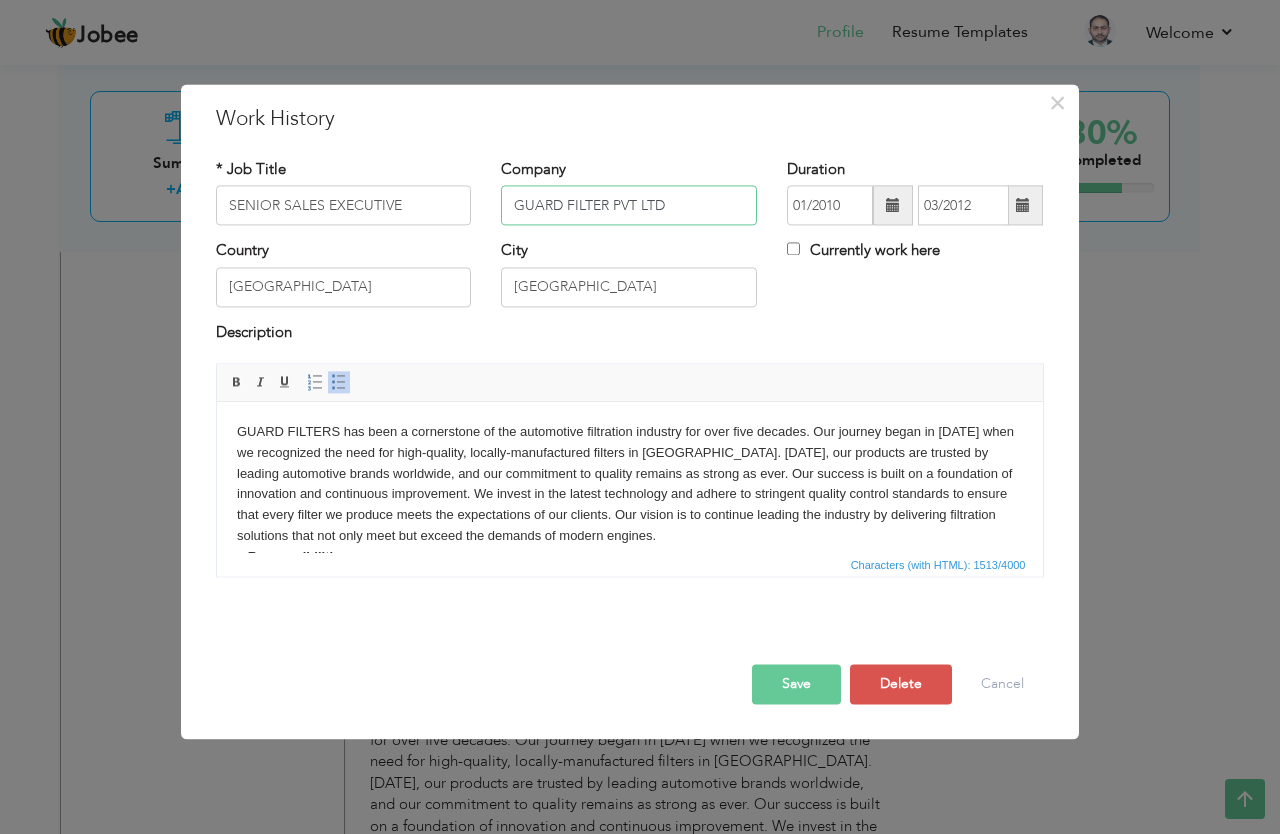 click on "GUARD FILTER PVT LTD" at bounding box center (629, 206) 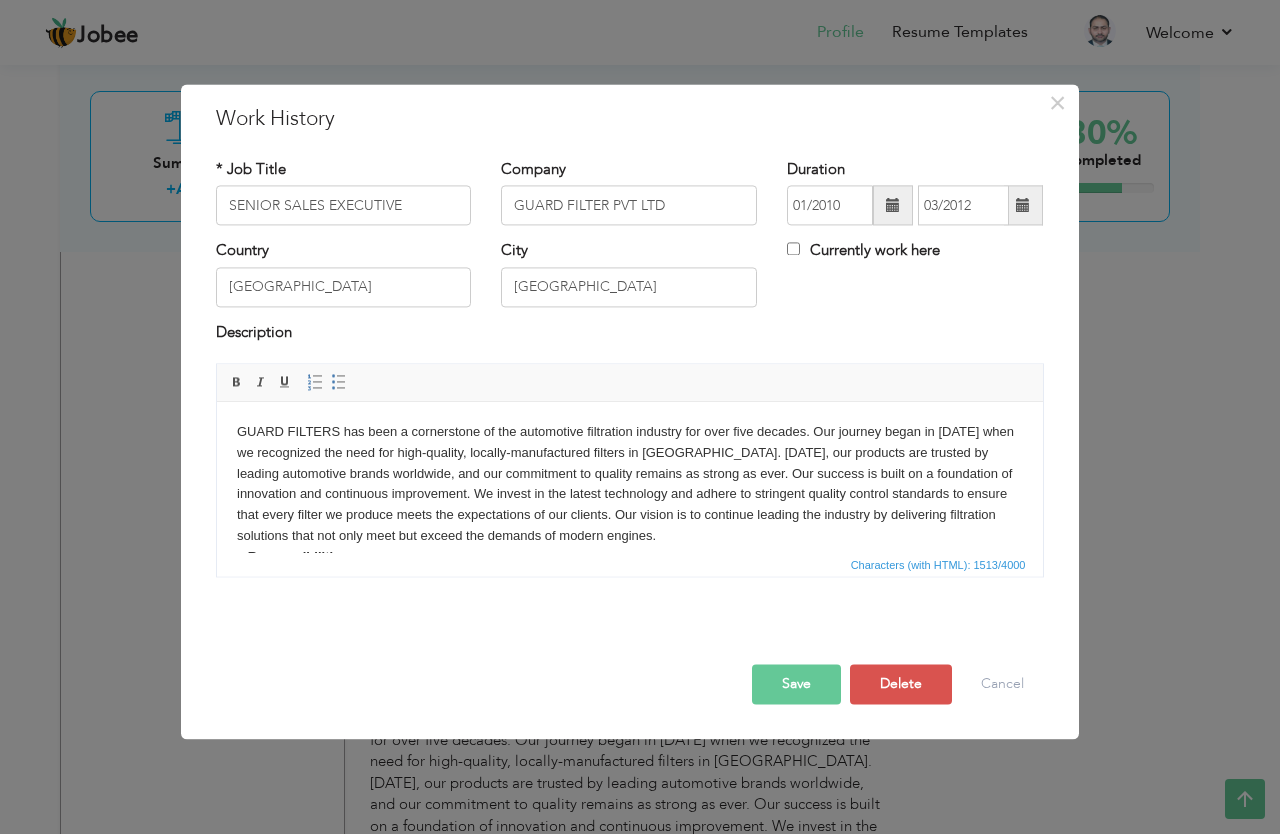 click on "GUARD FILTERS has been a cornerstone of the automotive filtration industry for over five decades. Our journey began in 1948 when we recognized the need for high-quality, locally-manufactured filters in Pakistan. Today, our products are trusted by leading automotive brands worldwide, and our commitment to quality remains as strong as ever. Our success is built on a foundation of innovation and continuous improvement. We invest in the latest technology and adhere to stringent quality control standards to ensure that every filter we produce meets the expectations of our clients. Our vision is to continue leading the industry by delivering filtration solutions that not only meet but exceed the demands of modern engines.     Responsibilities: Work with a team to identify prospects and bring in new sales. Maintain ongoing relationships with existing client Help guide the team by mentoring newer team members. Develop, implement, and maintain sales activities and plans." at bounding box center [629, 605] 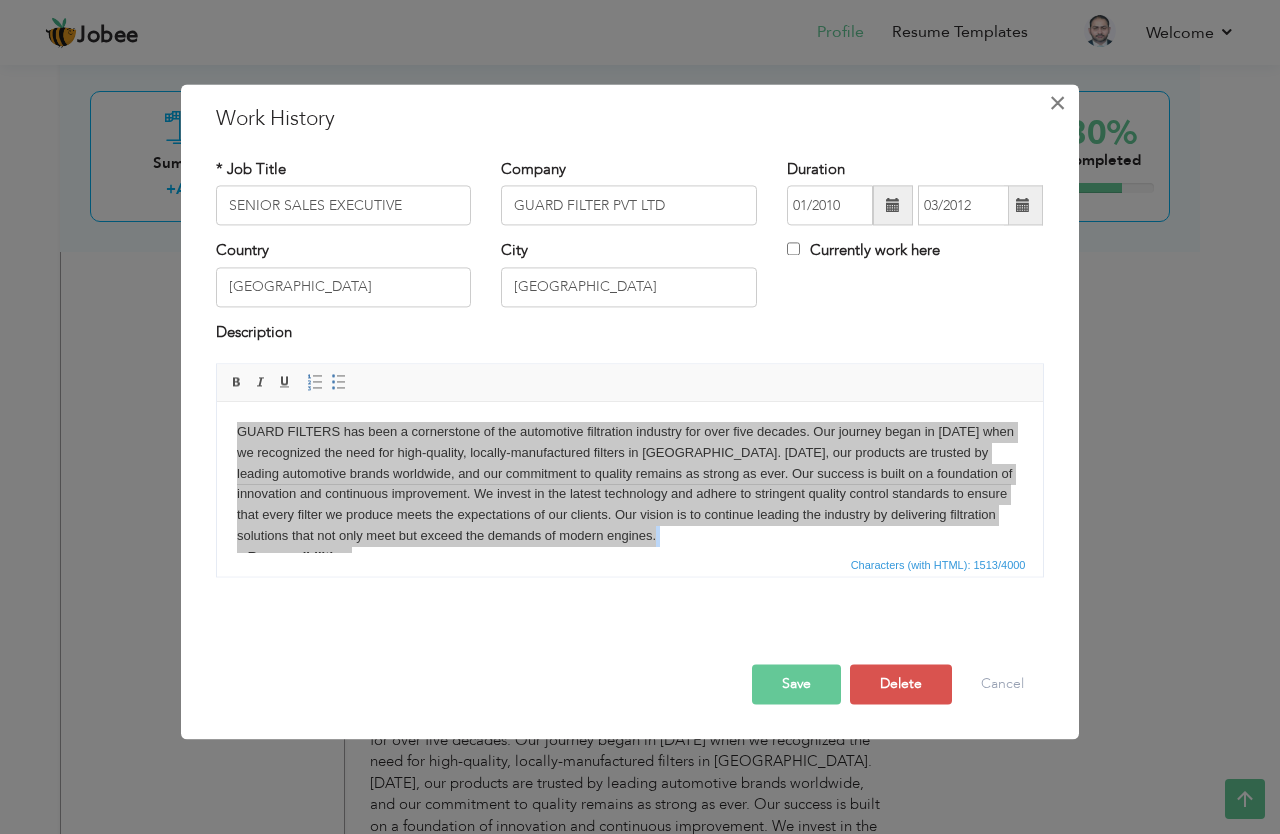 click on "×" at bounding box center [1058, 103] 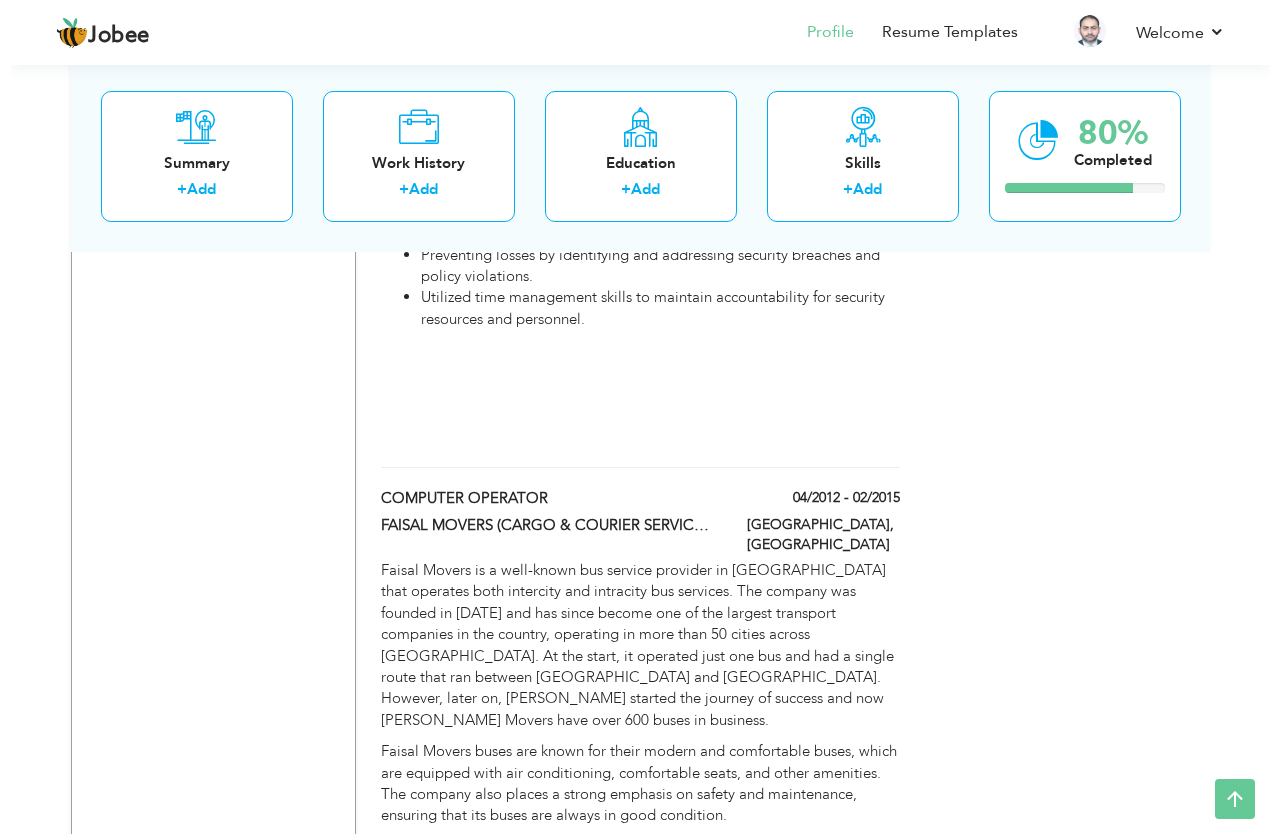scroll, scrollTop: 1986, scrollLeft: 0, axis: vertical 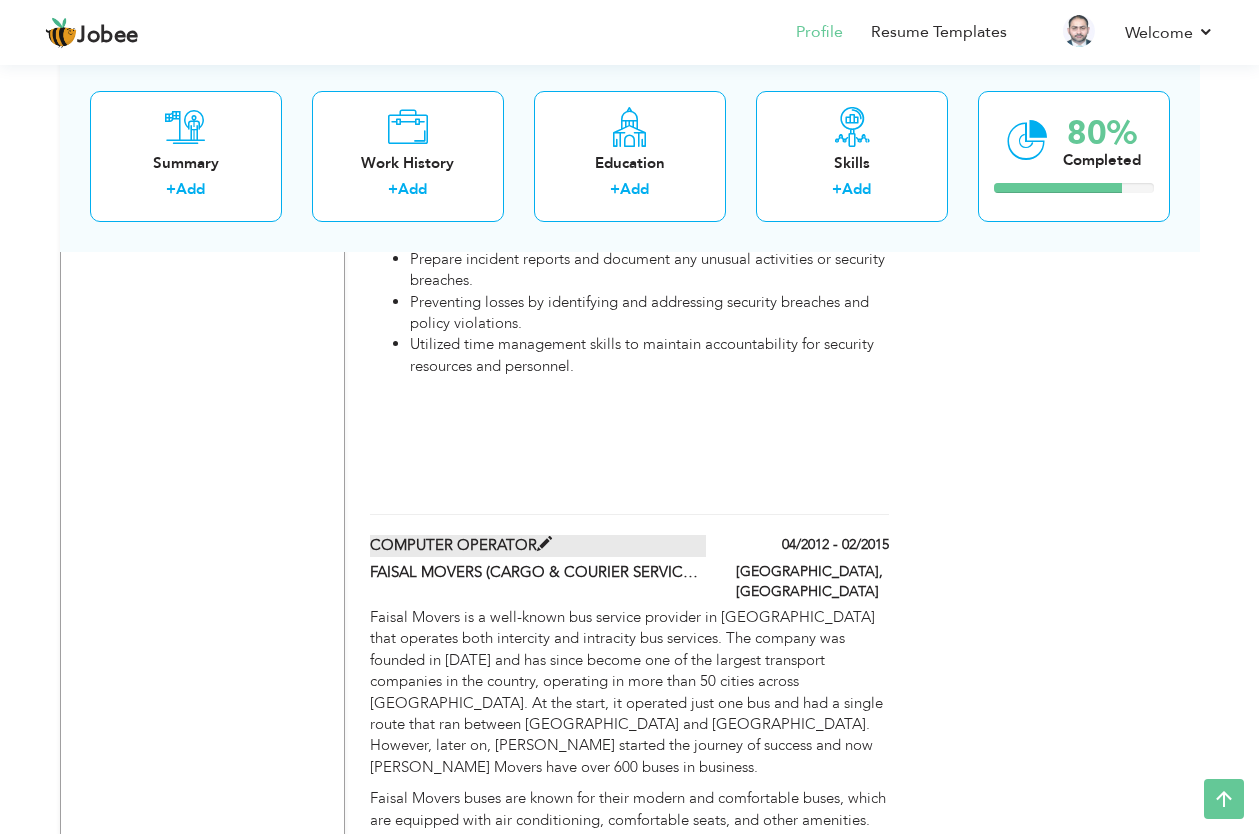 click on "COMPUTER OPERATOR" at bounding box center [538, 545] 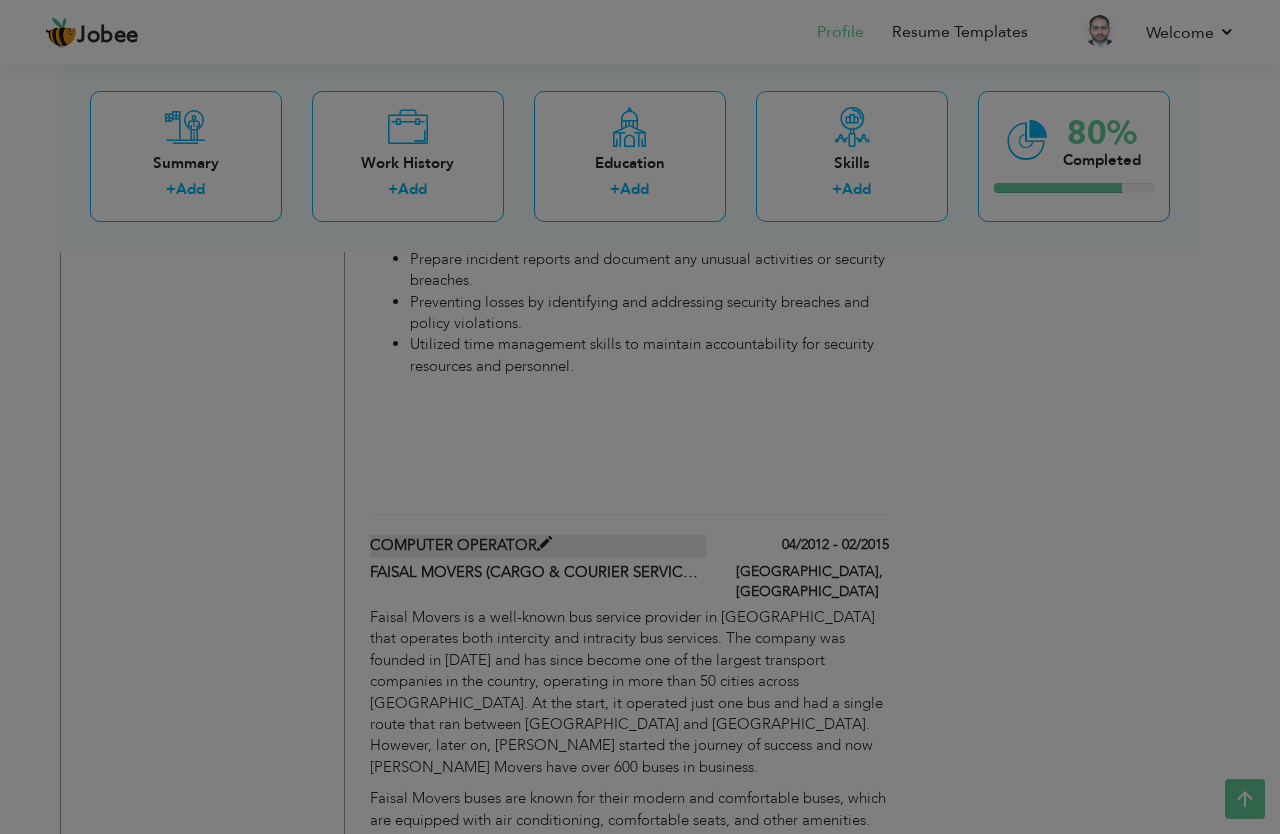 type on "COMPUTER OPERATOR" 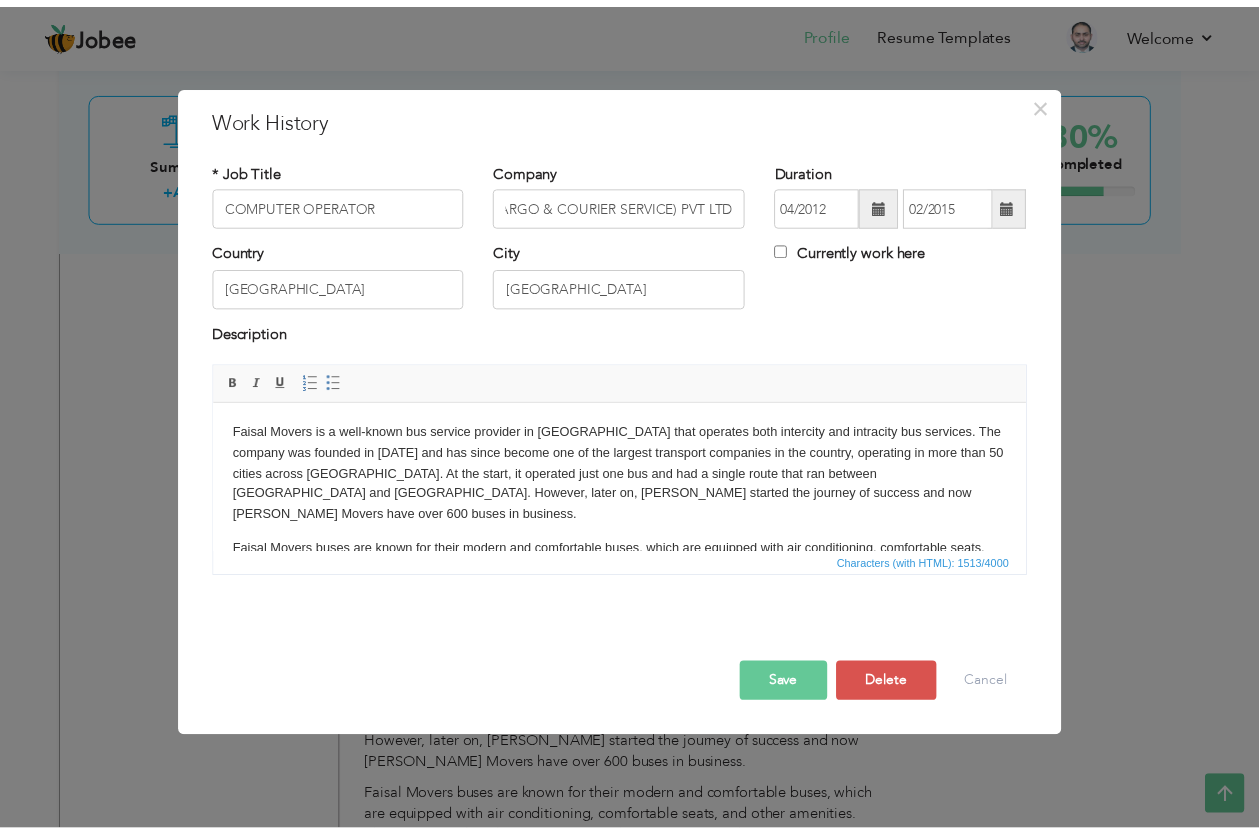 scroll, scrollTop: 0, scrollLeft: 0, axis: both 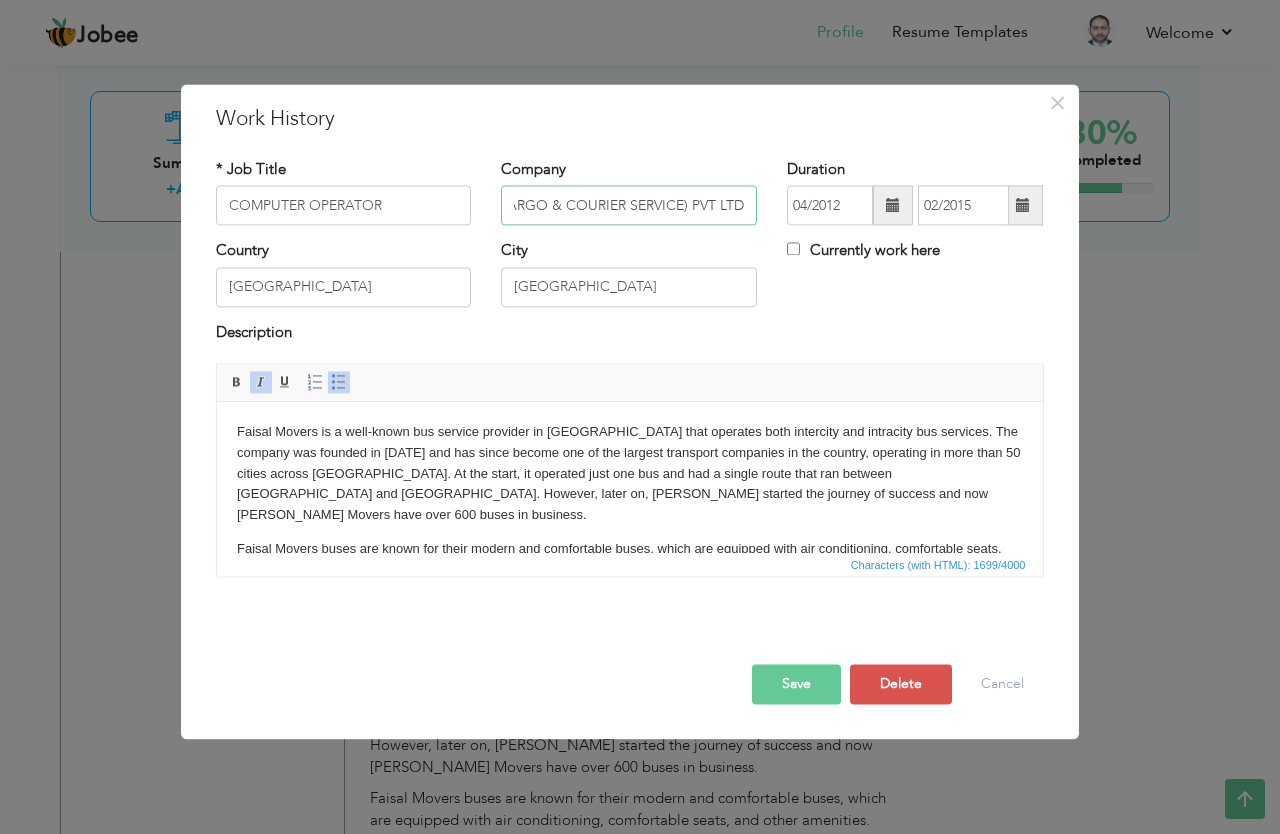 click on "FAISAL MOVERS (CARGO & COURIER SERVICE) PVT LTD" at bounding box center [629, 206] 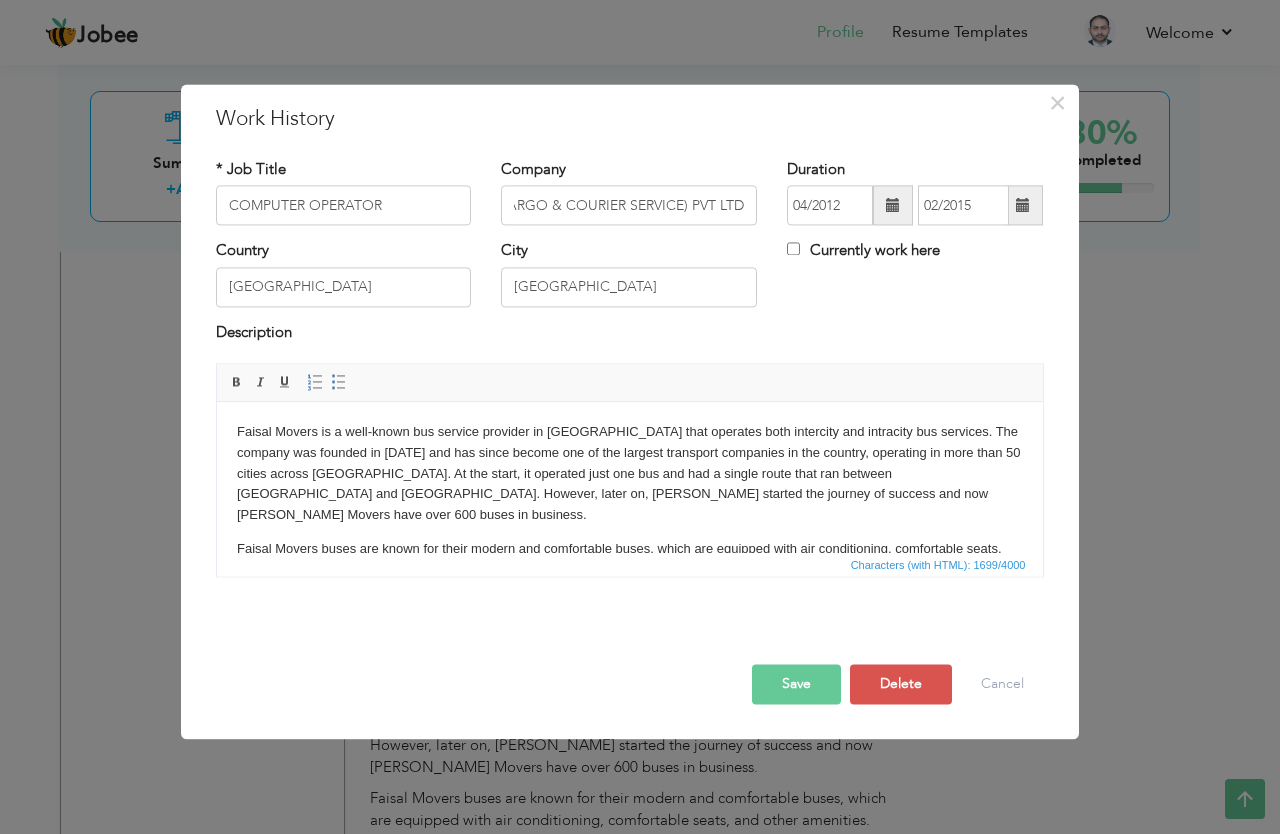 click on "Faisal Movers is a well-known bus service provider in [GEOGRAPHIC_DATA] that operates both intercity and intracity bus services. The company was founded in [DATE] and has since become one of the largest transport companies in the country, operating in more than 50 cities across [GEOGRAPHIC_DATA]. At the start, it operated just one bus and had a single route that ran between [GEOGRAPHIC_DATA] and [GEOGRAPHIC_DATA]. However, later on, [PERSON_NAME] started the journey of success and now [PERSON_NAME] Movers have over 600 buses in business." at bounding box center [629, 474] 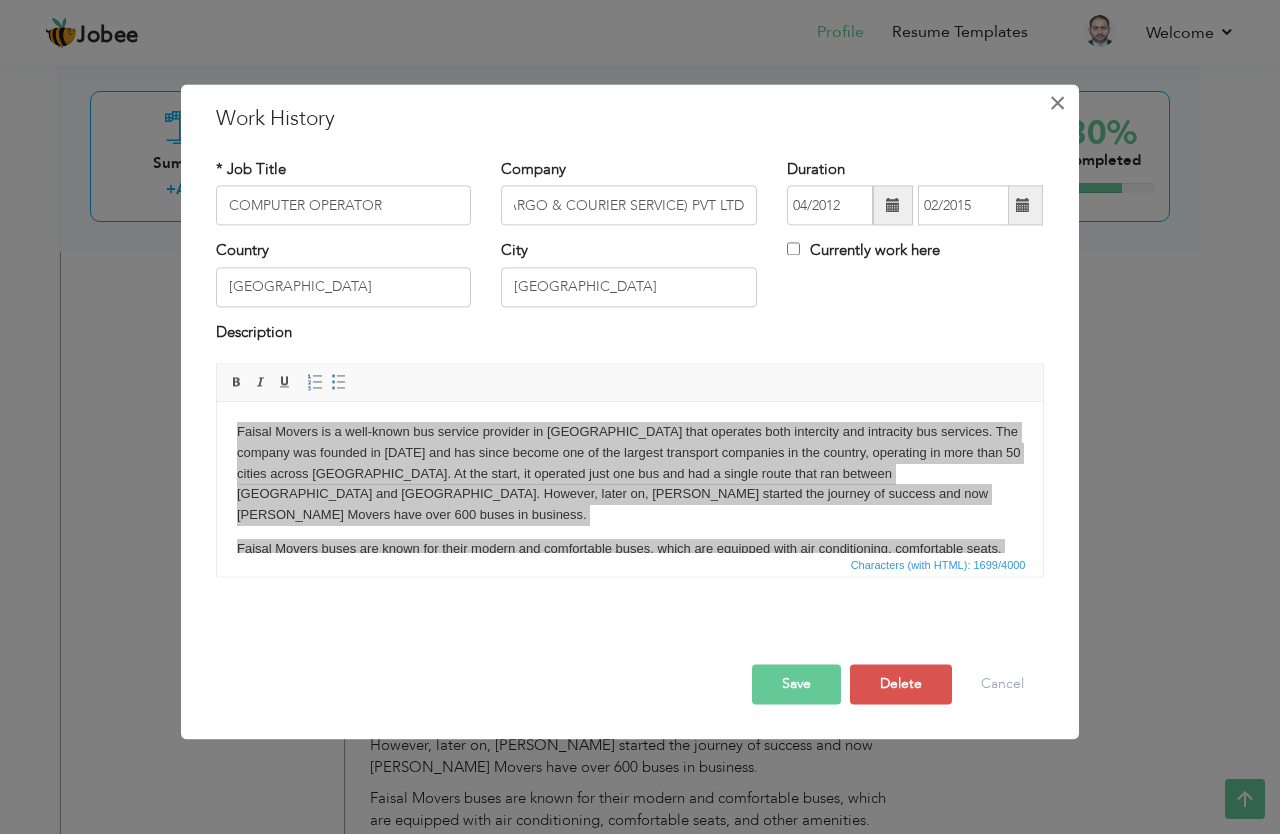 click on "×" at bounding box center (1058, 103) 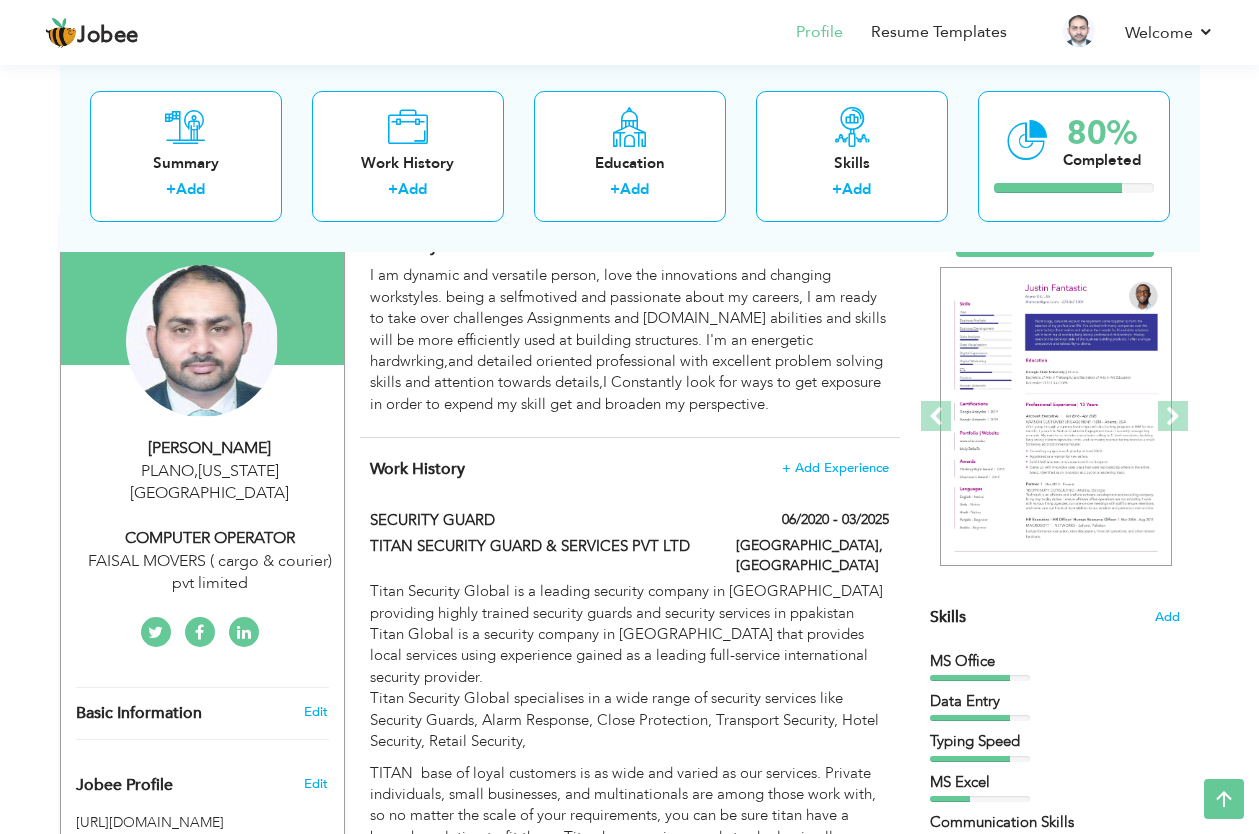 scroll, scrollTop: 139, scrollLeft: 0, axis: vertical 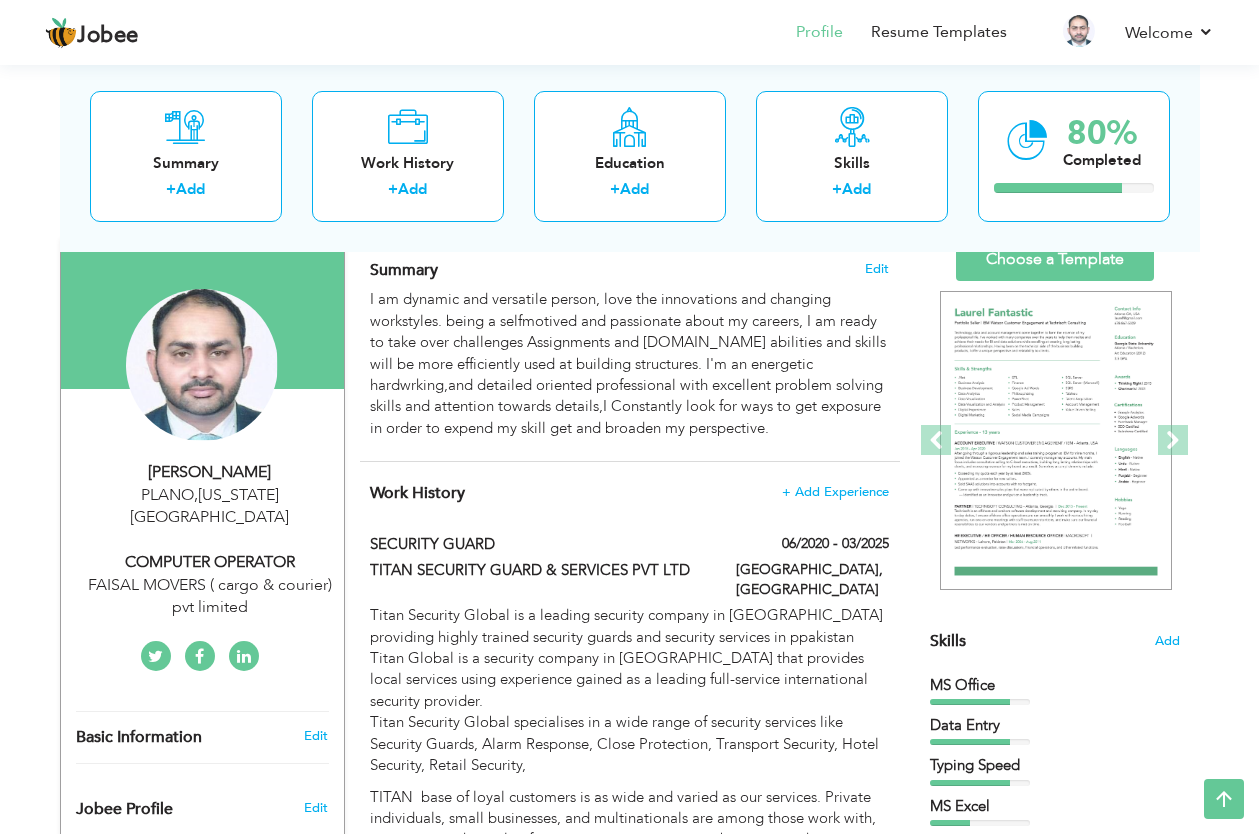 drag, startPoint x: 1270, startPoint y: 454, endPoint x: 1238, endPoint y: 71, distance: 384.3345 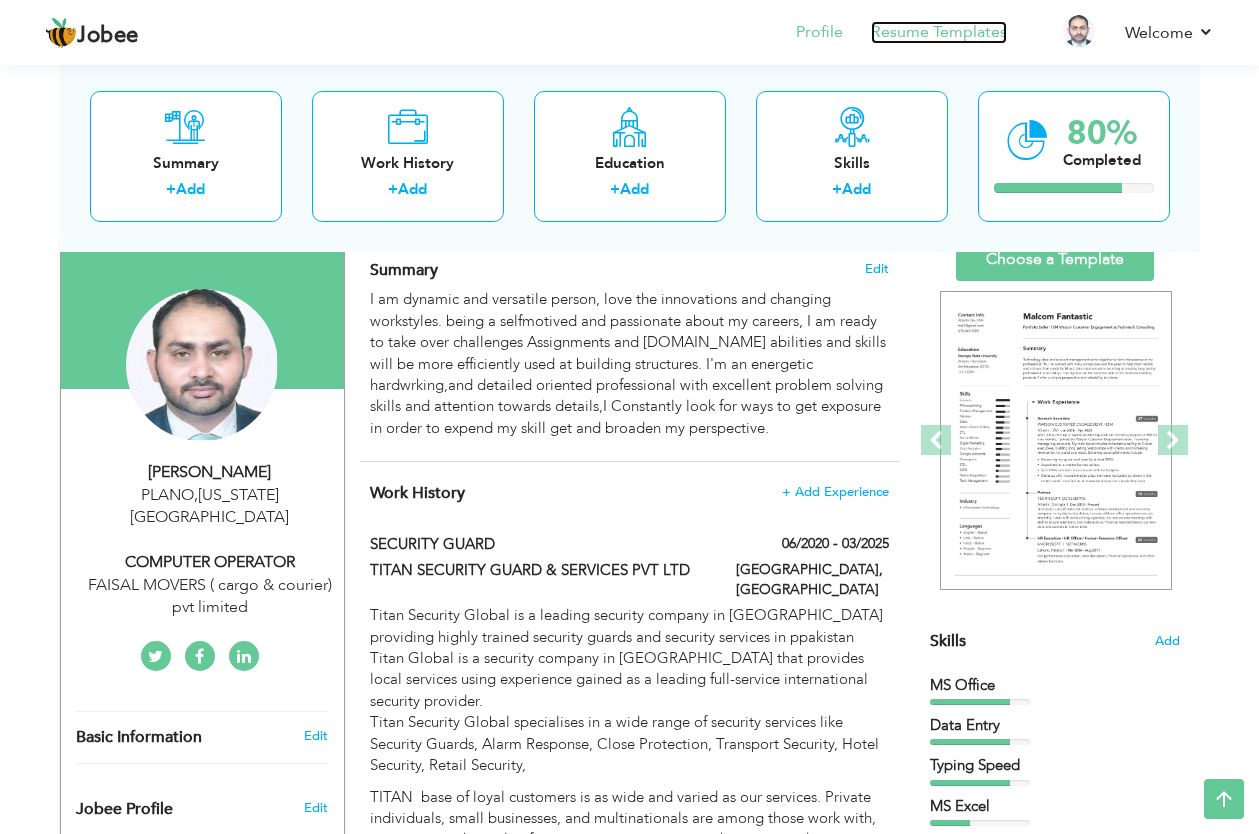 click on "Resume Templates" at bounding box center [939, 32] 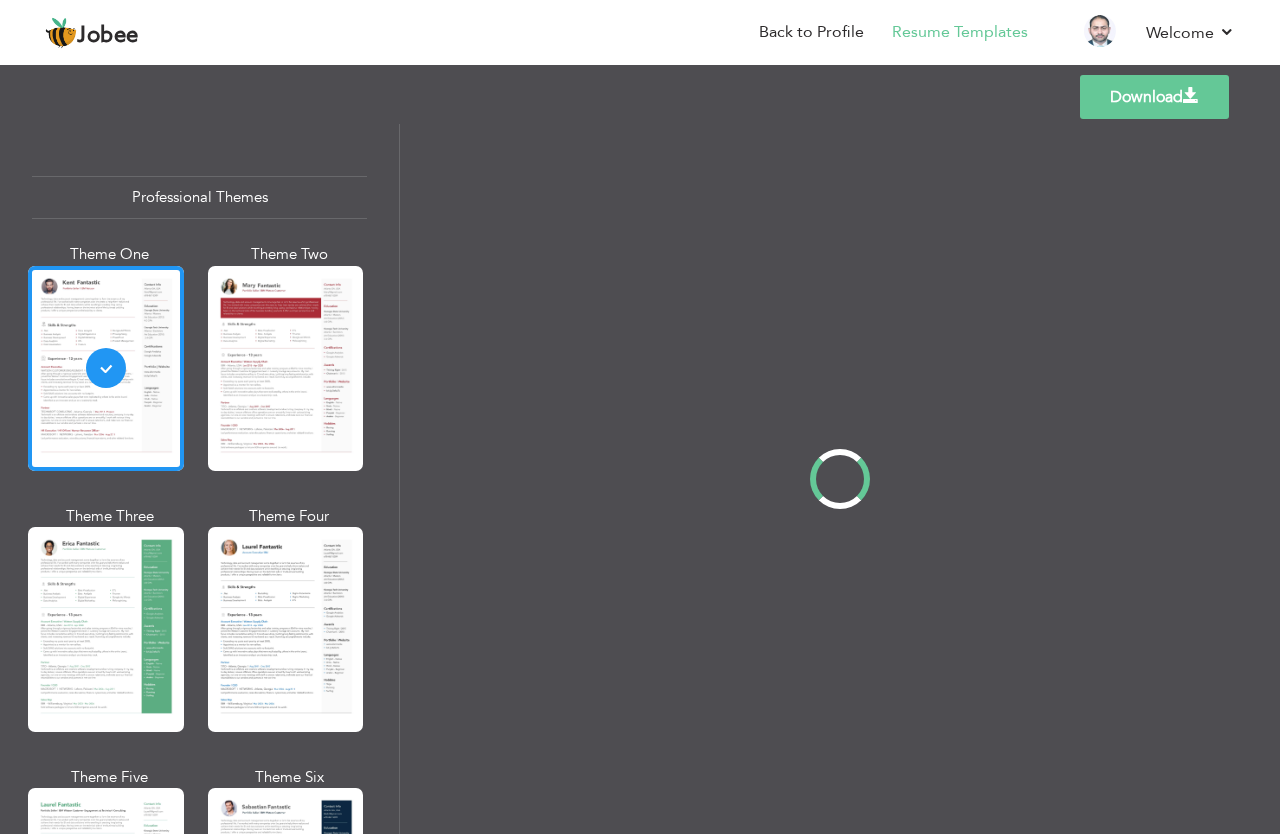 scroll, scrollTop: 0, scrollLeft: 0, axis: both 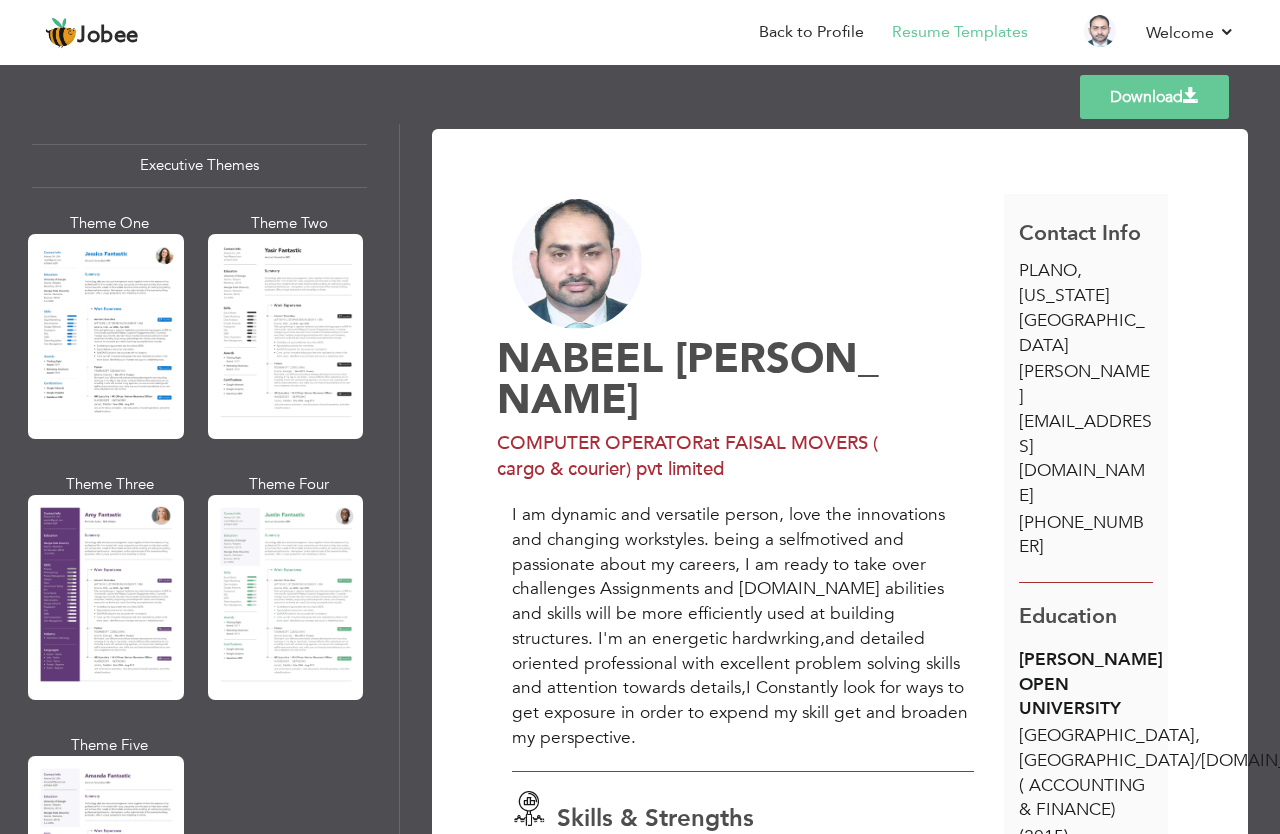 drag, startPoint x: 393, startPoint y: 216, endPoint x: 400, endPoint y: 475, distance: 259.09457 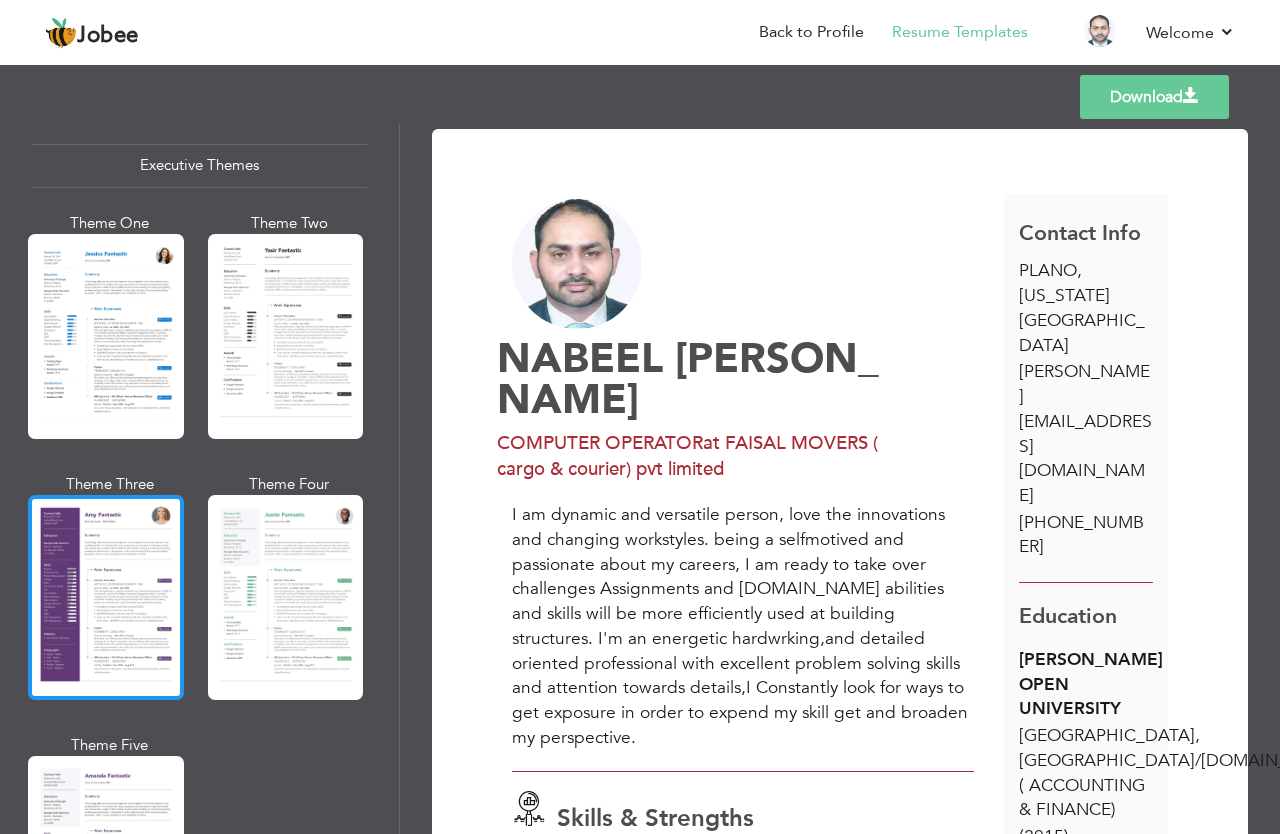 click at bounding box center (106, 597) 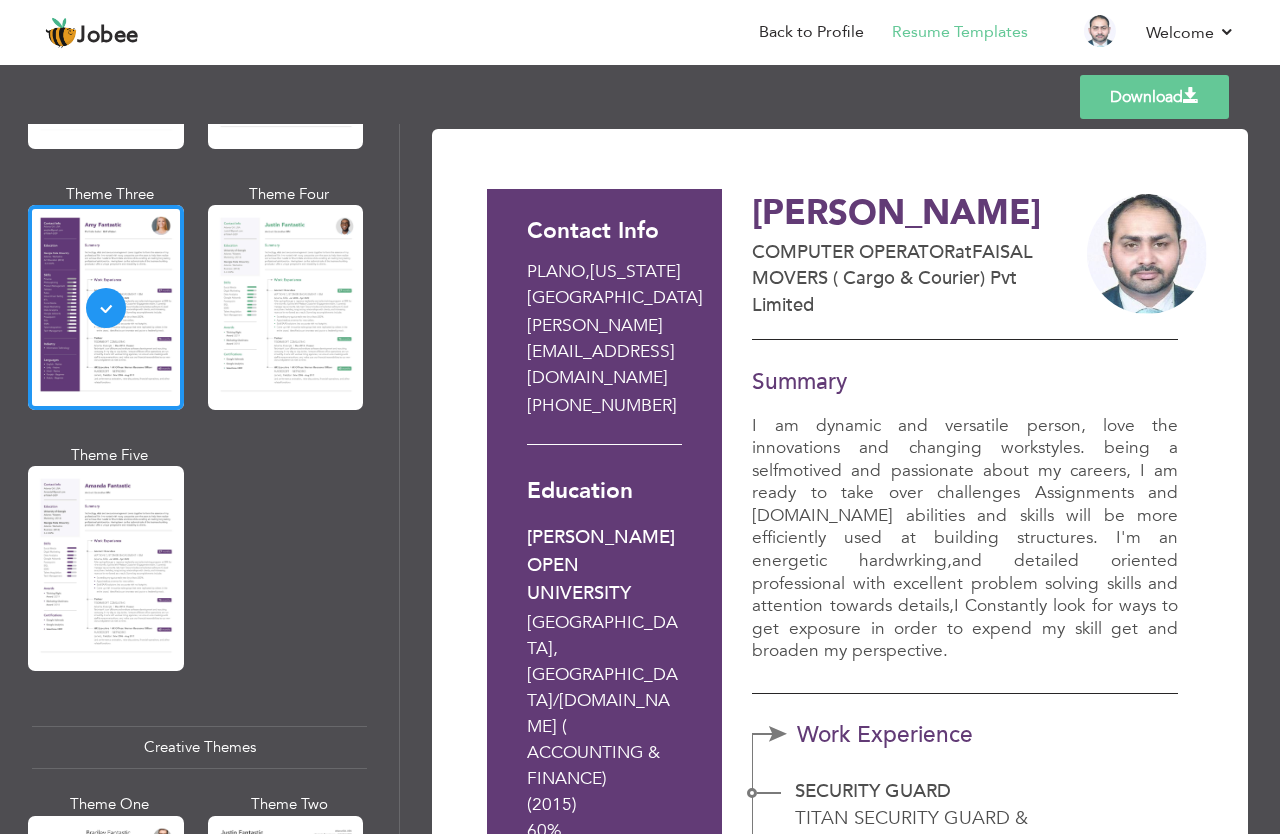 scroll, scrollTop: 1897, scrollLeft: 0, axis: vertical 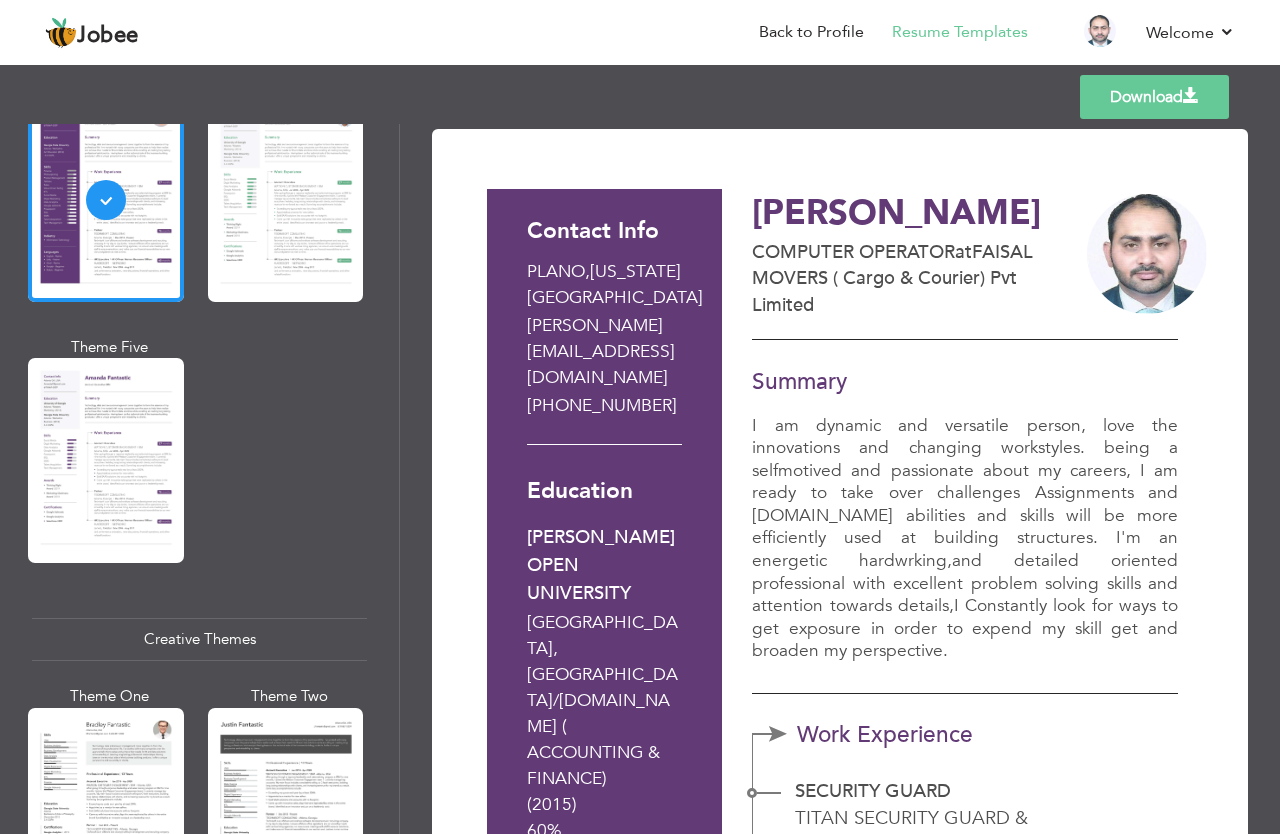 drag, startPoint x: 390, startPoint y: 488, endPoint x: 393, endPoint y: 556, distance: 68.06615 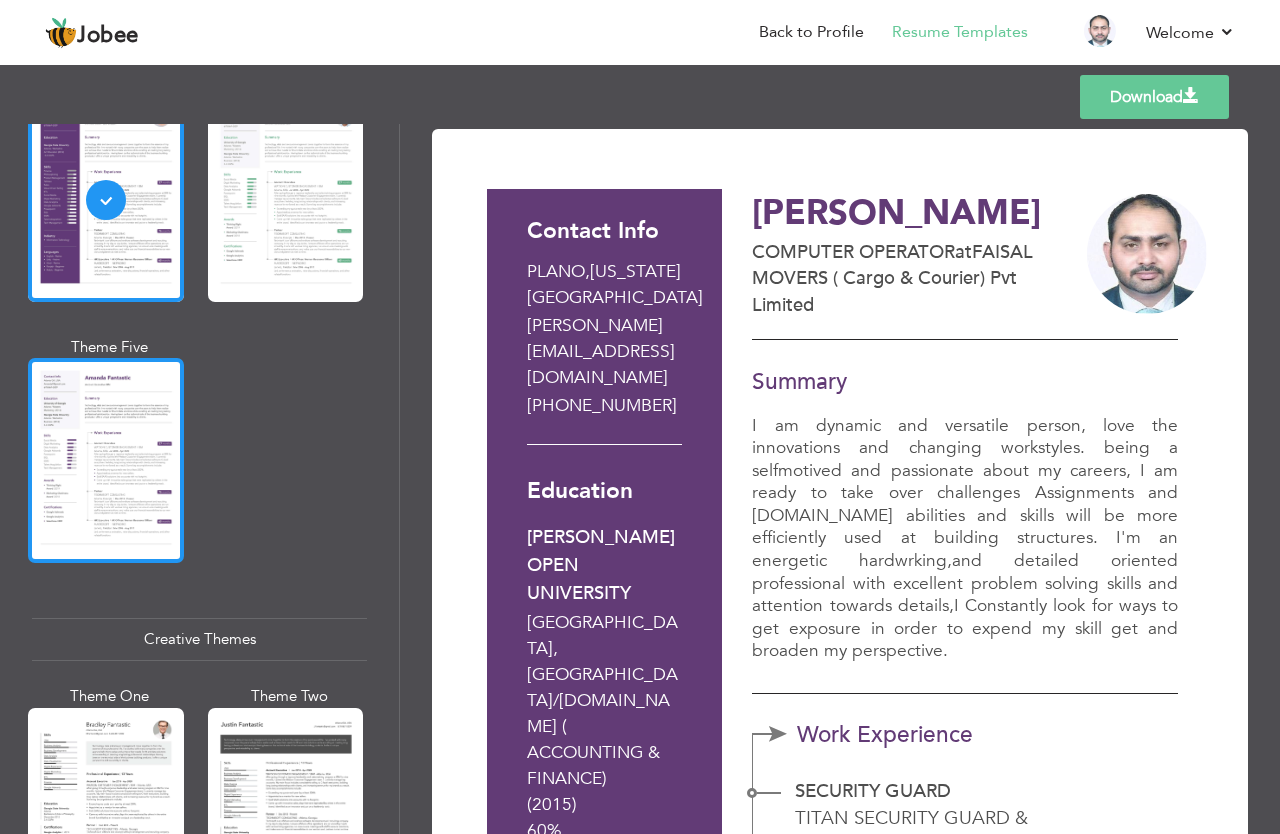 click at bounding box center (106, 460) 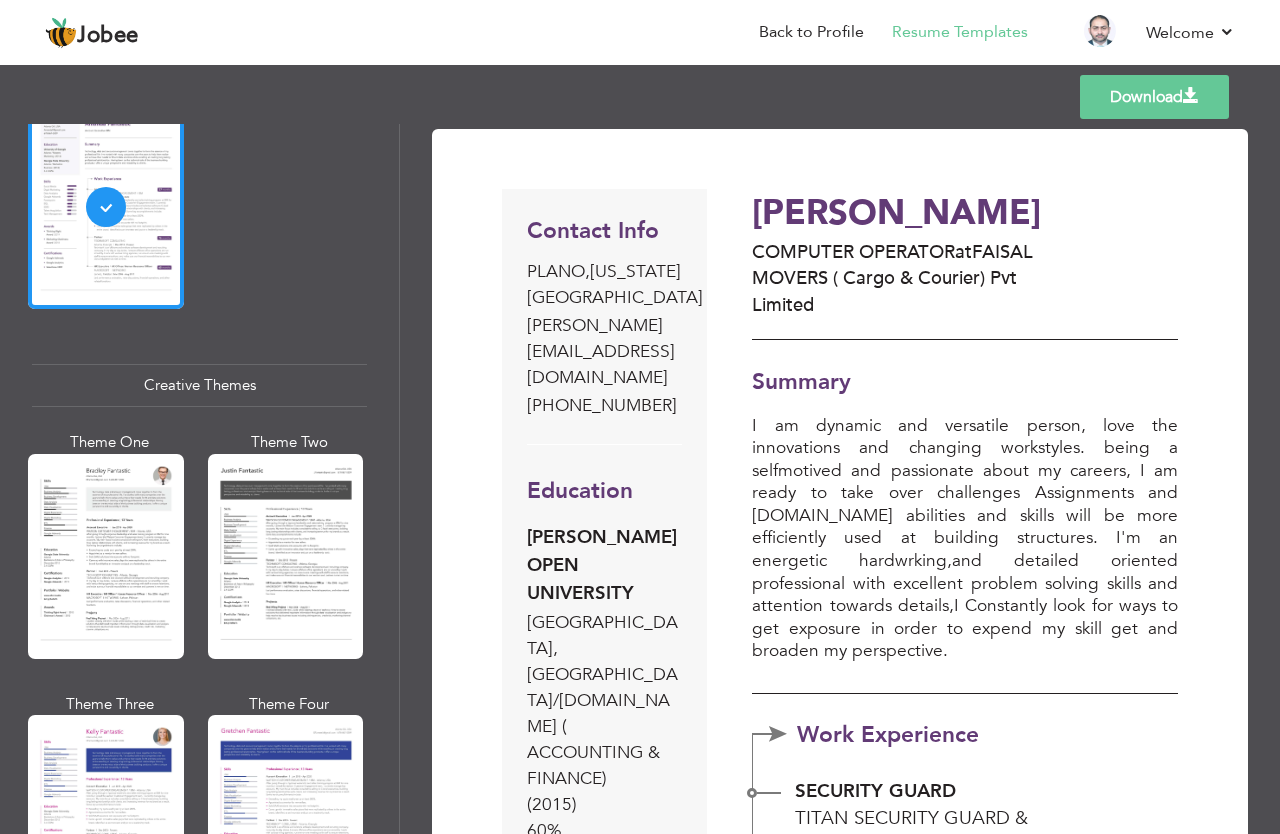 drag, startPoint x: 383, startPoint y: 556, endPoint x: 384, endPoint y: 601, distance: 45.01111 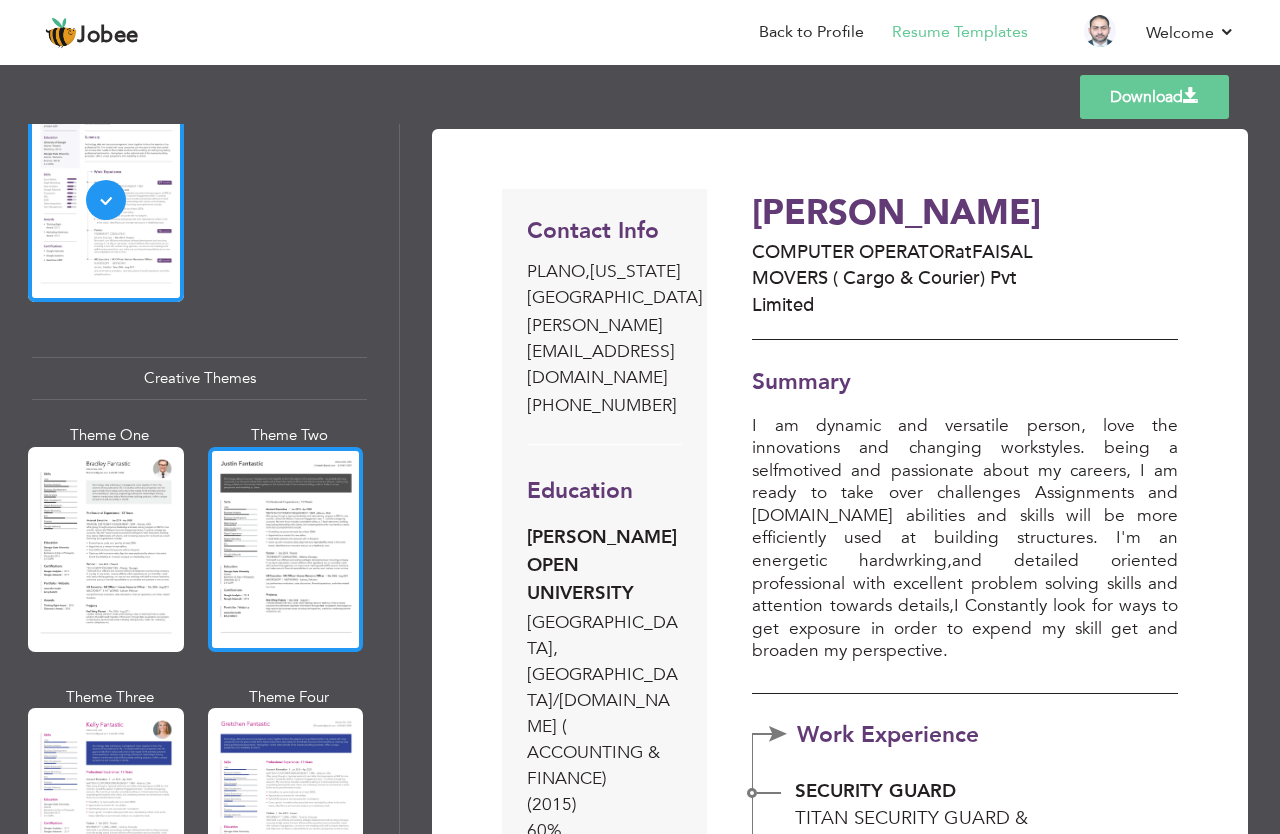 click at bounding box center [286, 549] 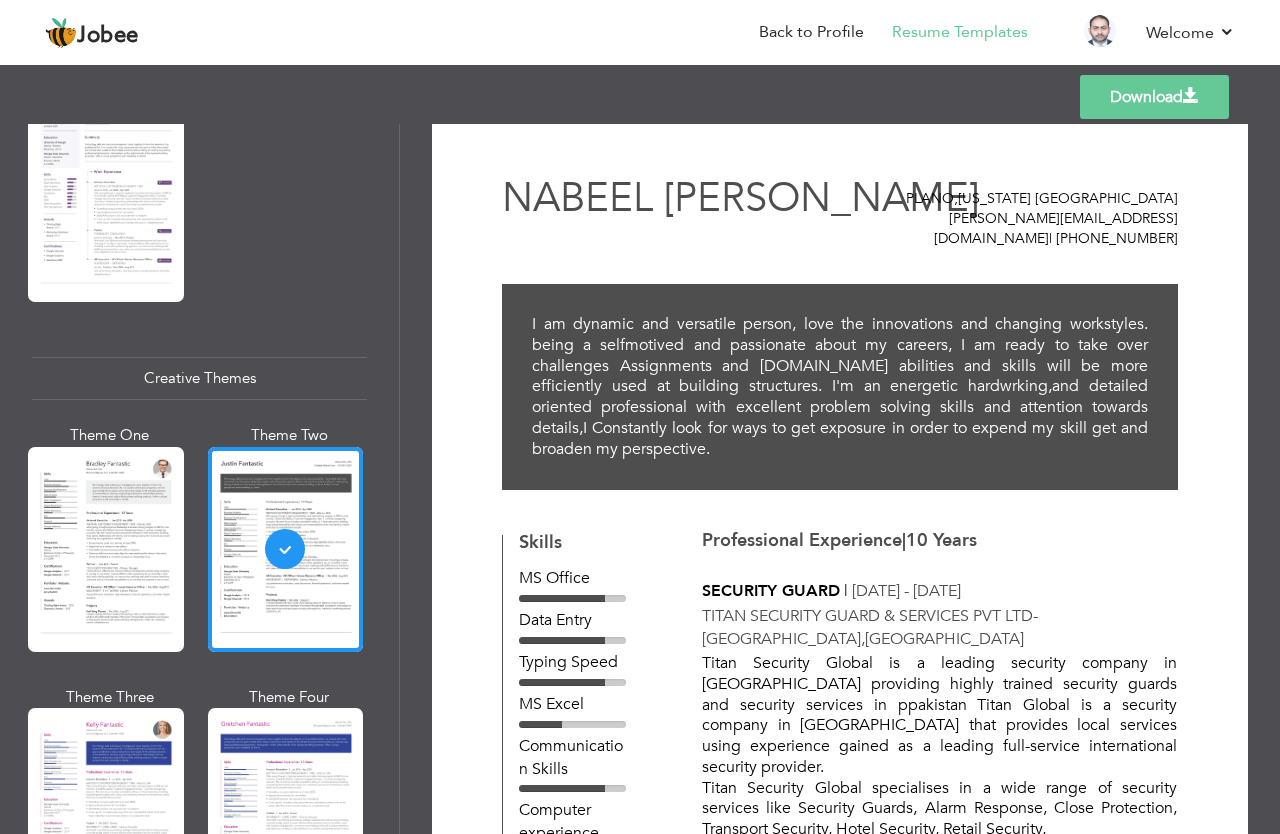 scroll, scrollTop: 23, scrollLeft: 0, axis: vertical 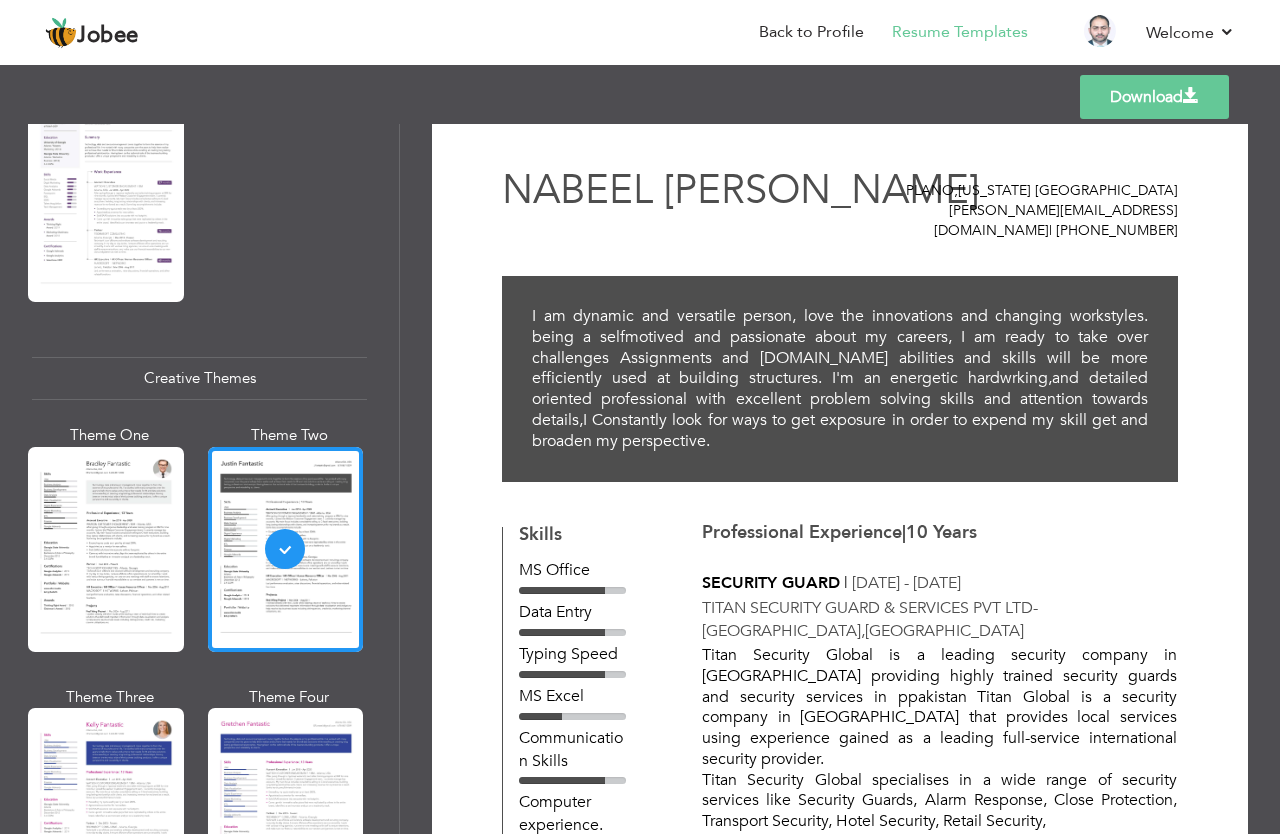 drag, startPoint x: 1271, startPoint y: 240, endPoint x: 1211, endPoint y: 244, distance: 60.133186 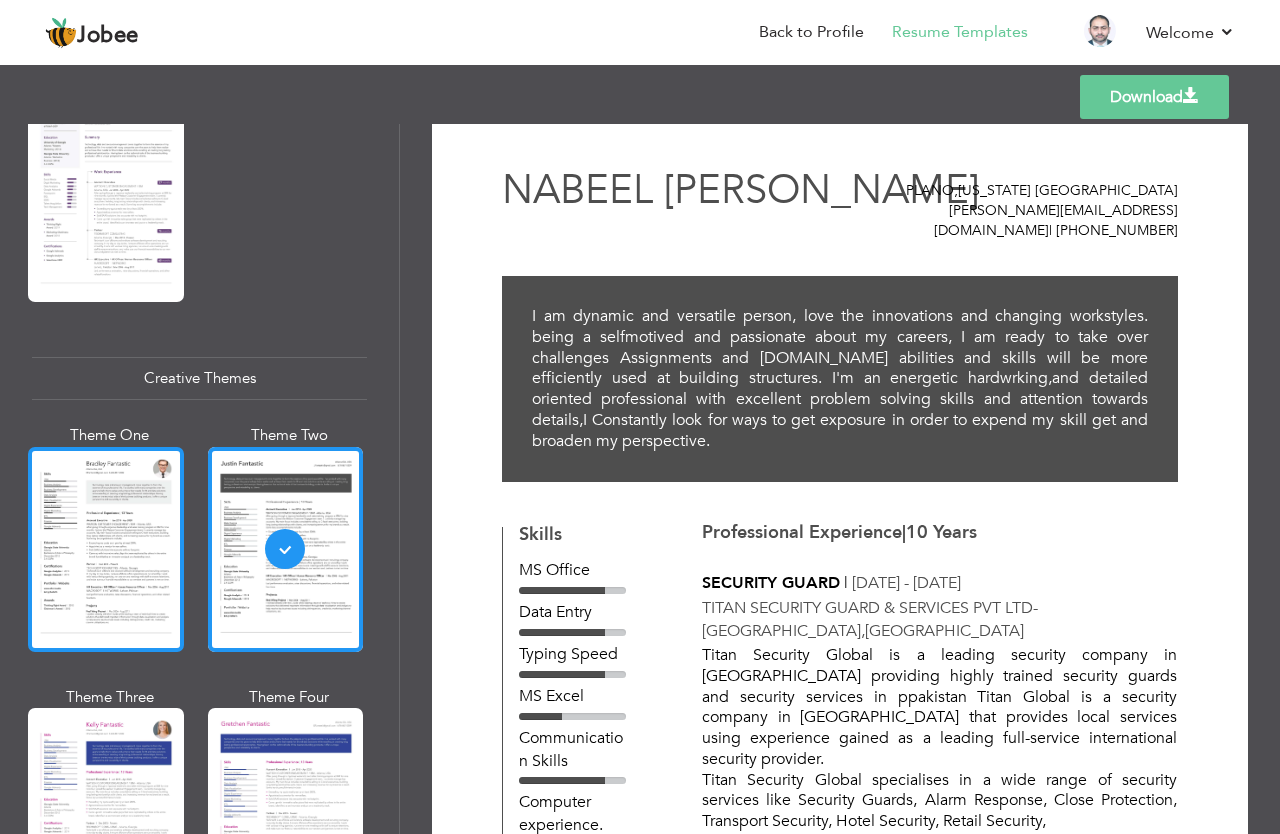 click at bounding box center [106, 549] 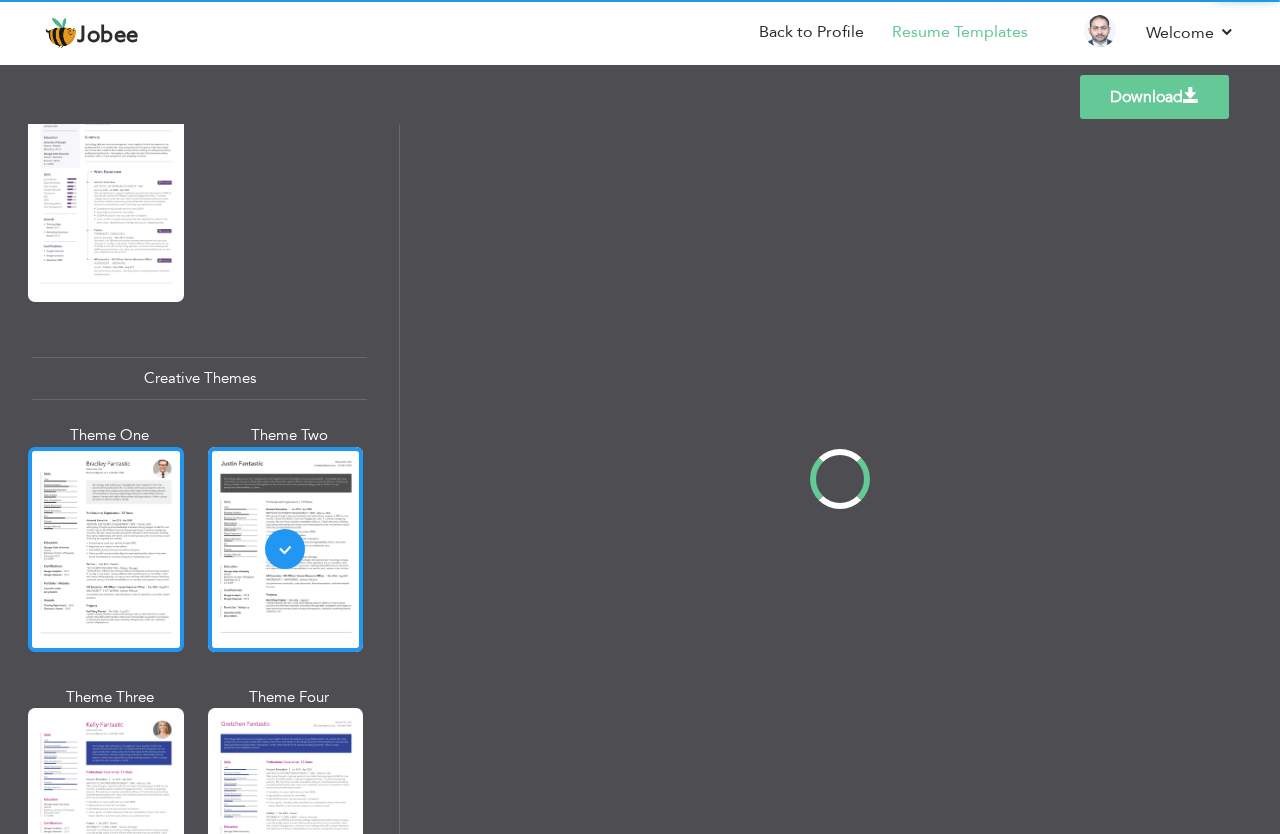 click on "Professional Themes
Theme One
Theme Two
Theme Three
Theme Four" at bounding box center [640, 479] 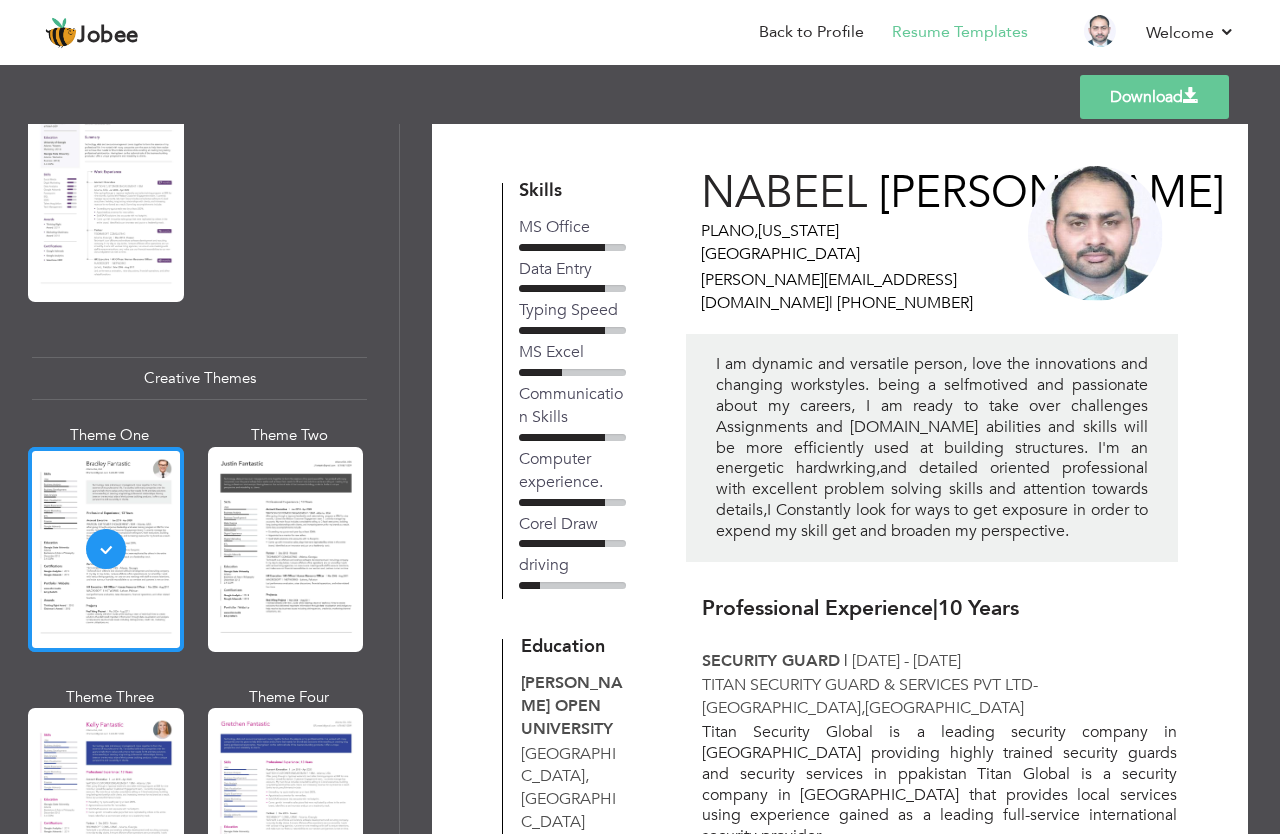 scroll, scrollTop: 0, scrollLeft: 0, axis: both 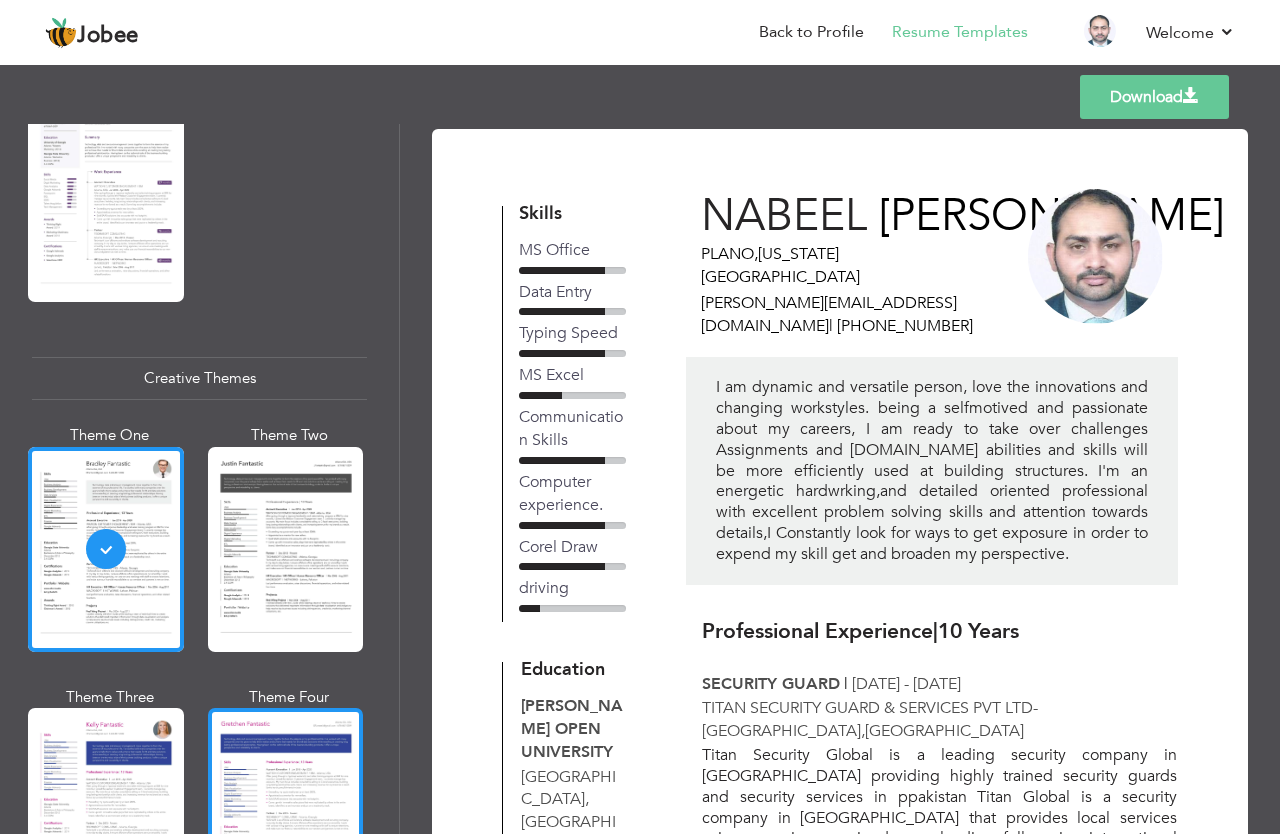 click at bounding box center [286, 810] 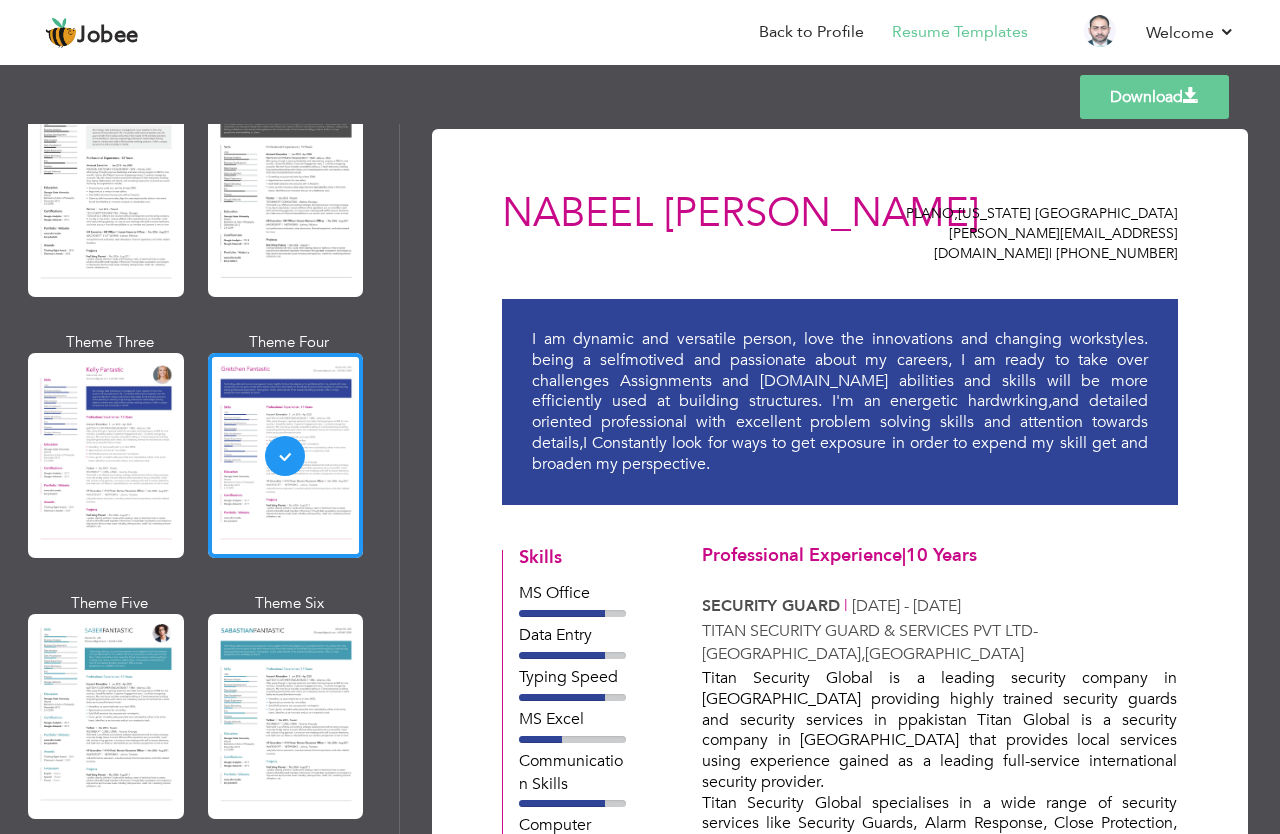 scroll, scrollTop: 2527, scrollLeft: 0, axis: vertical 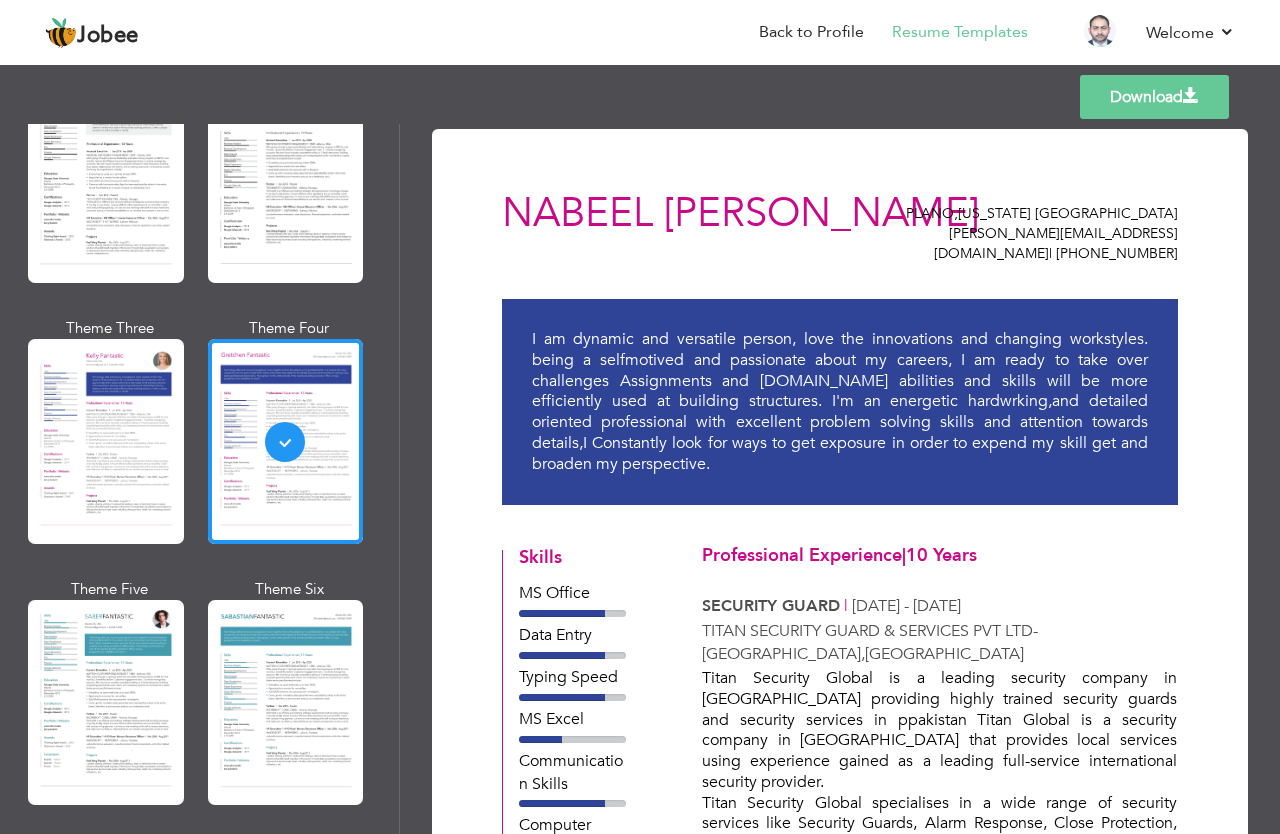 drag, startPoint x: 389, startPoint y: 610, endPoint x: 386, endPoint y: 674, distance: 64.070274 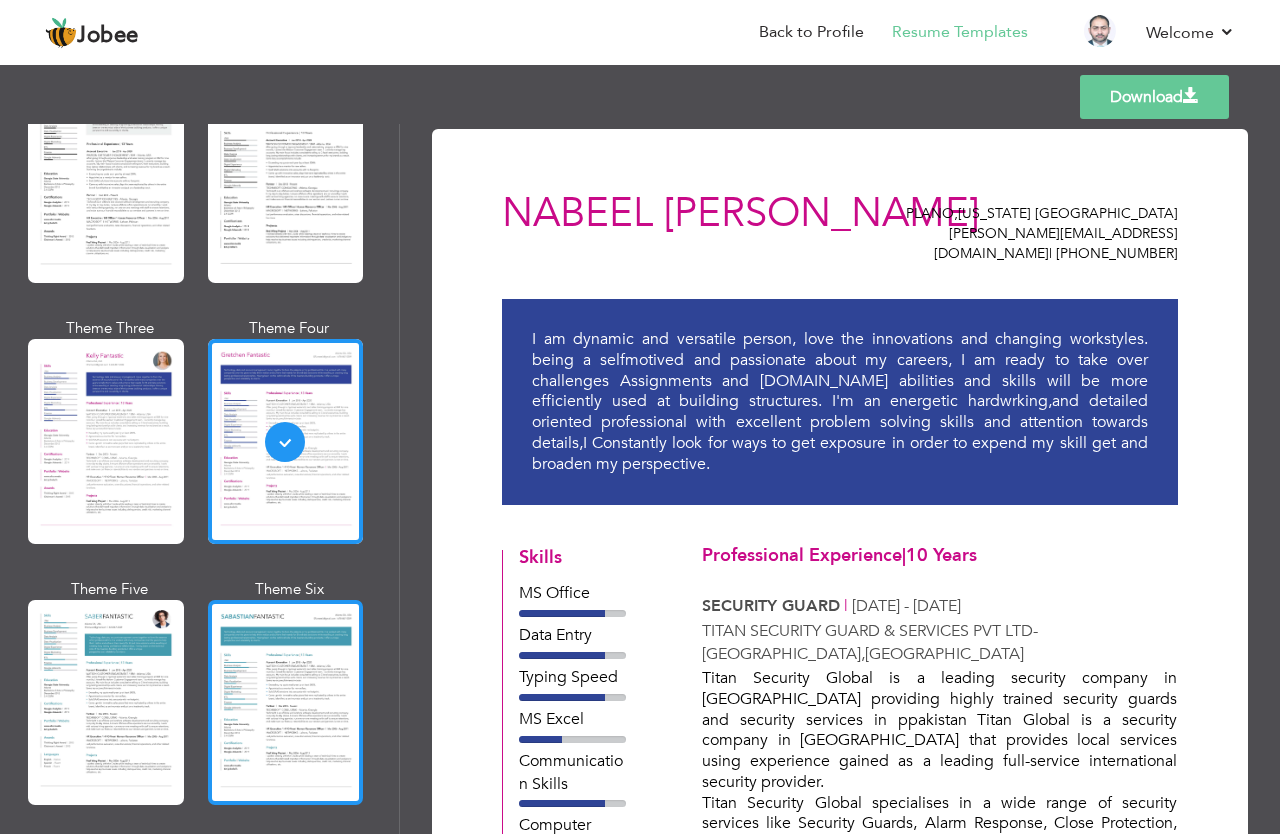 click at bounding box center (286, 702) 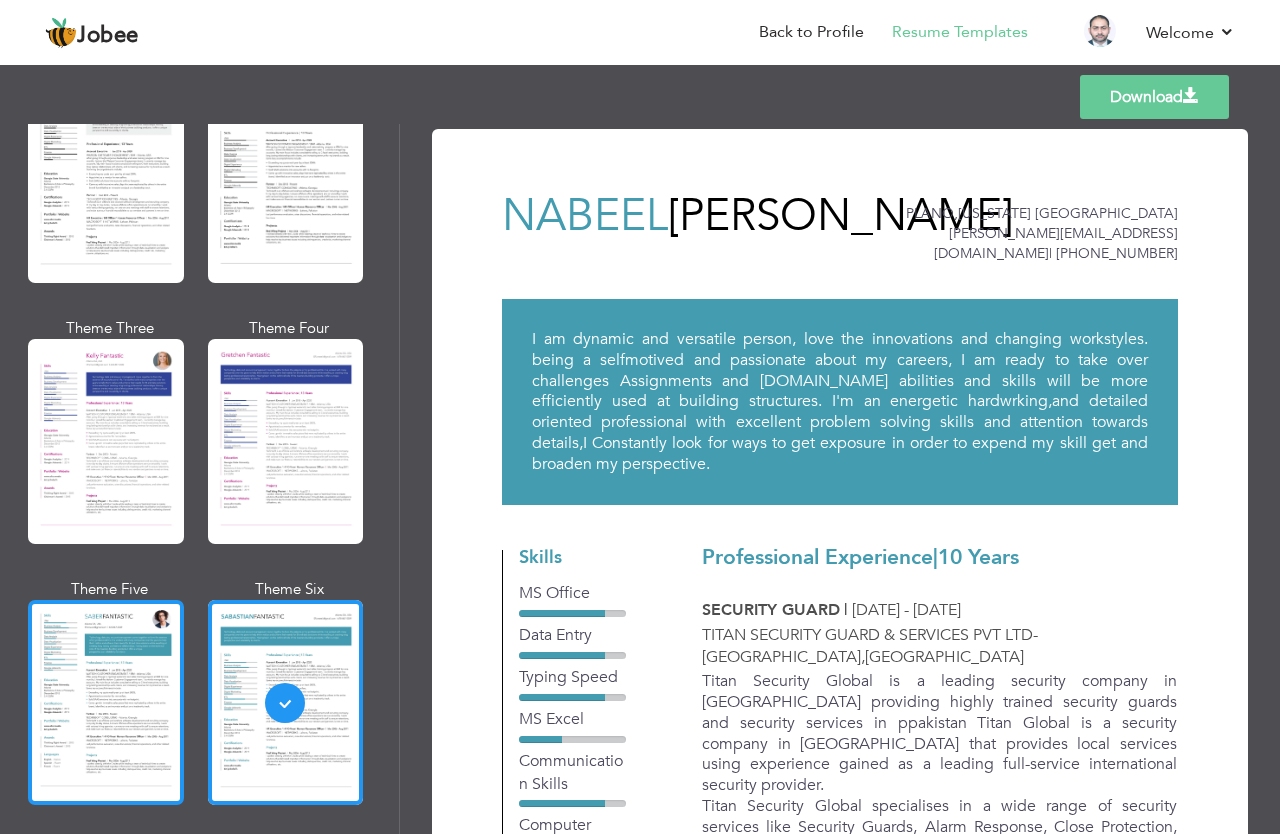 click at bounding box center (106, 702) 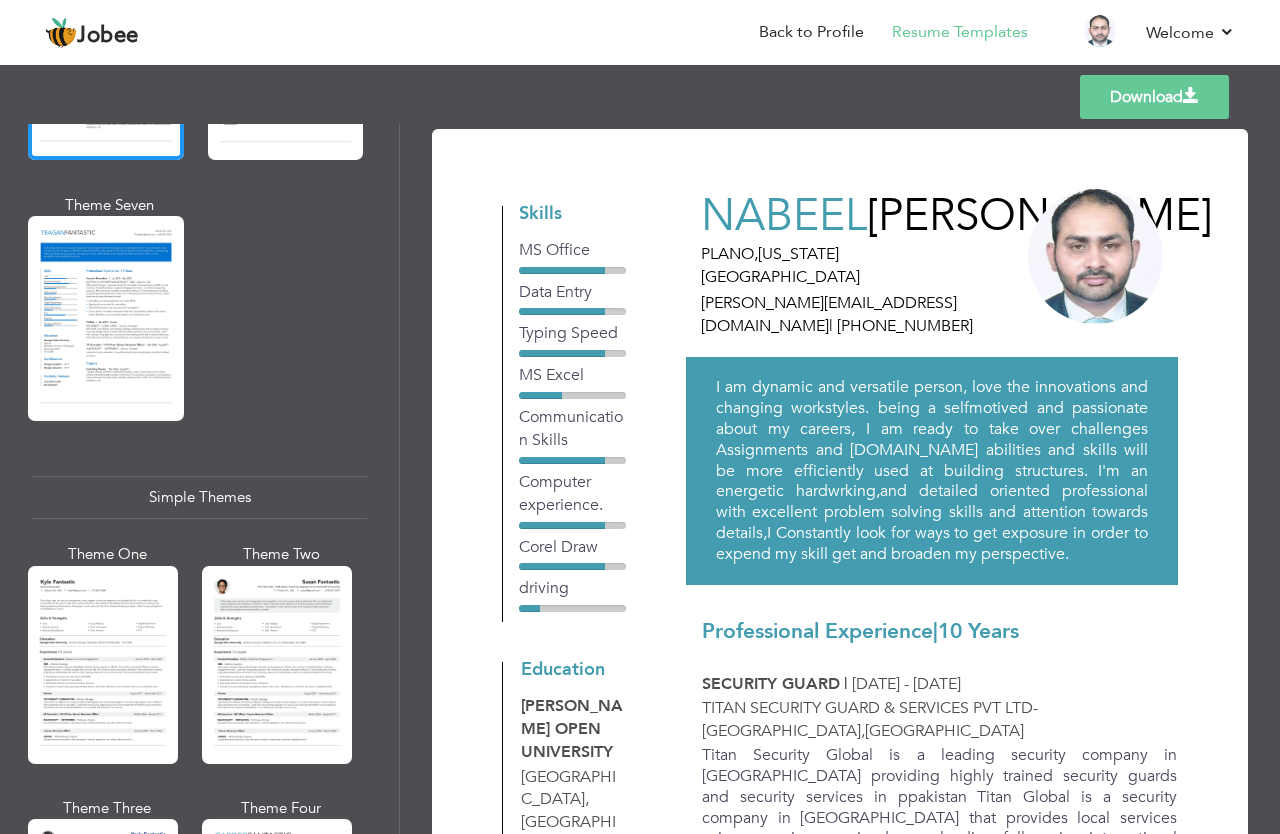 scroll, scrollTop: 3179, scrollLeft: 0, axis: vertical 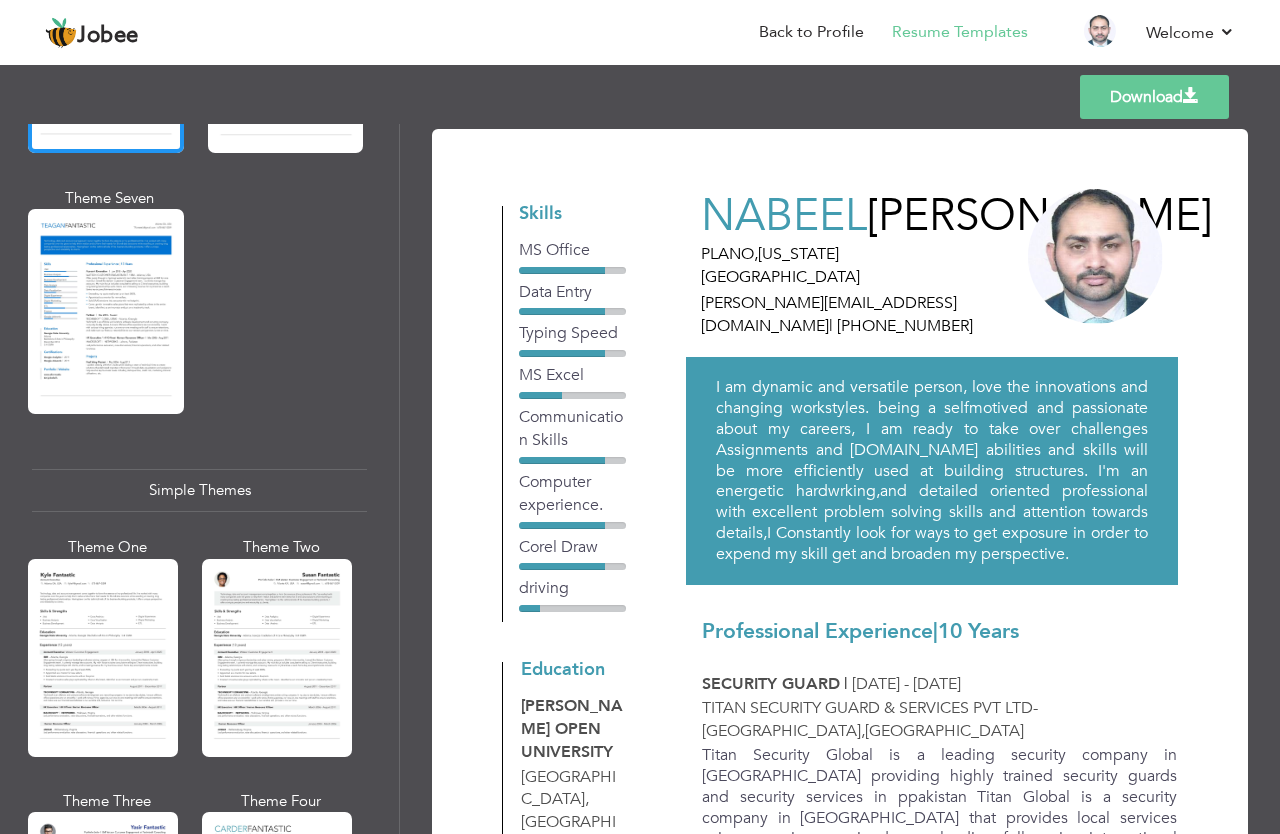 drag, startPoint x: 394, startPoint y: 643, endPoint x: 398, endPoint y: 755, distance: 112.0714 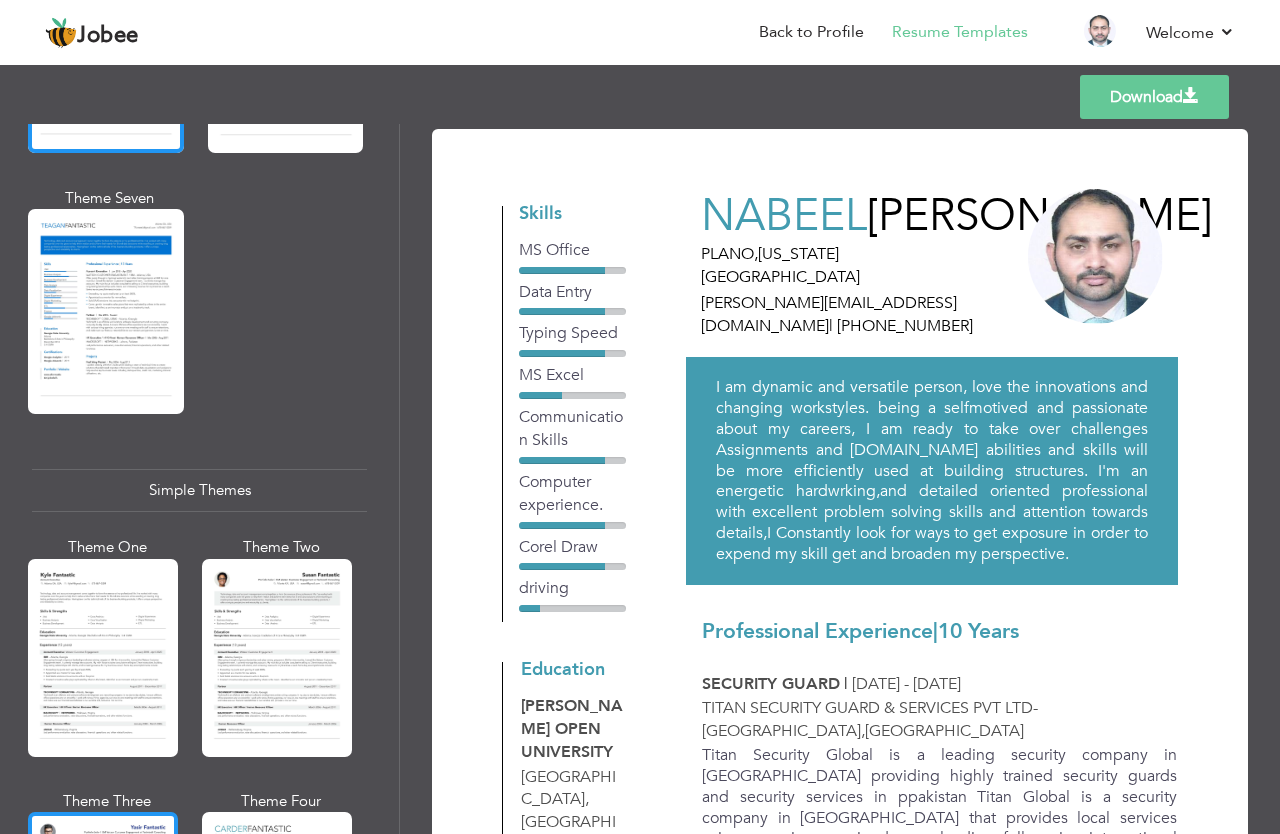 click at bounding box center [103, 911] 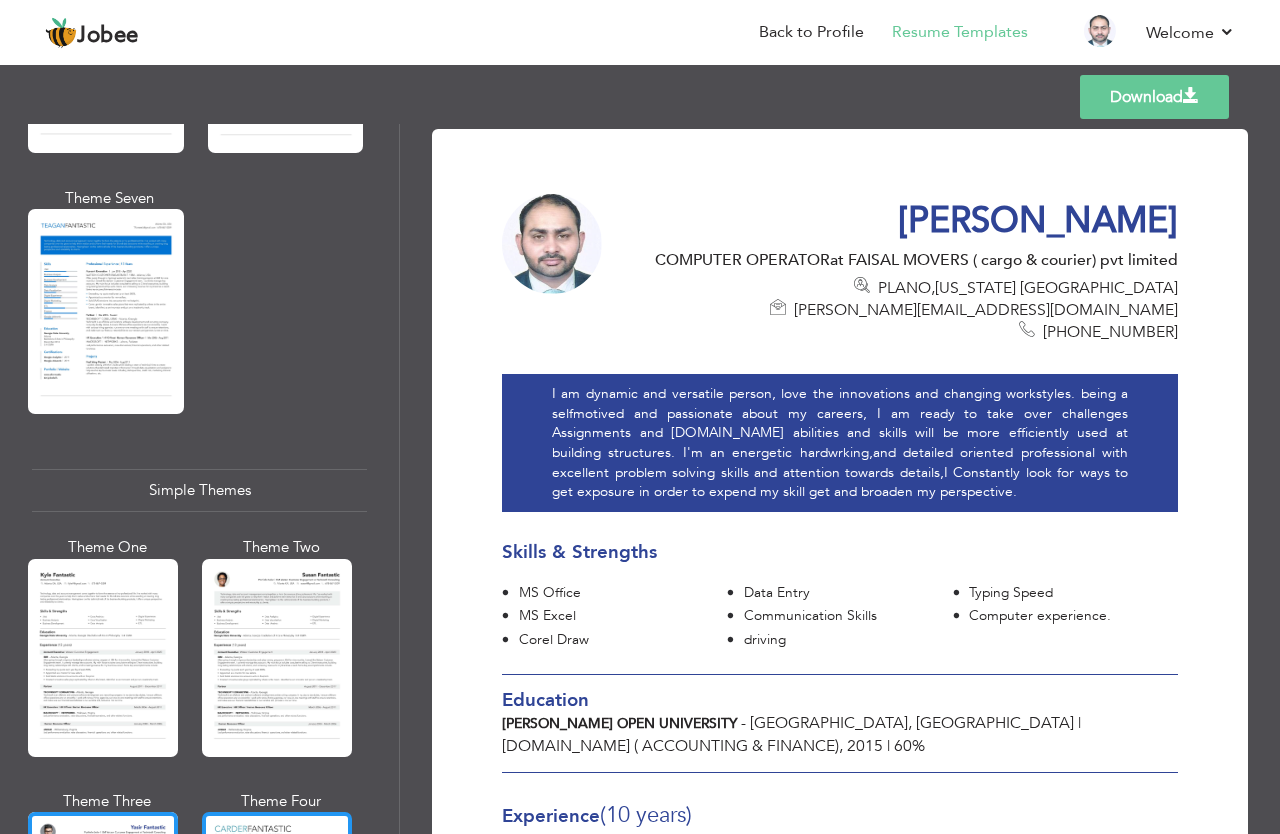 click at bounding box center [277, 911] 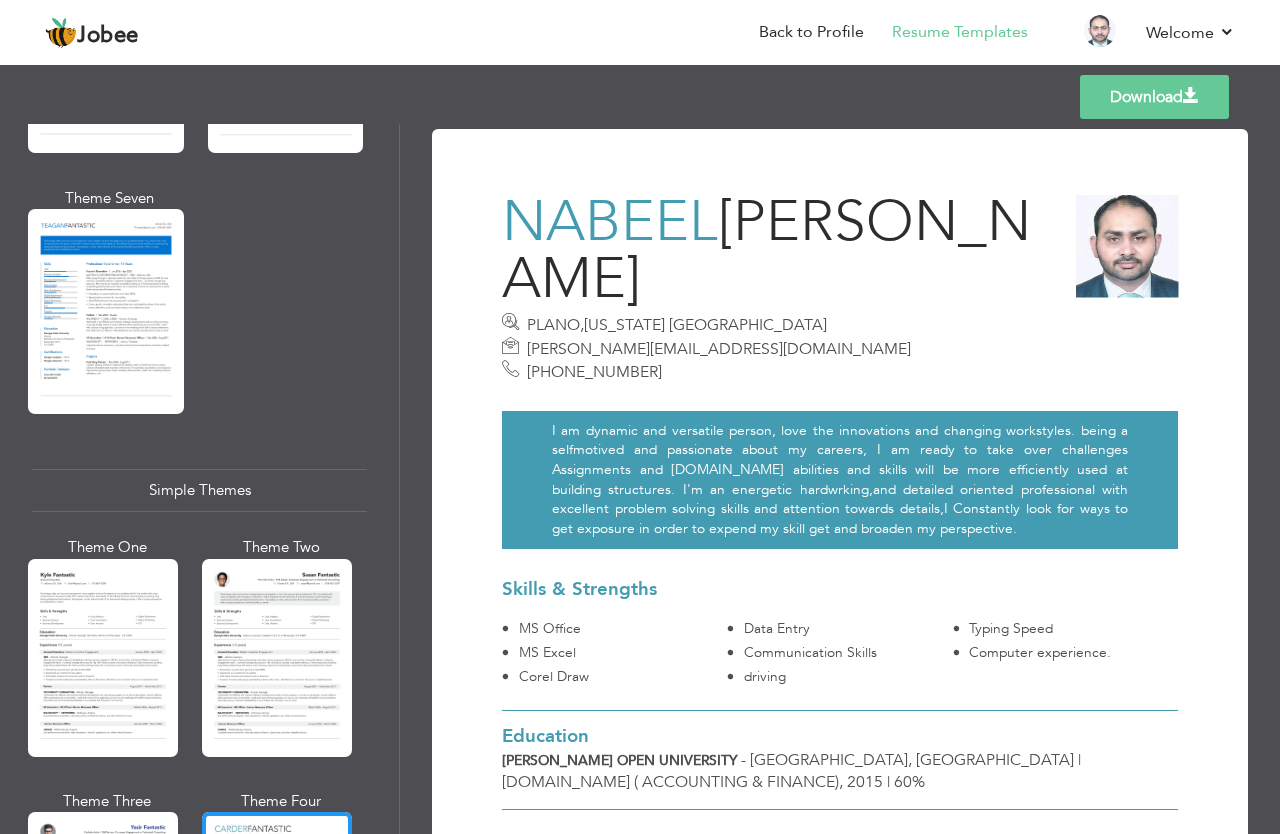 scroll, scrollTop: 3214, scrollLeft: 0, axis: vertical 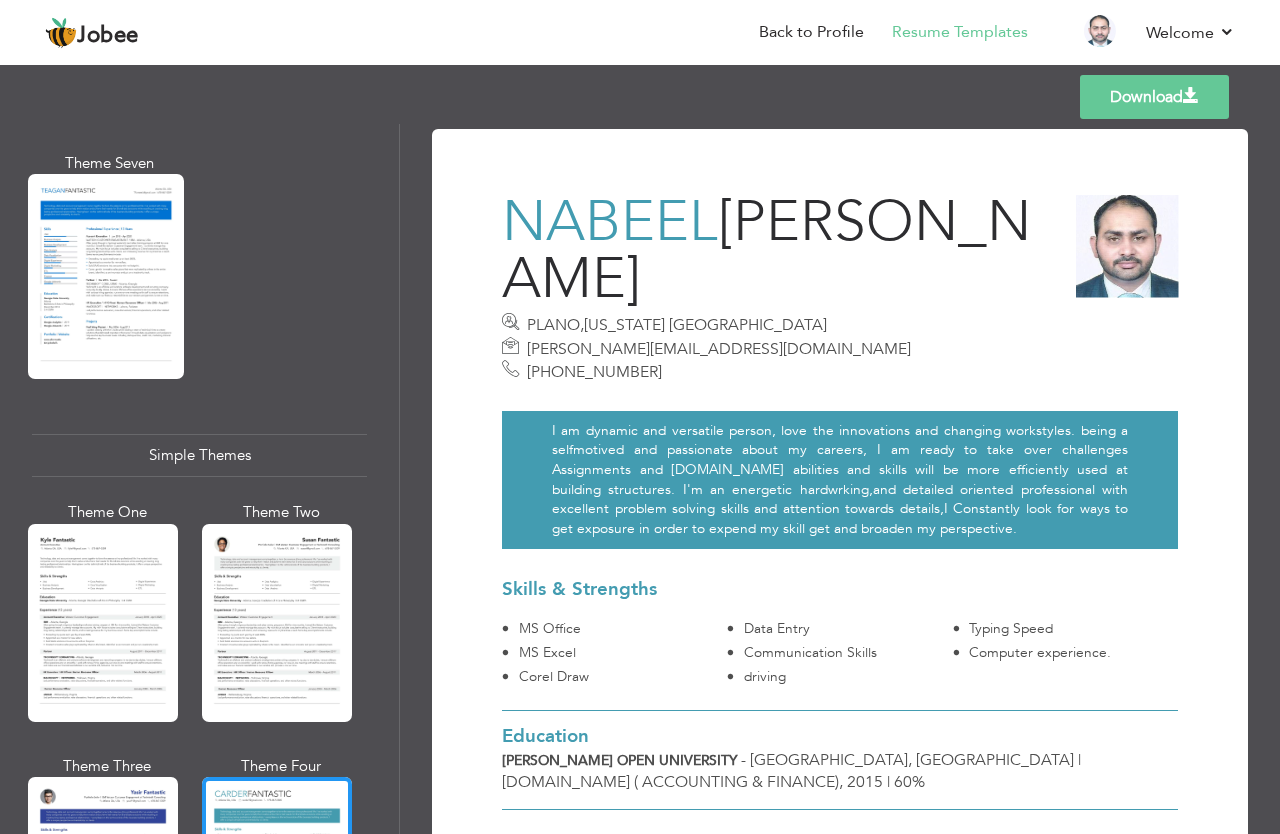 drag, startPoint x: 383, startPoint y: 711, endPoint x: 389, endPoint y: 760, distance: 49.365982 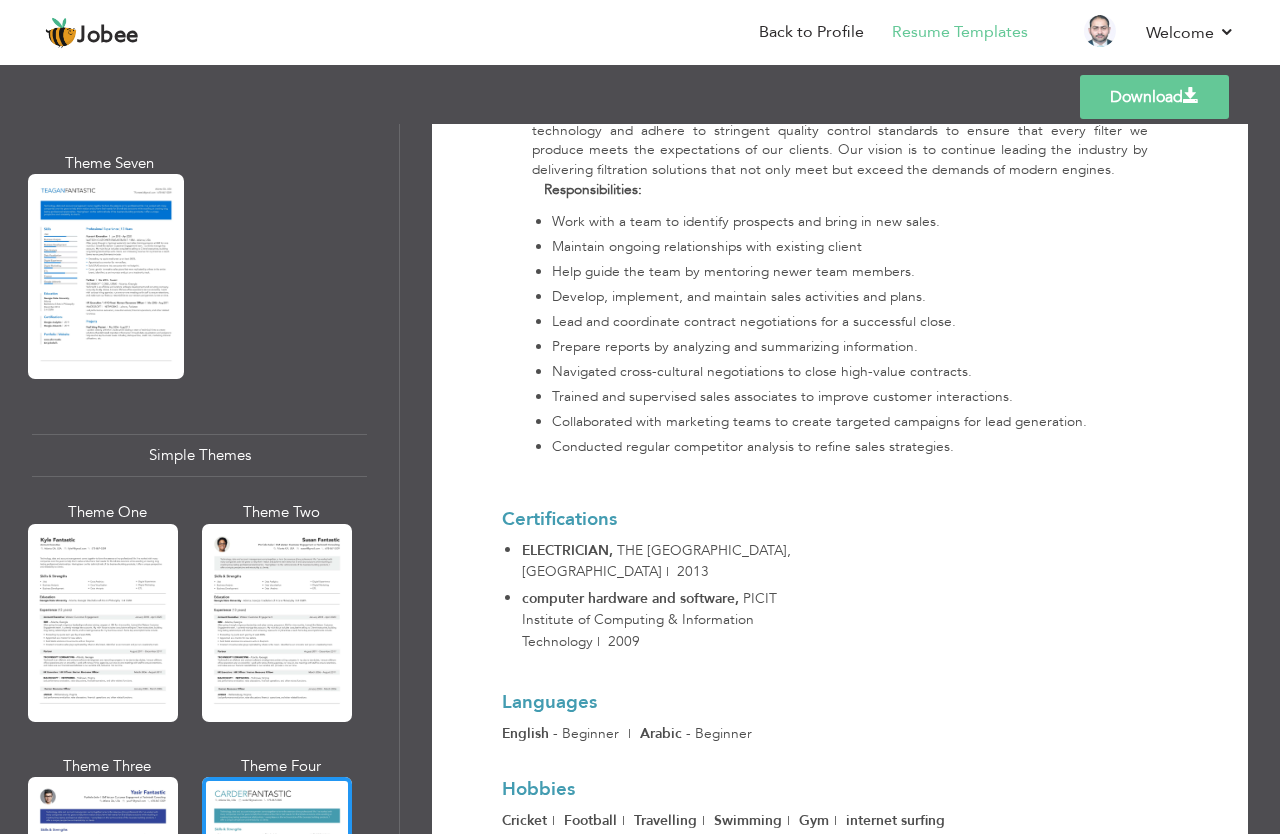 scroll, scrollTop: 3091, scrollLeft: 0, axis: vertical 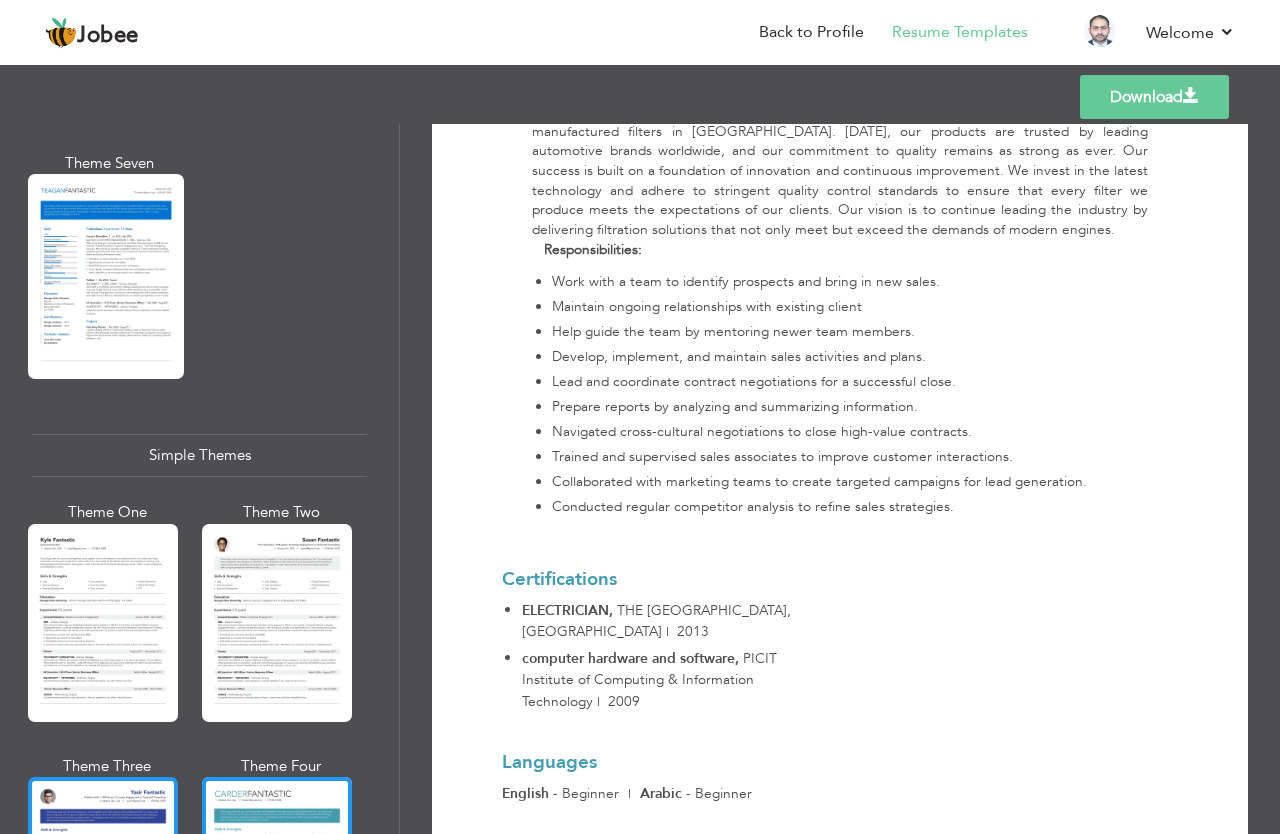 click at bounding box center [103, 876] 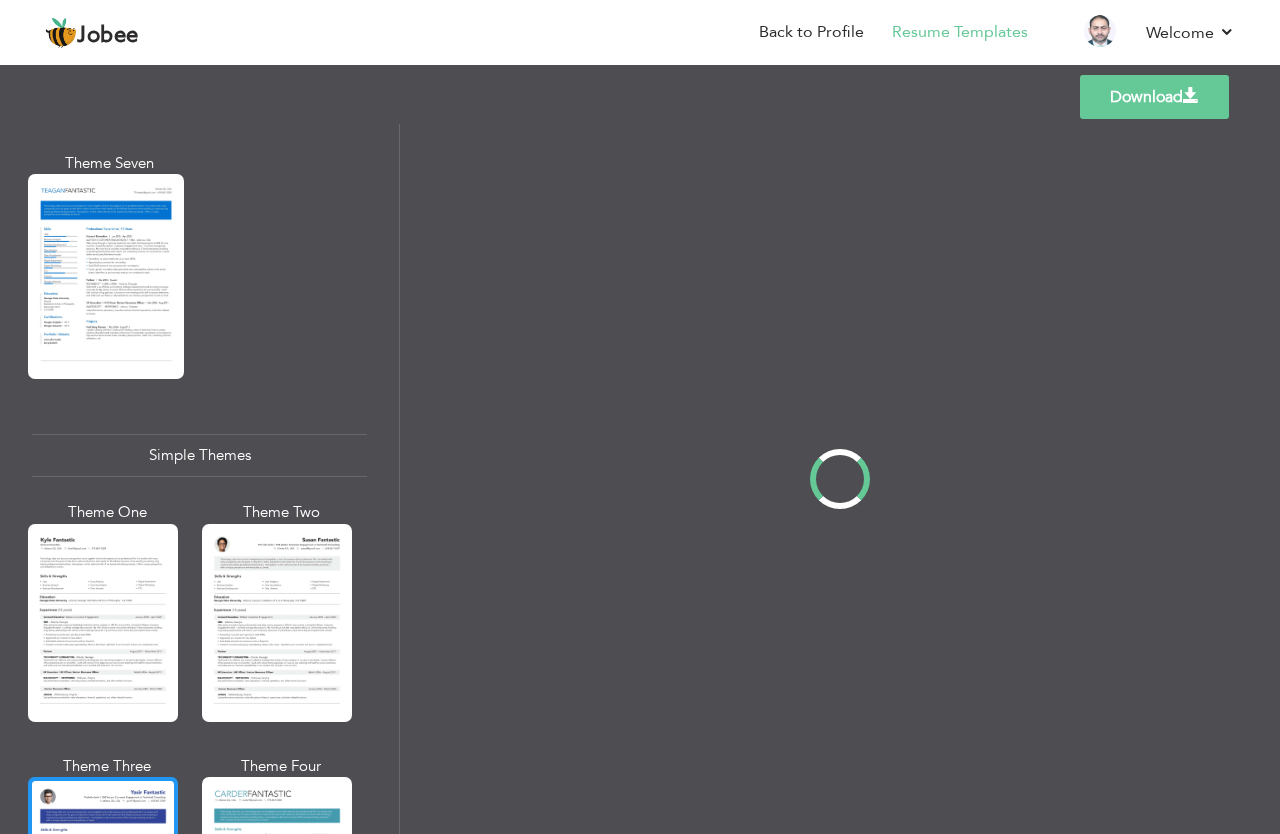 scroll, scrollTop: 0, scrollLeft: 0, axis: both 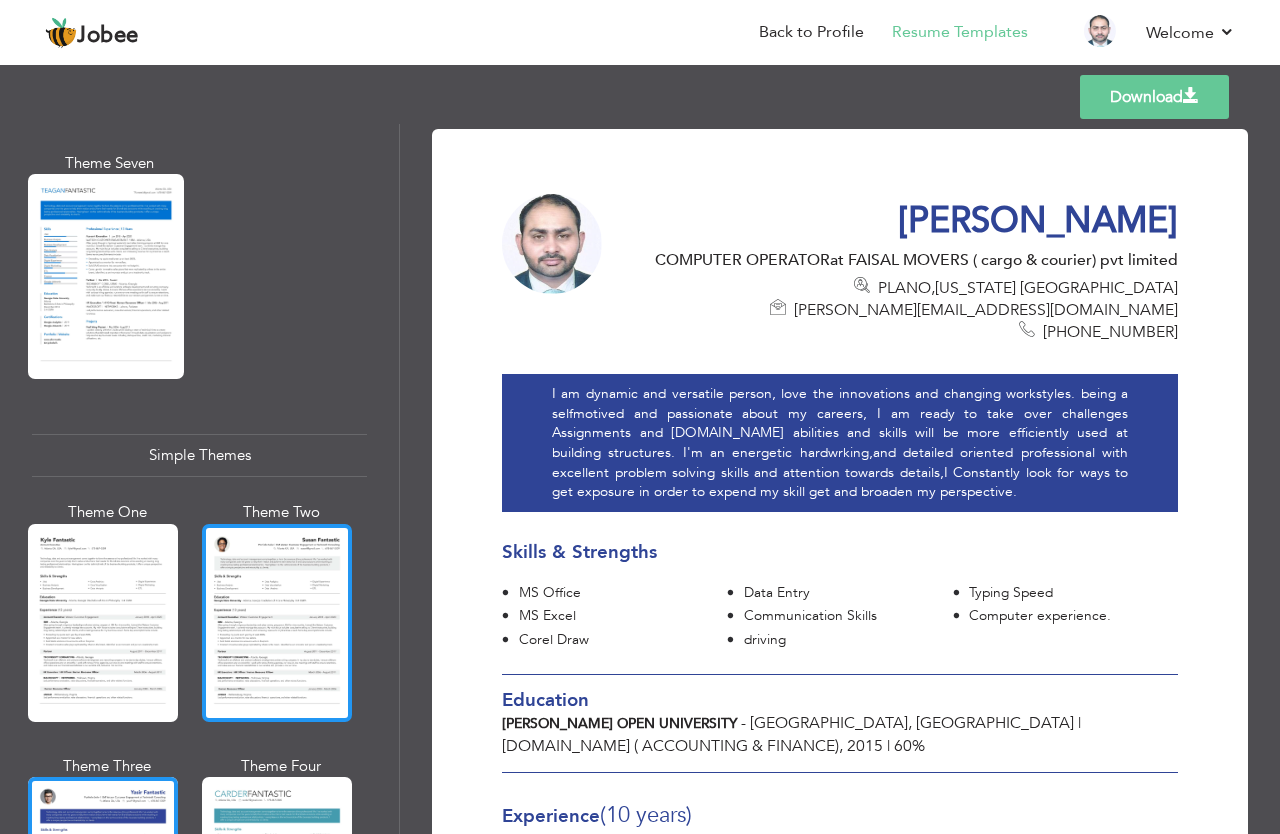 click at bounding box center (277, 623) 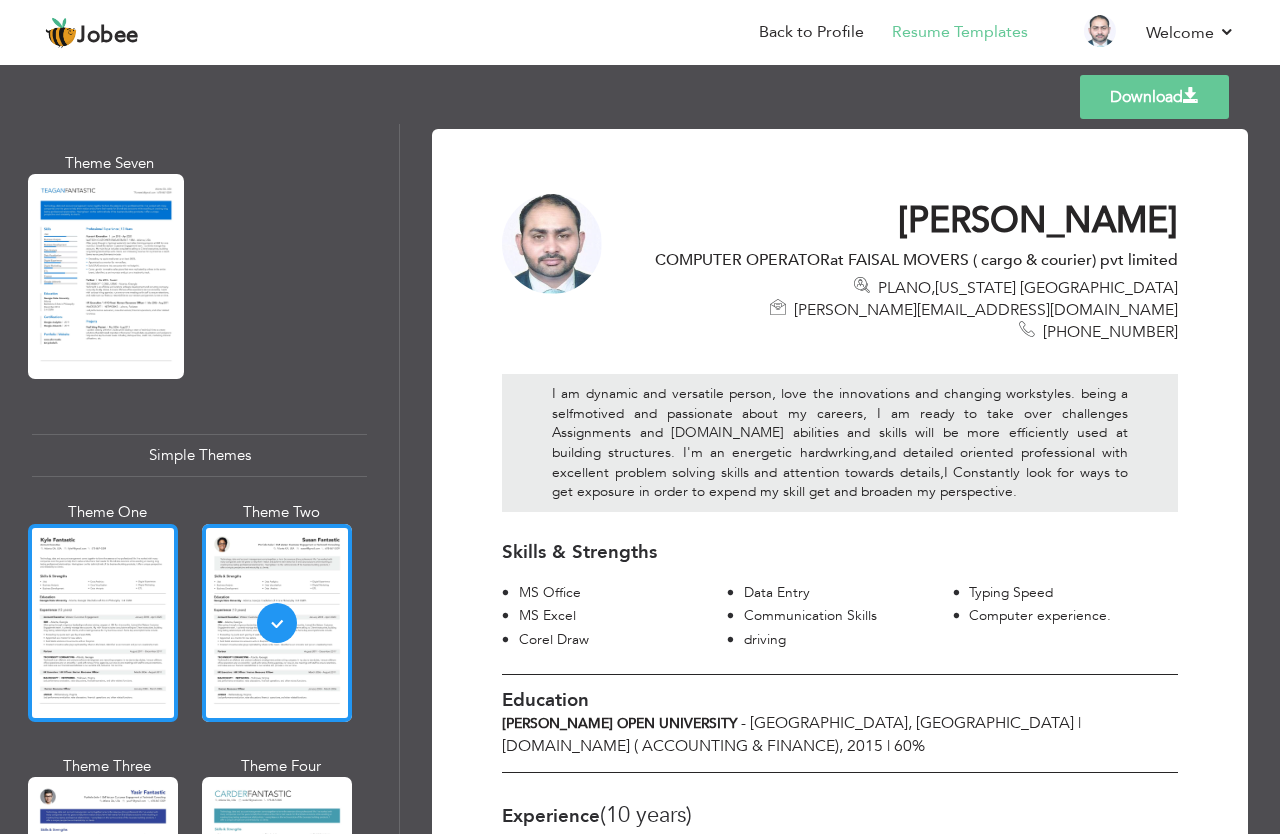 click at bounding box center (103, 623) 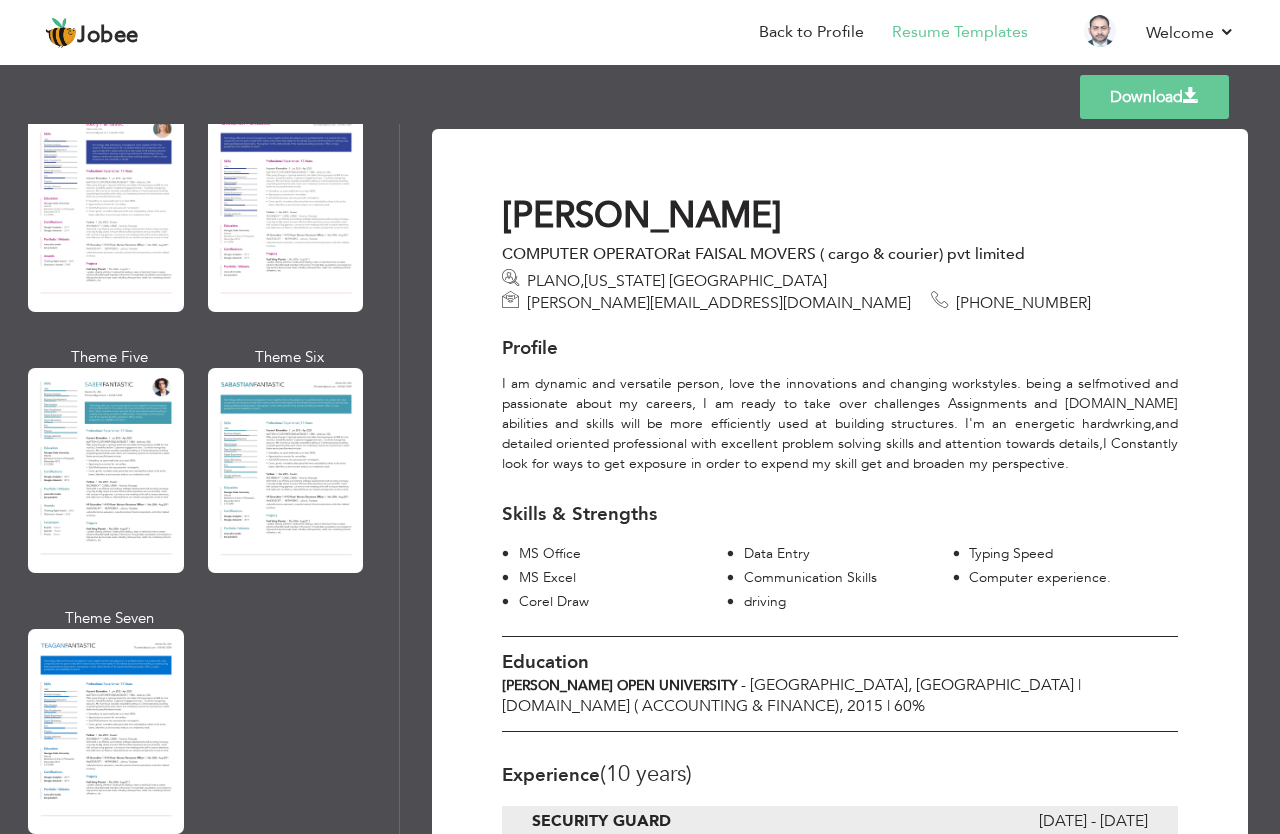 scroll, scrollTop: 2752, scrollLeft: 0, axis: vertical 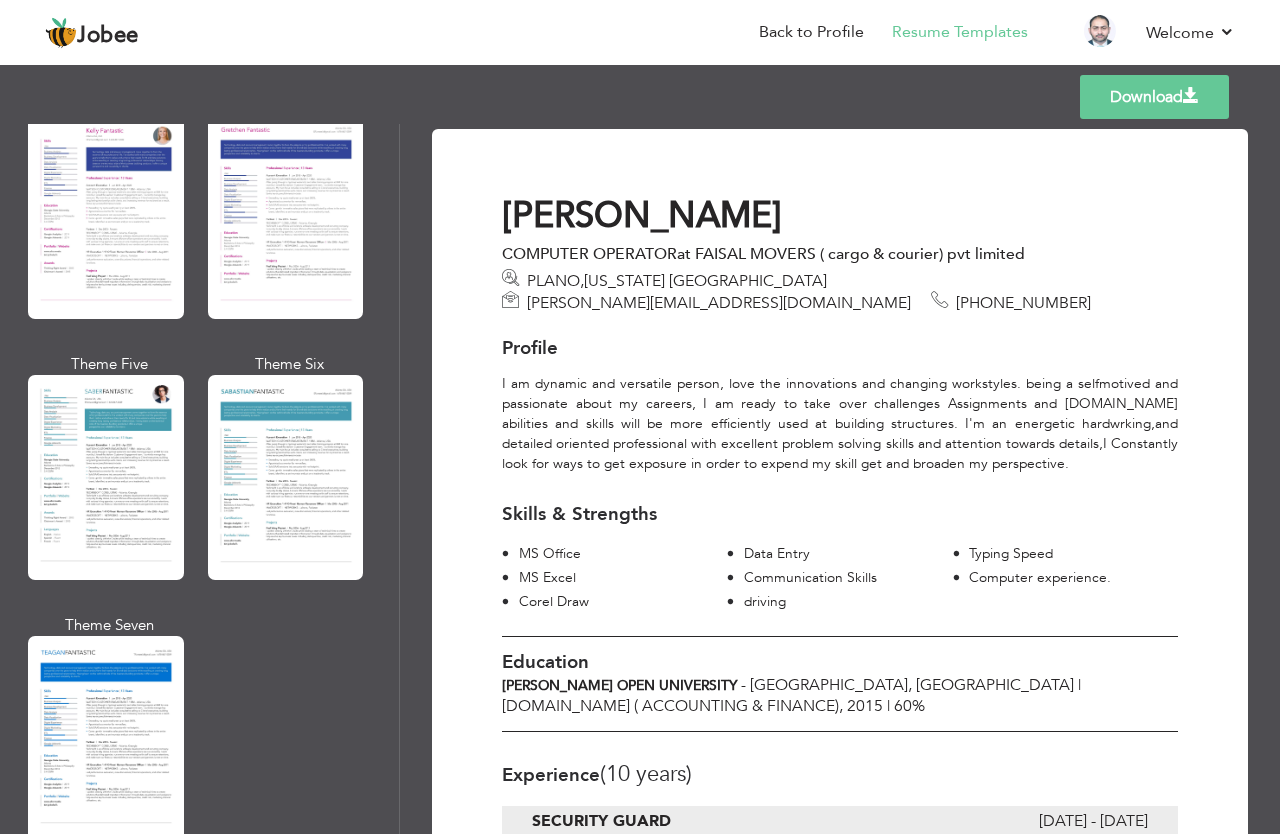 drag, startPoint x: 386, startPoint y: 716, endPoint x: 388, endPoint y: 636, distance: 80.024994 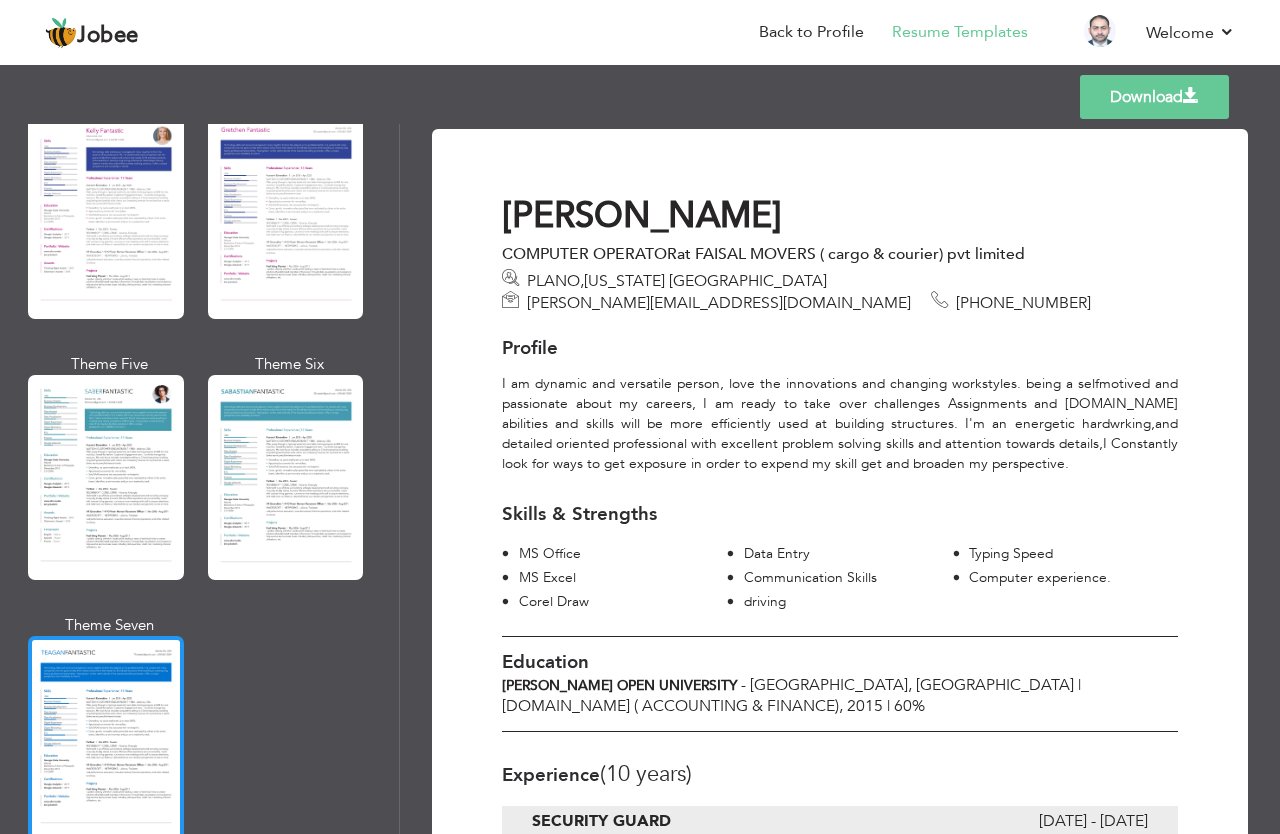 click at bounding box center [106, 738] 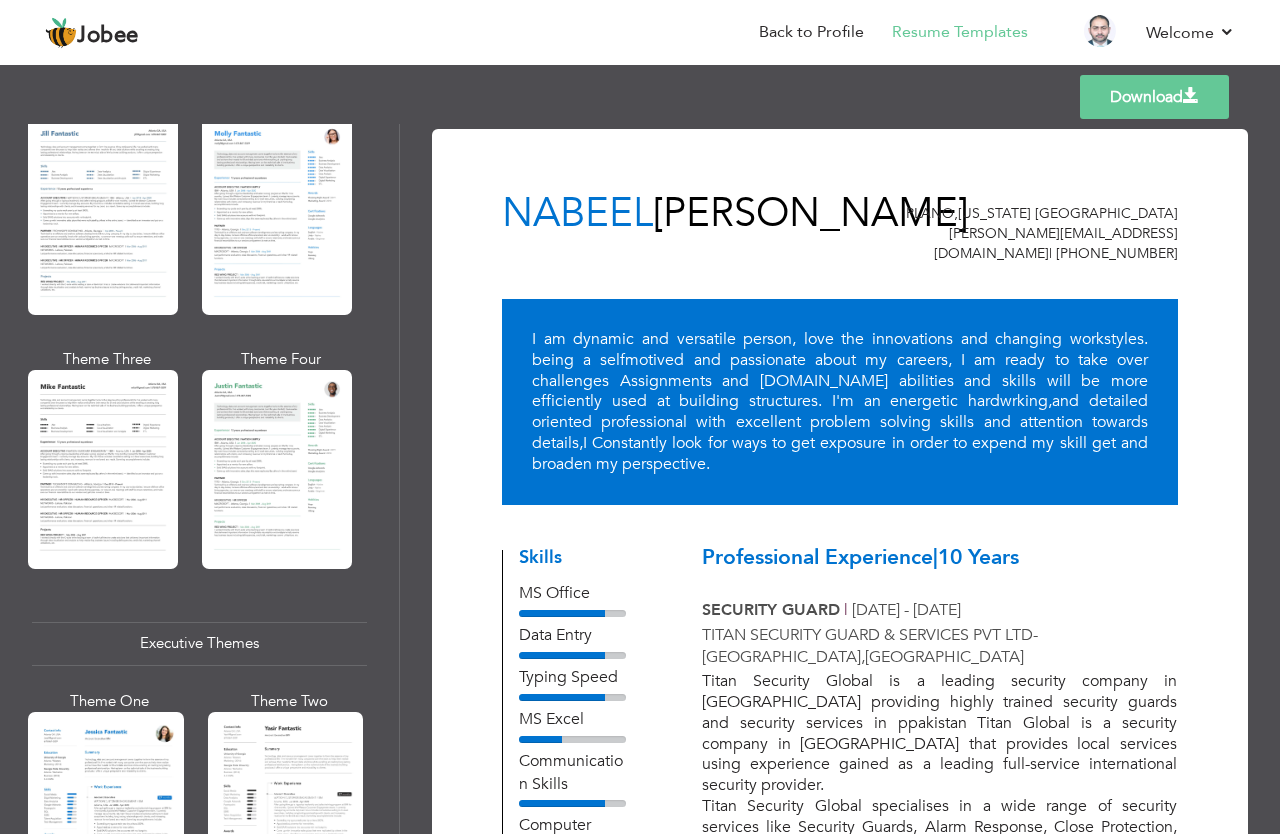 scroll, scrollTop: 963, scrollLeft: 0, axis: vertical 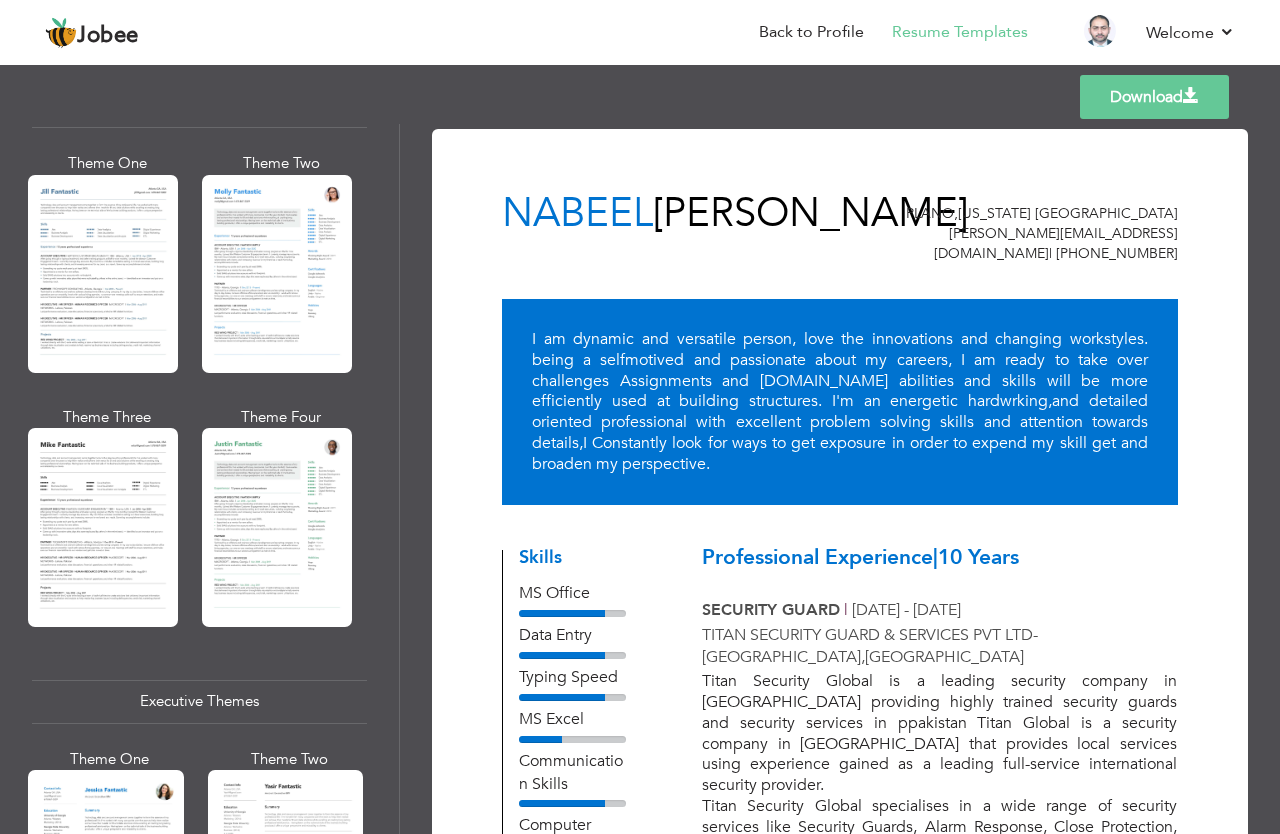 drag, startPoint x: 388, startPoint y: 675, endPoint x: 388, endPoint y: 366, distance: 309 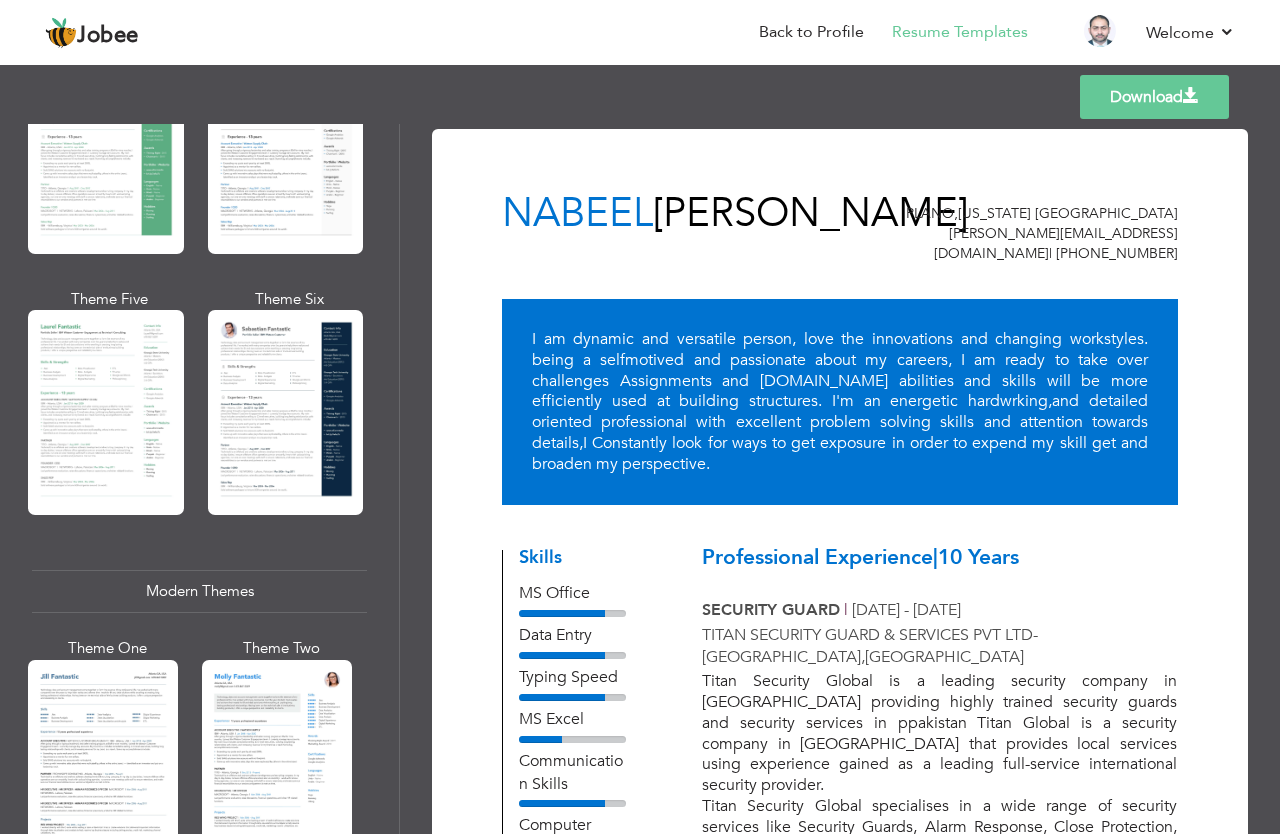 scroll, scrollTop: 456, scrollLeft: 0, axis: vertical 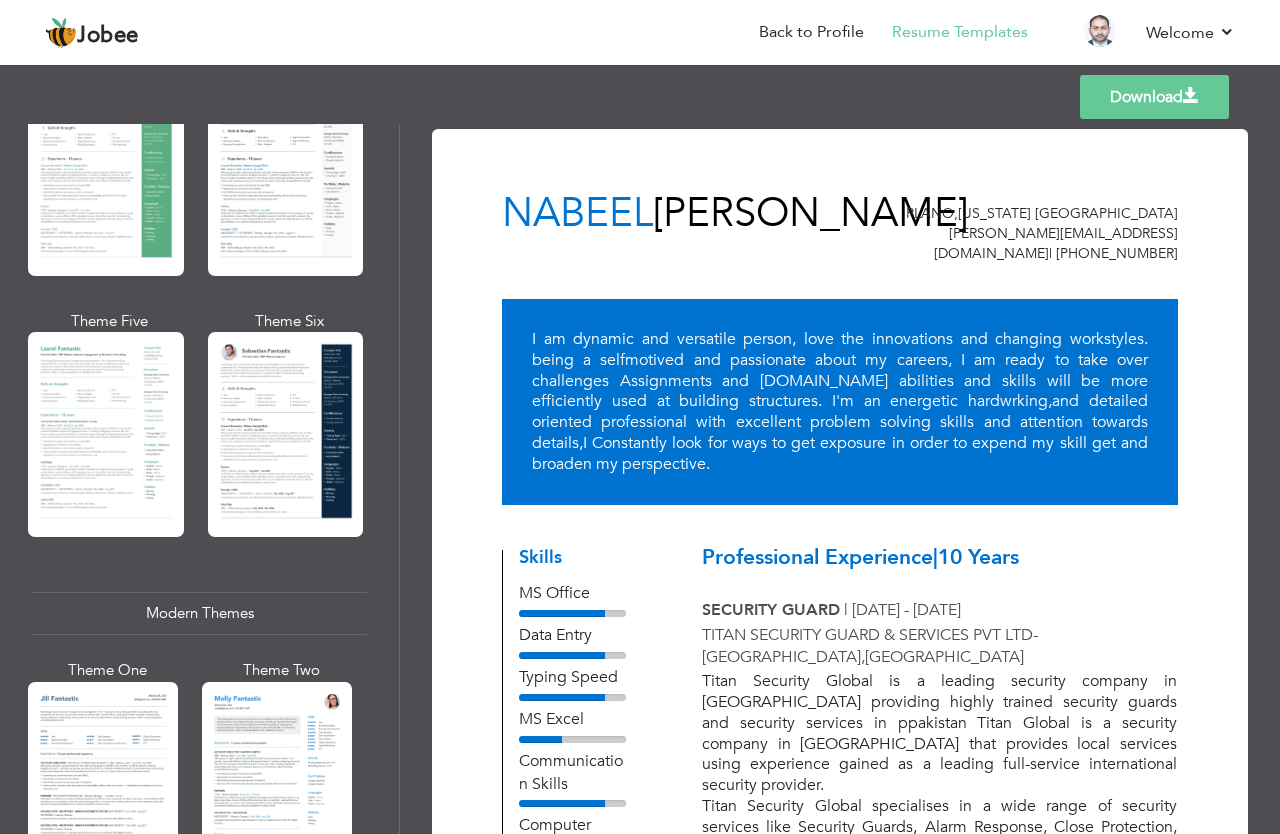 drag, startPoint x: 388, startPoint y: 348, endPoint x: 378, endPoint y: 260, distance: 88.56636 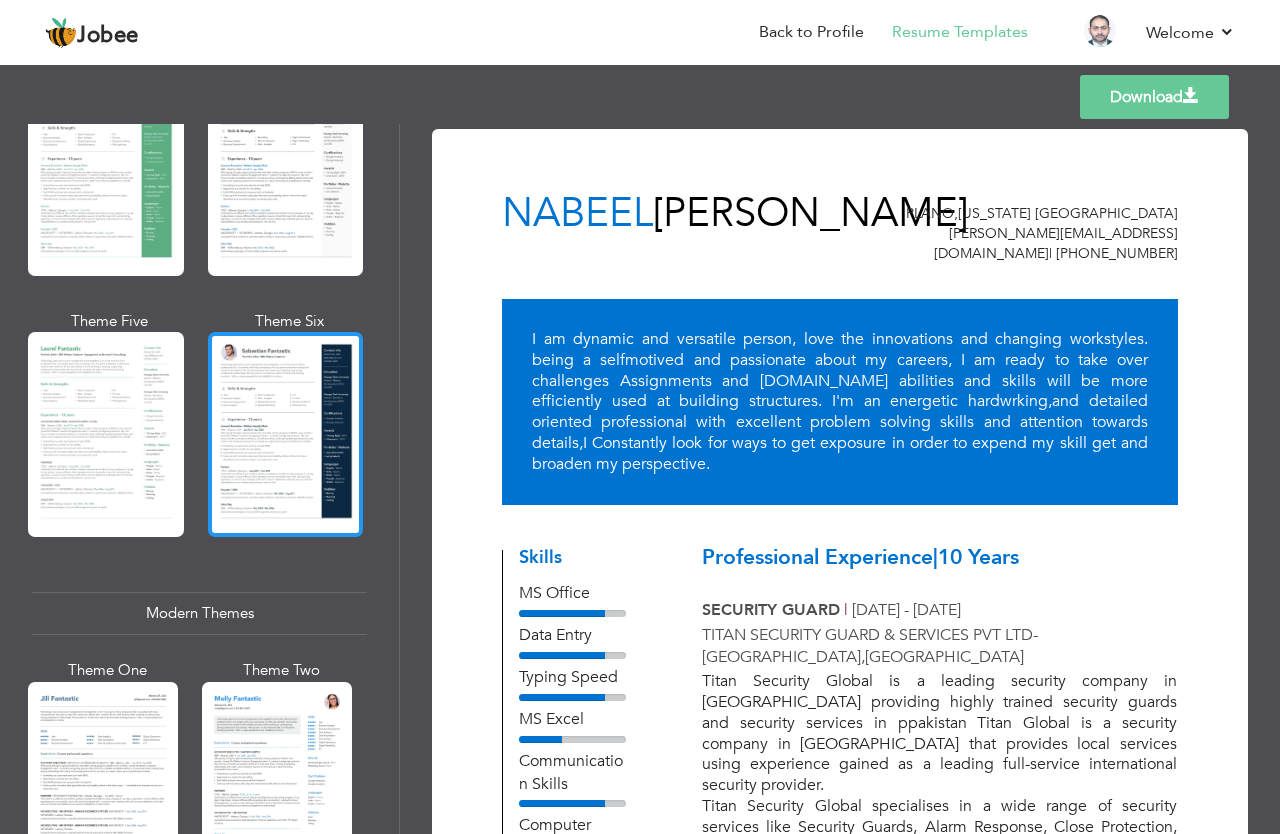 click at bounding box center (286, 434) 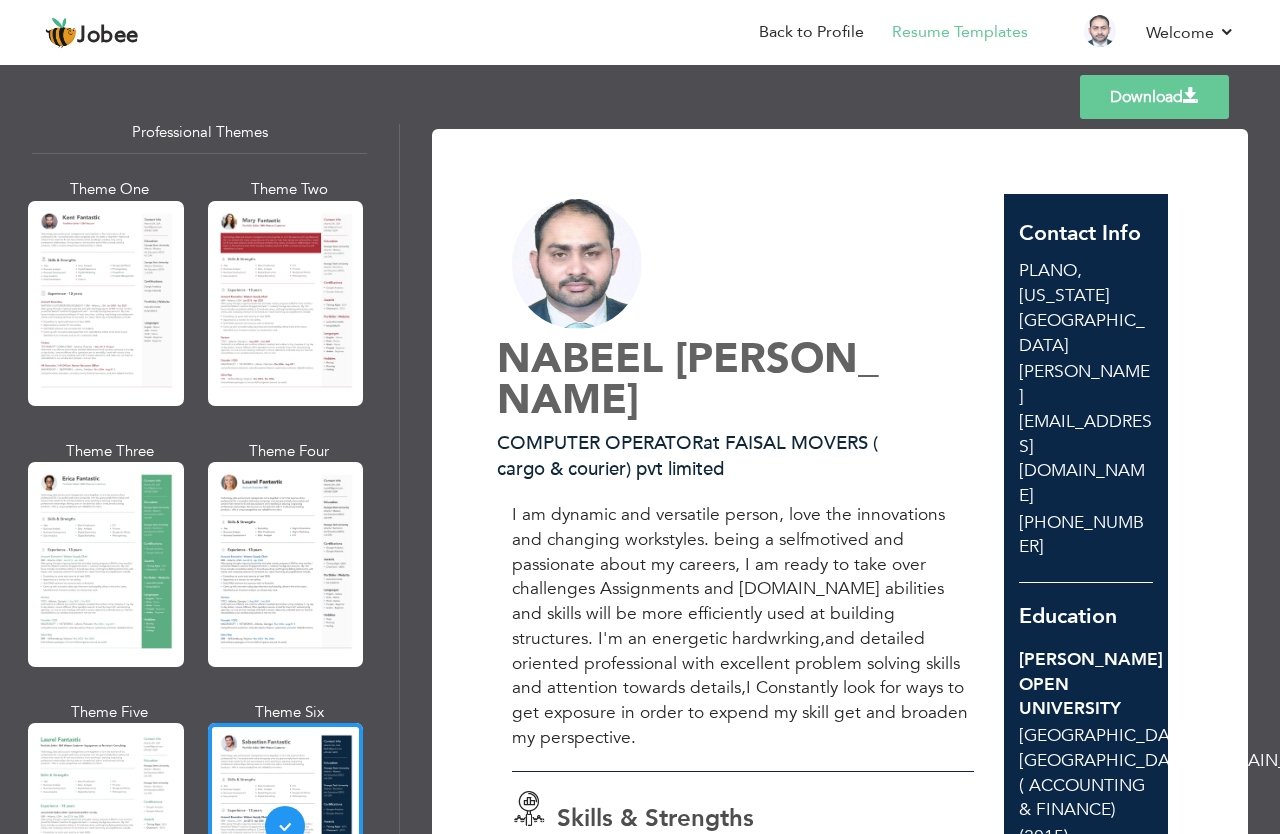 scroll, scrollTop: 0, scrollLeft: 0, axis: both 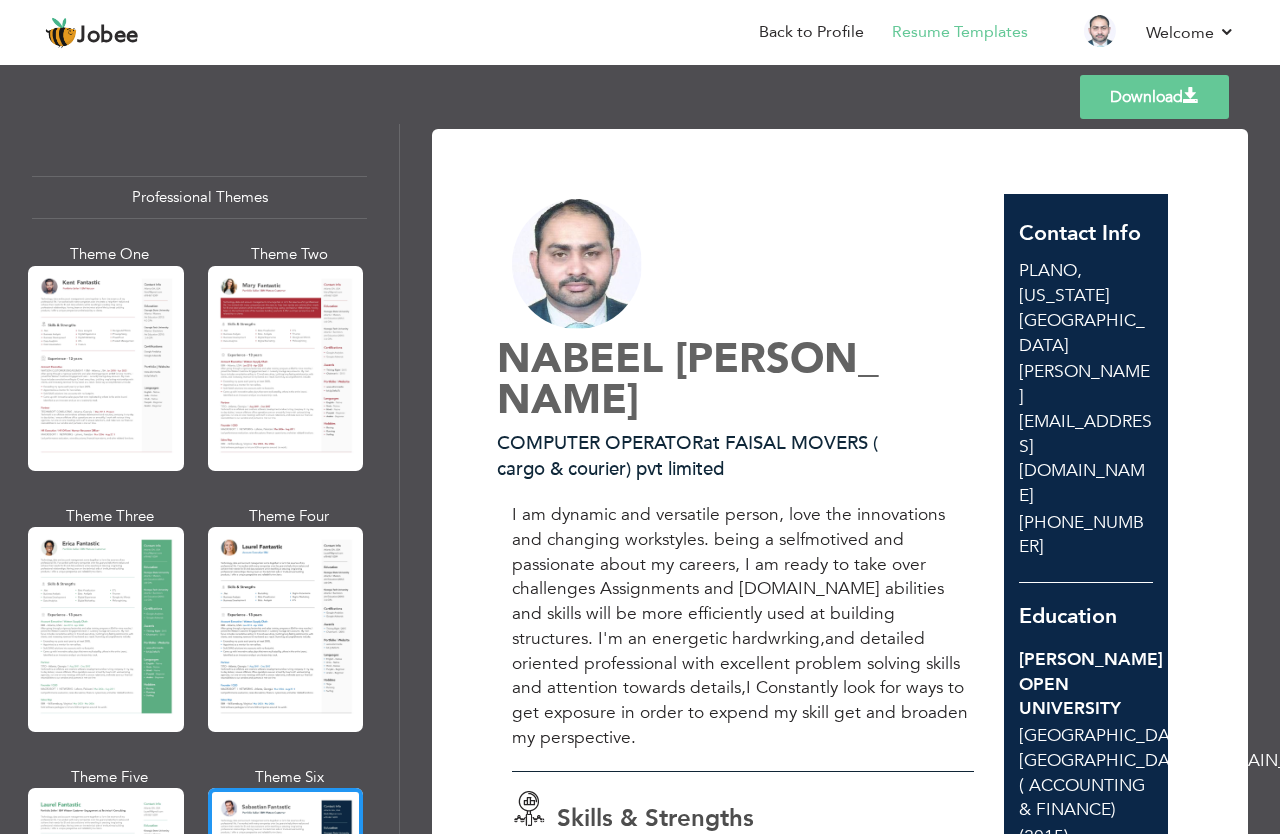drag, startPoint x: 384, startPoint y: 303, endPoint x: 384, endPoint y: 210, distance: 93 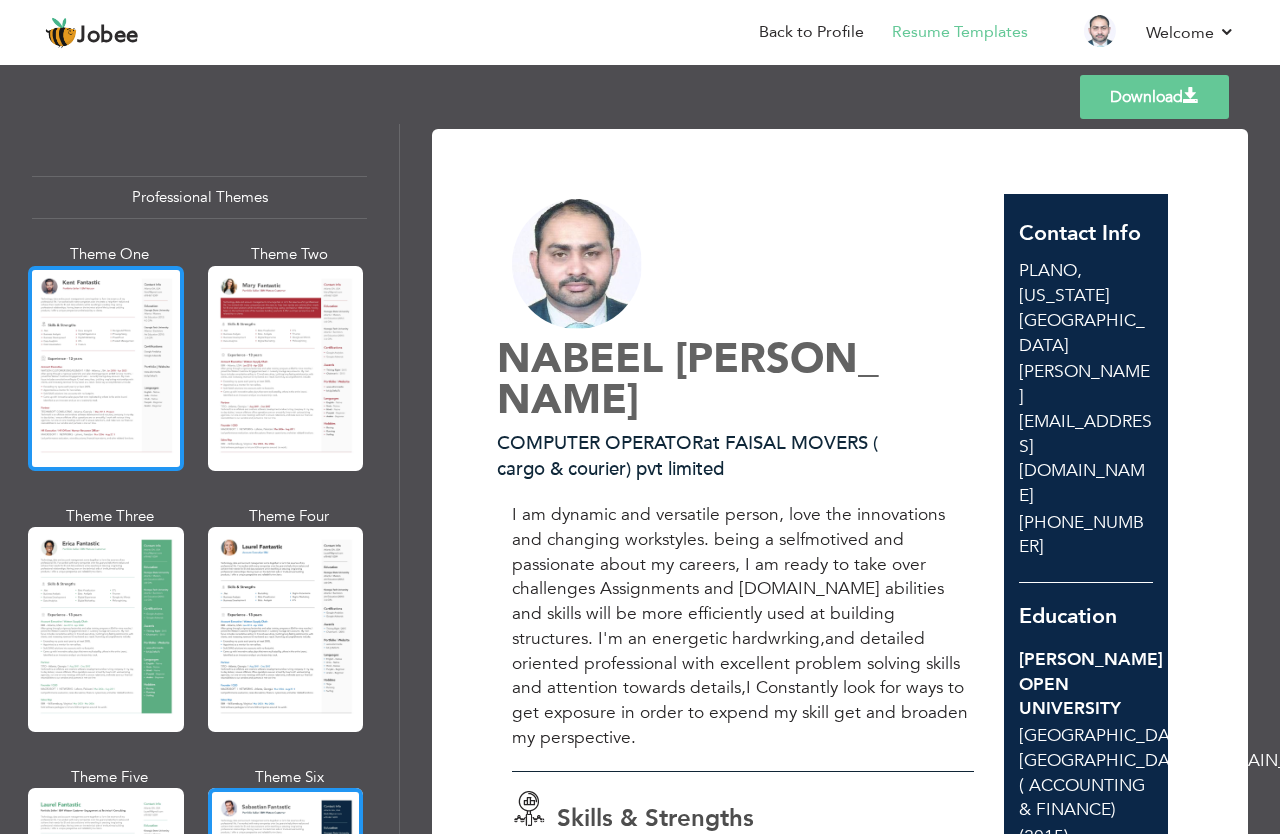 click at bounding box center (106, 368) 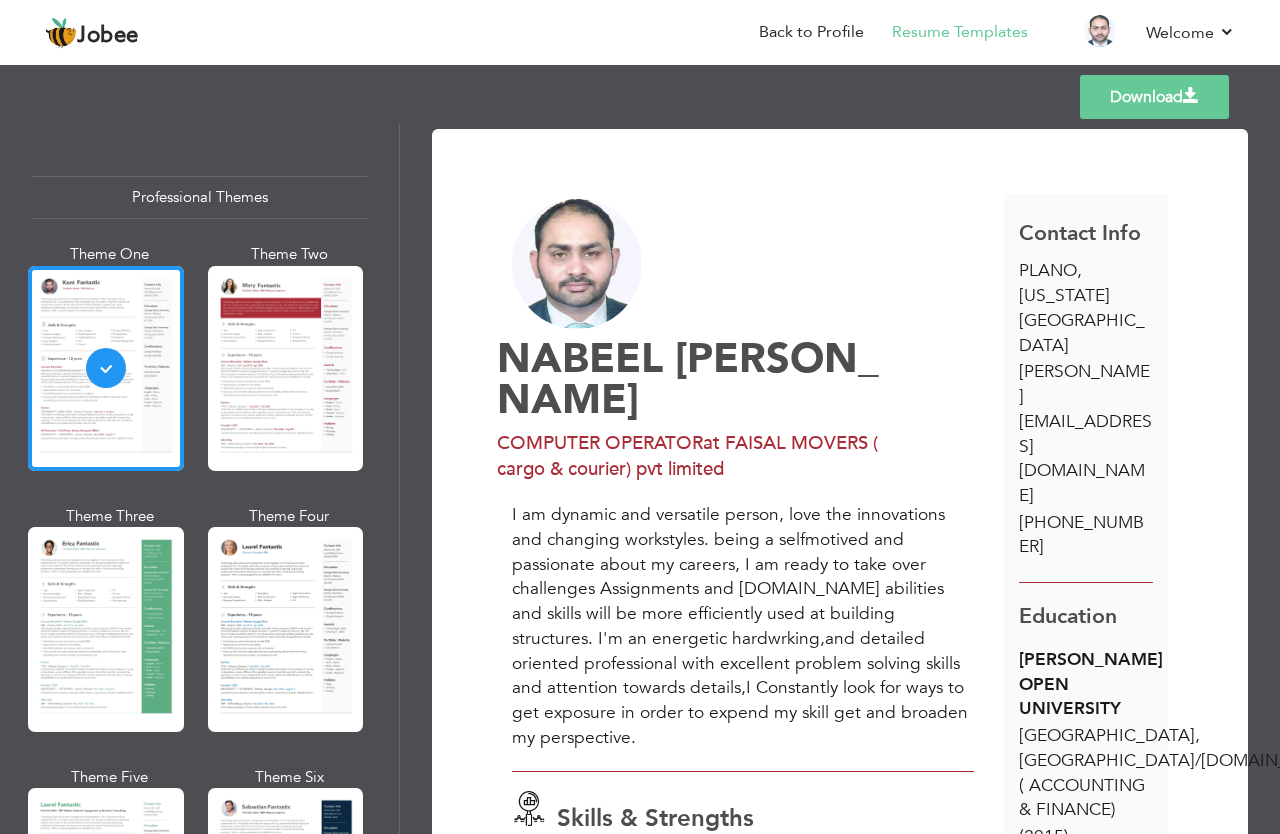 drag, startPoint x: 798, startPoint y: 149, endPoint x: 801, endPoint y: 190, distance: 41.109608 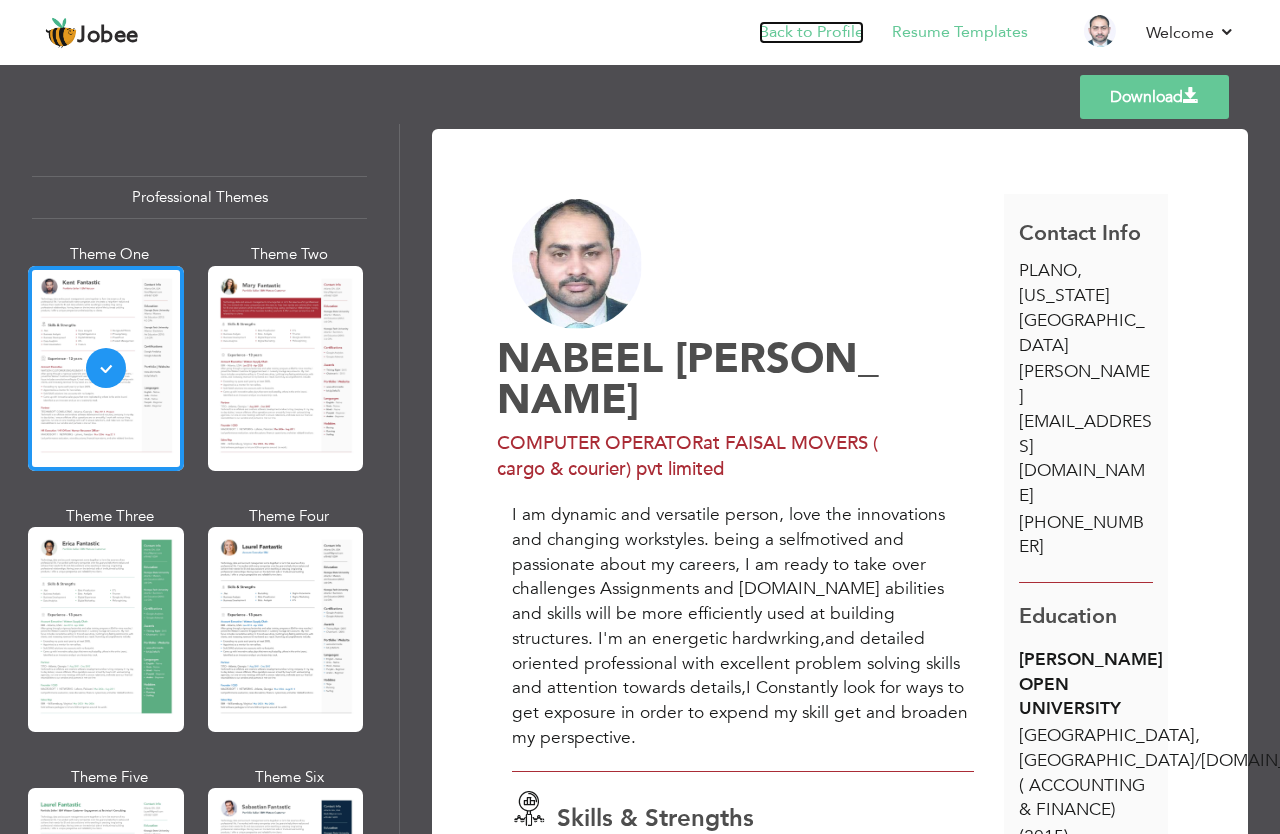 click on "Back to Profile" at bounding box center [811, 32] 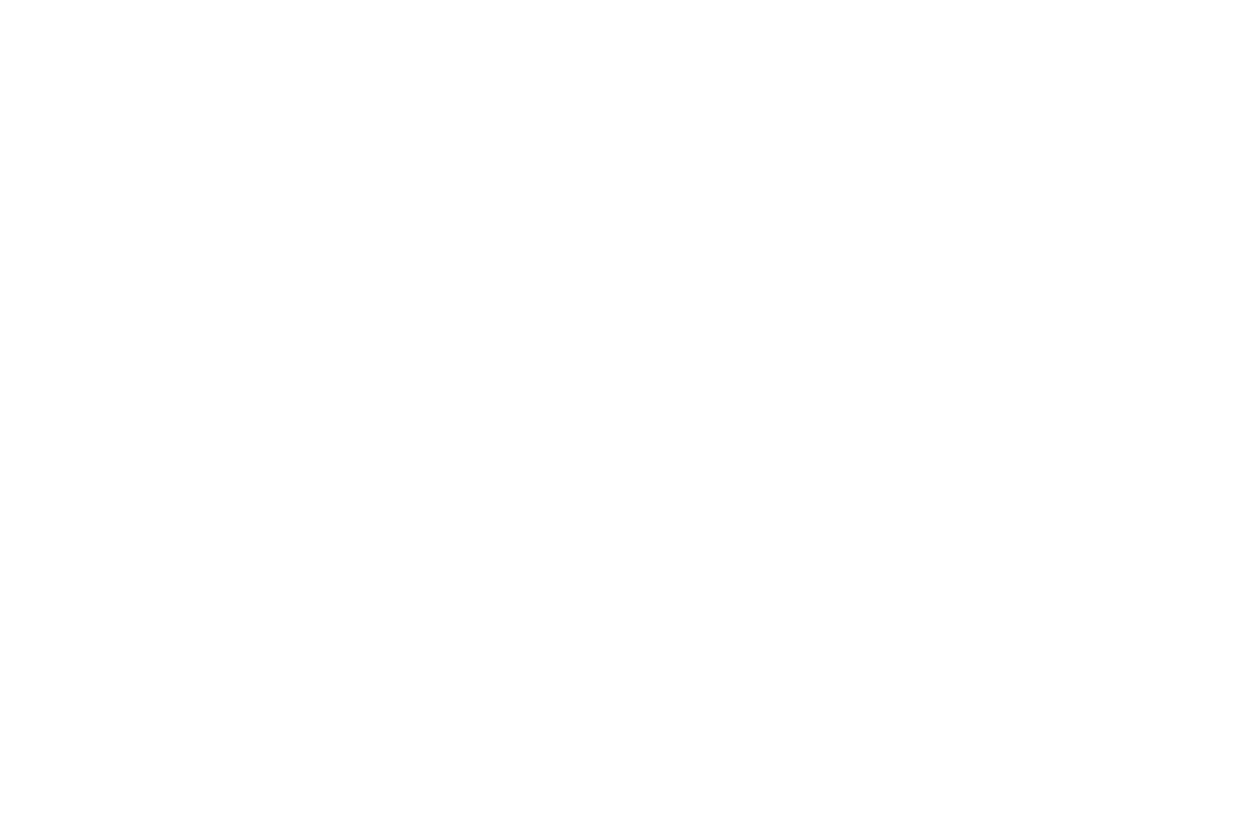 scroll, scrollTop: 0, scrollLeft: 0, axis: both 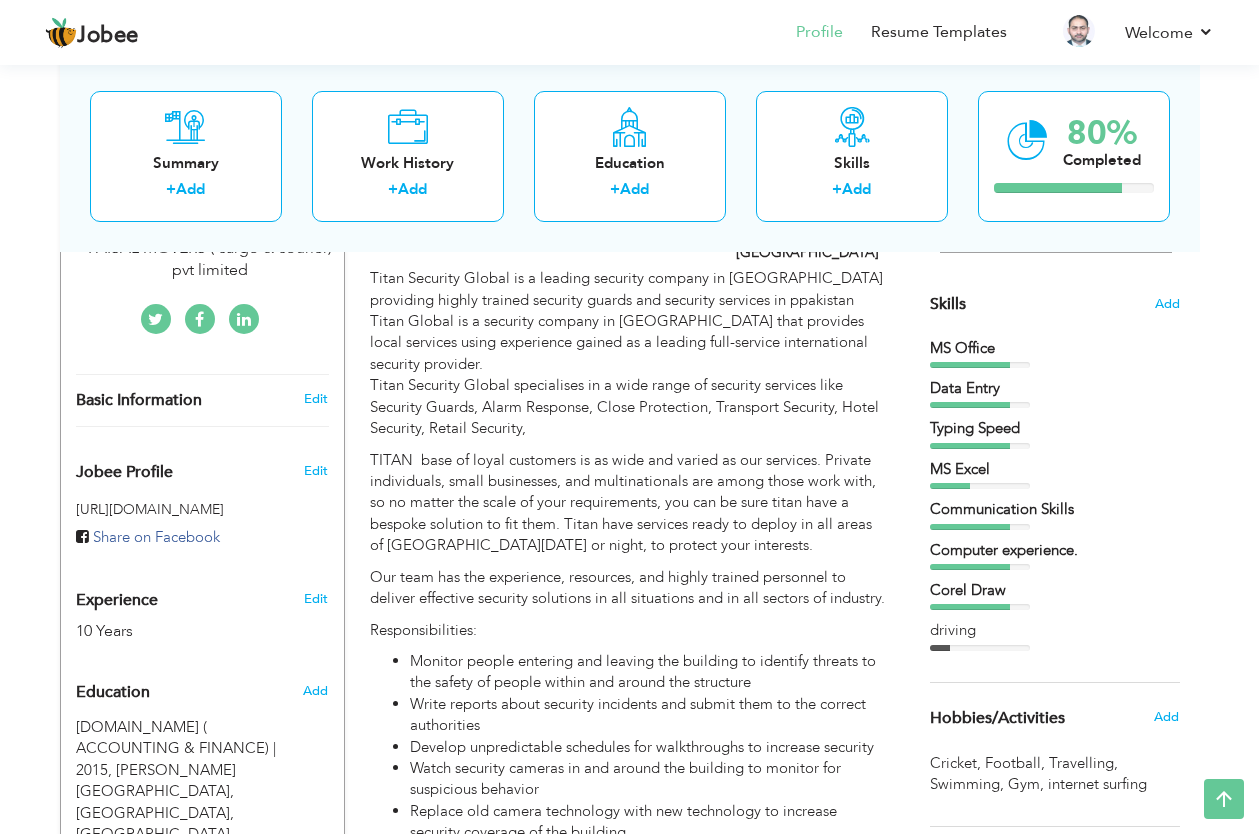 drag, startPoint x: 1273, startPoint y: 163, endPoint x: 1256, endPoint y: 356, distance: 193.74725 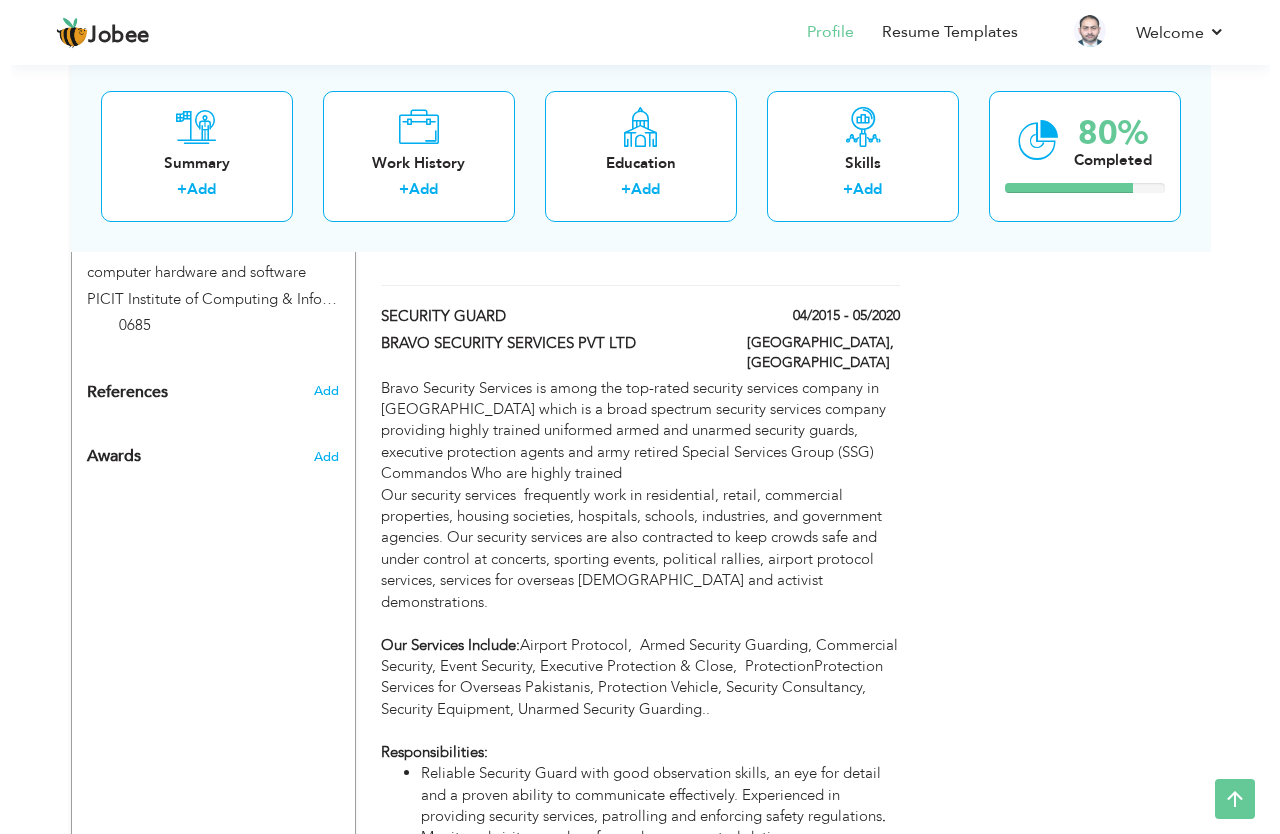 scroll, scrollTop: 1182, scrollLeft: 0, axis: vertical 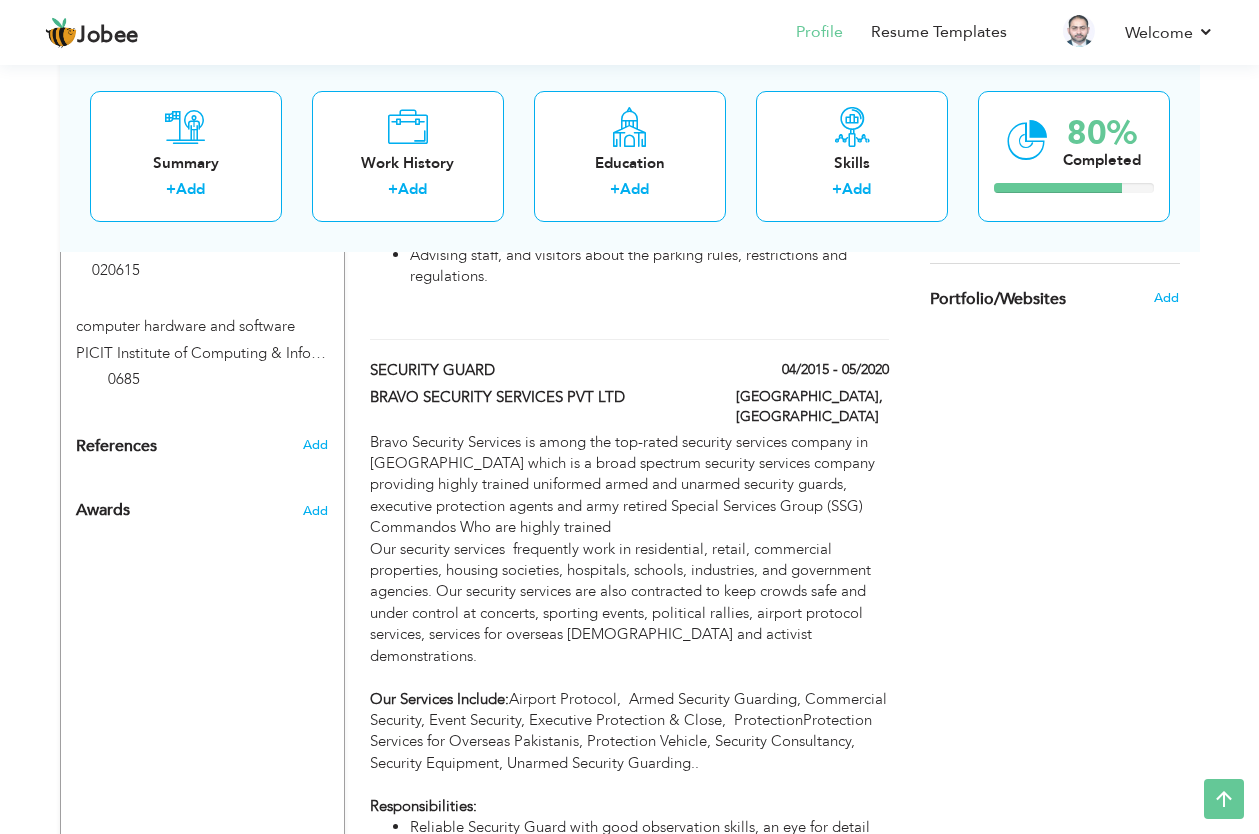 drag, startPoint x: 1268, startPoint y: 341, endPoint x: 1278, endPoint y: 405, distance: 64.77654 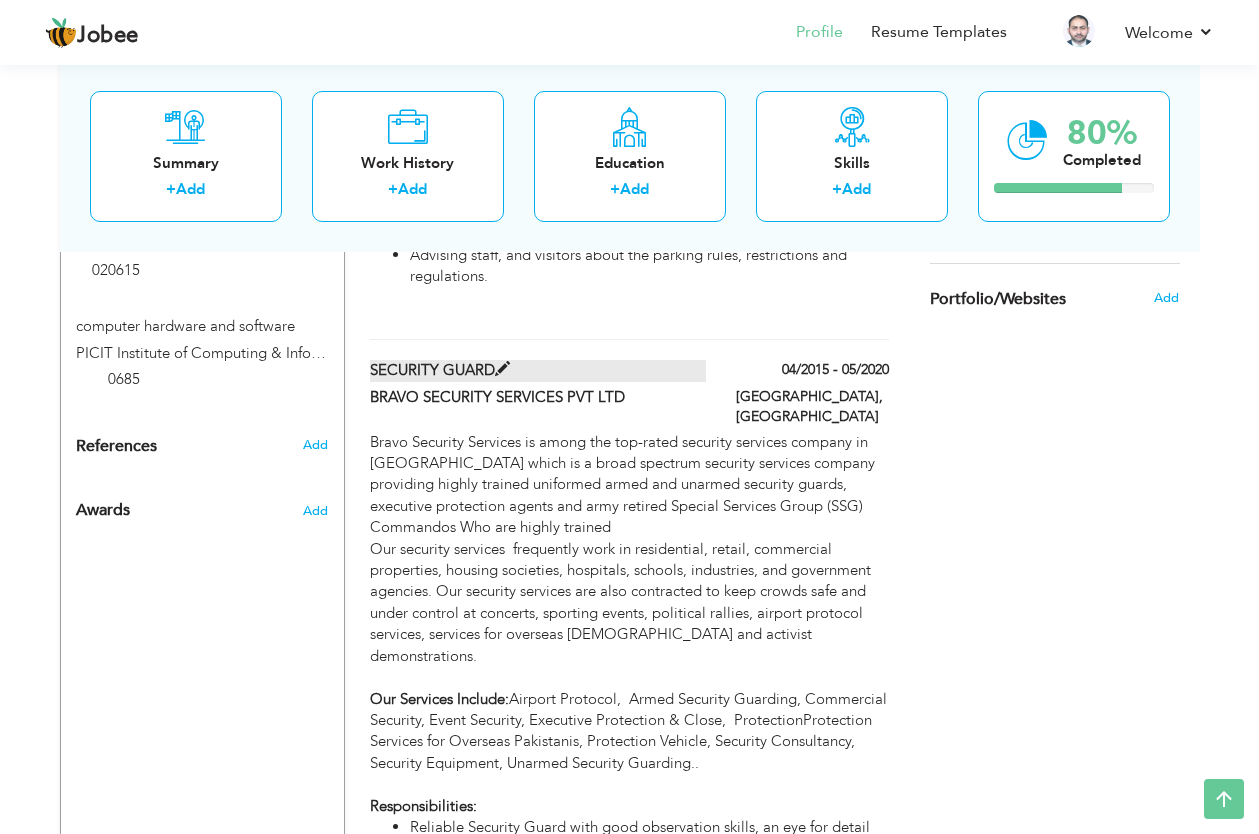 click on "SECURITY GUARD" at bounding box center [538, 370] 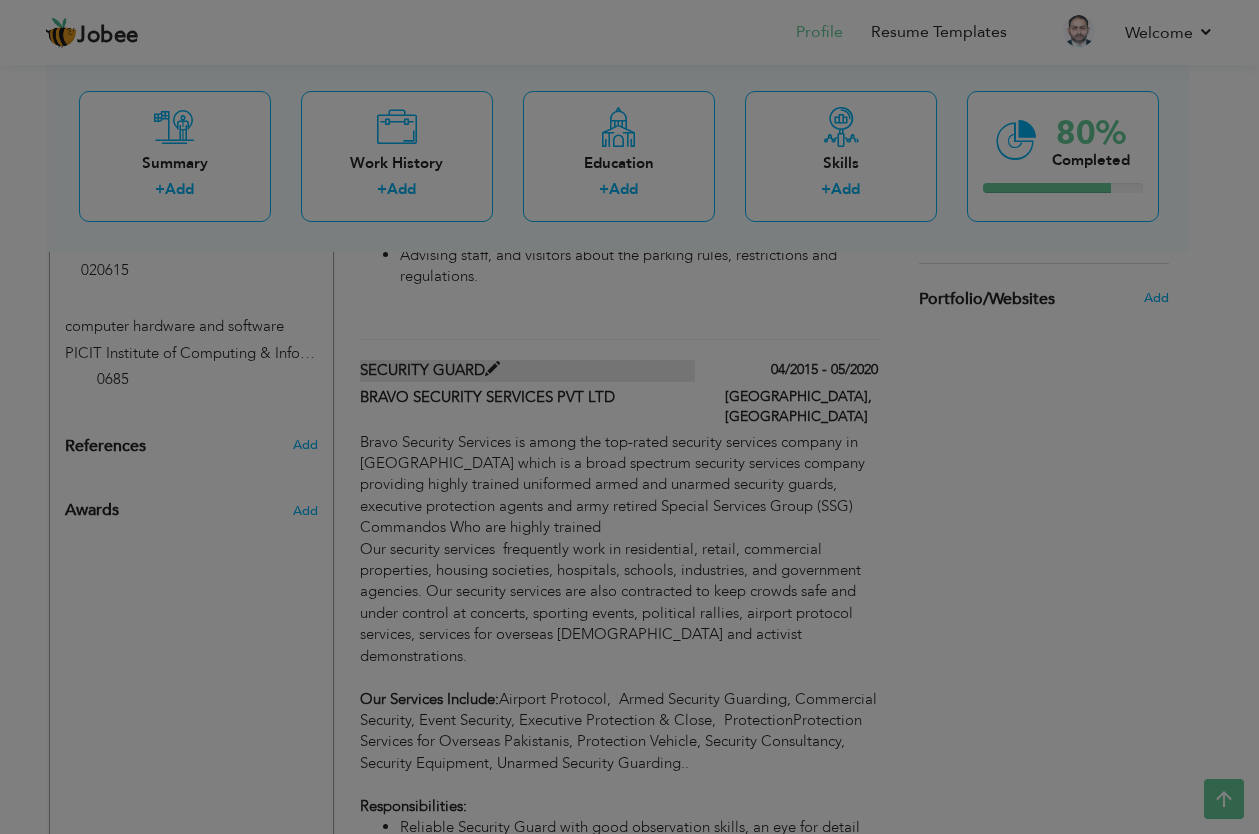 type on "SECURITY GUARD" 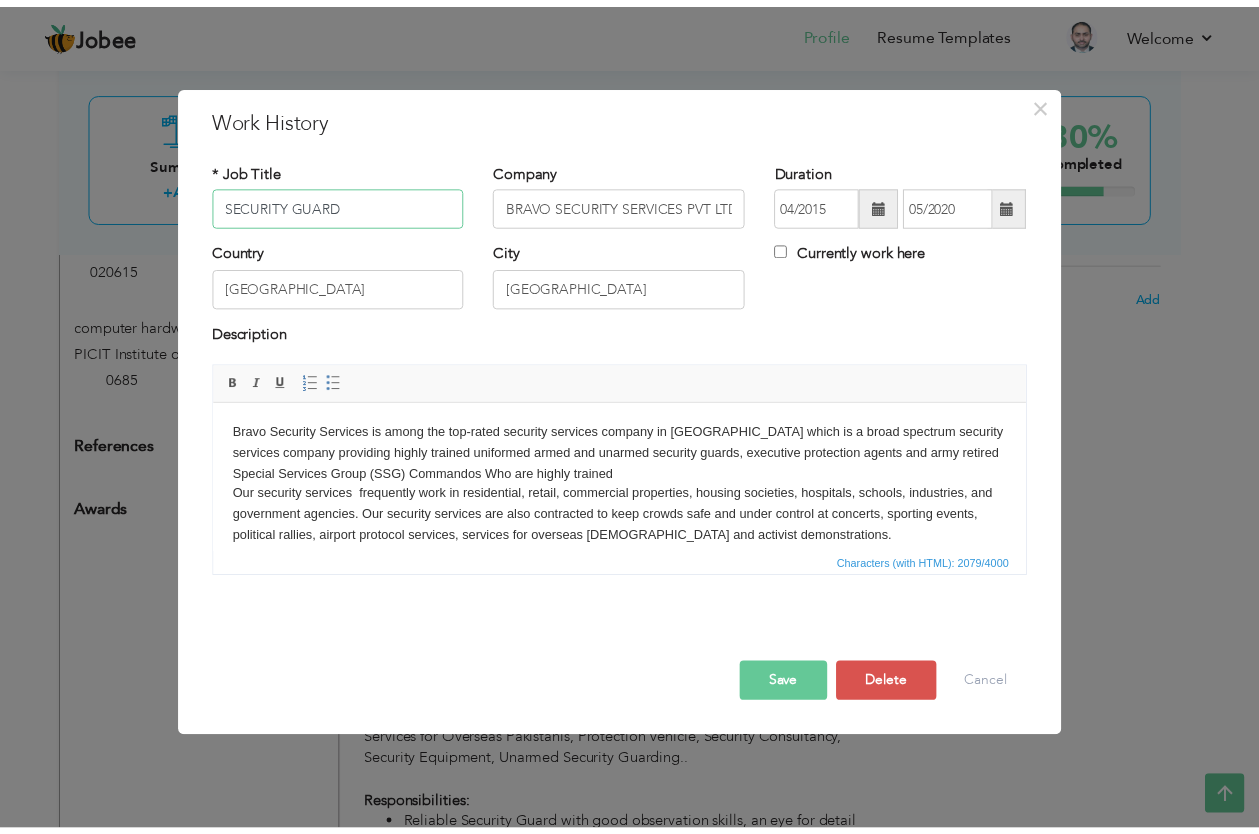 scroll, scrollTop: 0, scrollLeft: 0, axis: both 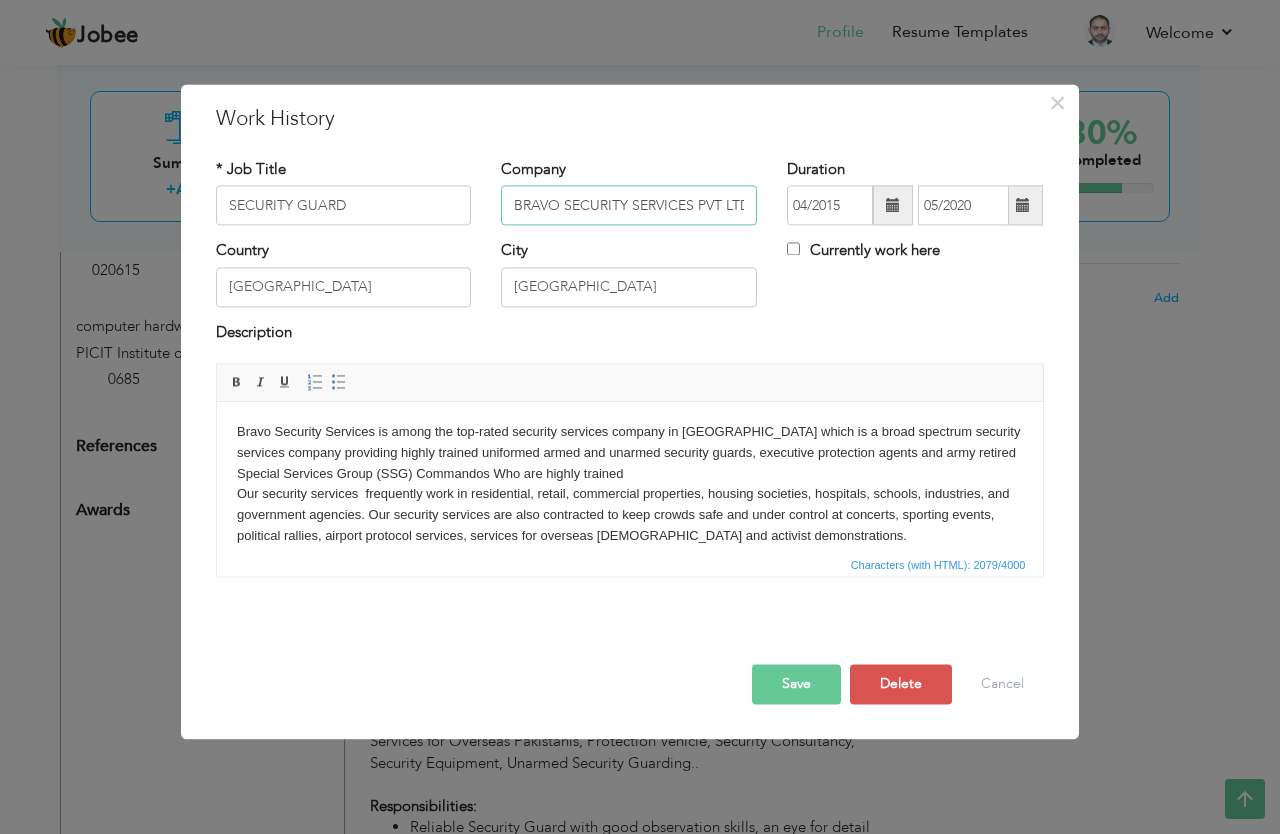 click on "BRAVO SECURITY SERVICES PVT LTD" at bounding box center (629, 206) 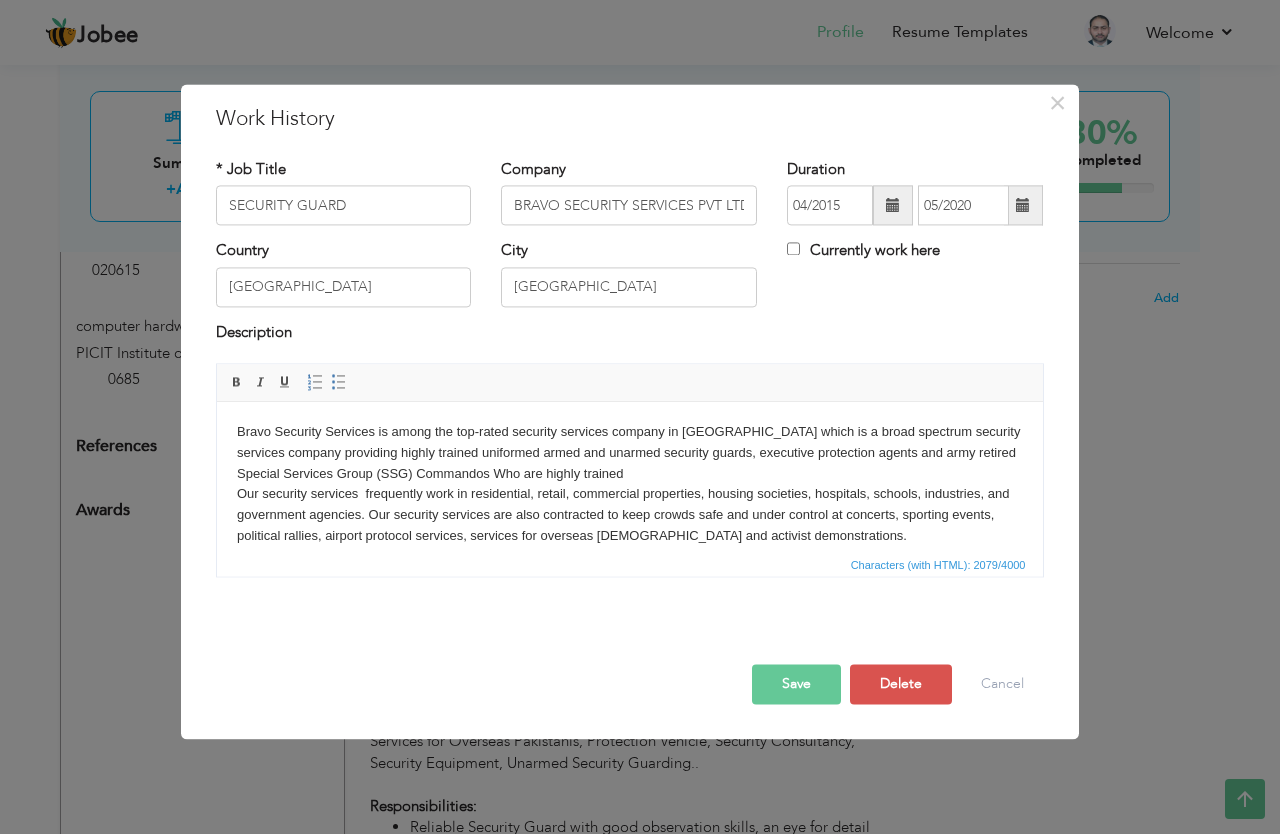 click on "Bravo Security Services is among the top-rated security services company in Pakistan which is a broad spectrum security services company providing highly trained uniformed armed and unarmed security guards, executive protection agents and army retired Special Services Group (SSG) Commandos Who are highly trained Our security services  frequently work in residential, retail, commercial properties, housing societies, hospitals, schools, industries, and government agencies. Our security services are also contracted to keep crowds safe and under control at concerts, sporting events, political rallies, airport protocol services, services for overseas Pakistanis and activist demonstrations. Our Services Include:  Airport Protocol,  Armed Security Guarding, Commercial Security, Event Security, Executive Protection & Close,  ProtectionProtection Services for Overseas Pakistanis, Protection Vehicle, Security Consultancy, Security Equipment, Unarmed Security Guarding.. Responsibilities: ." at bounding box center [629, 726] 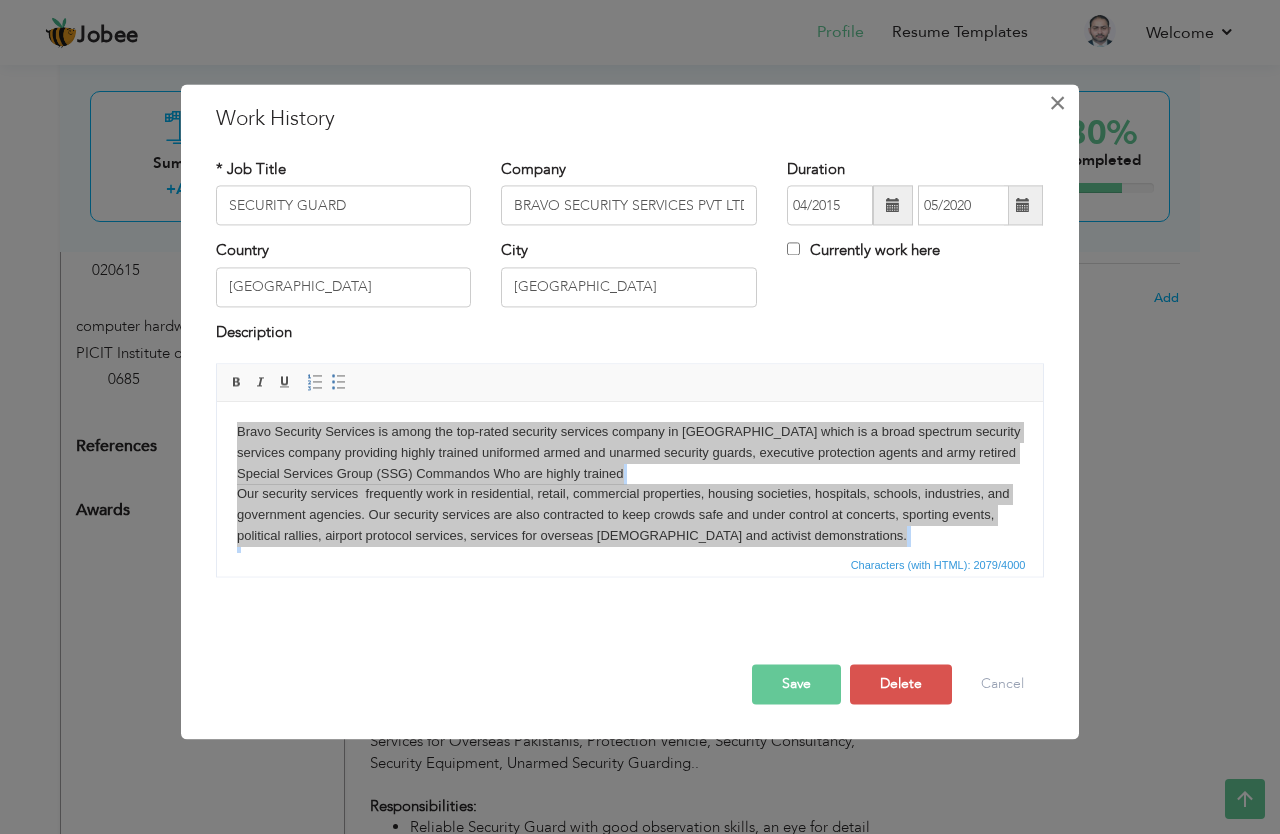 click on "×" at bounding box center (1058, 103) 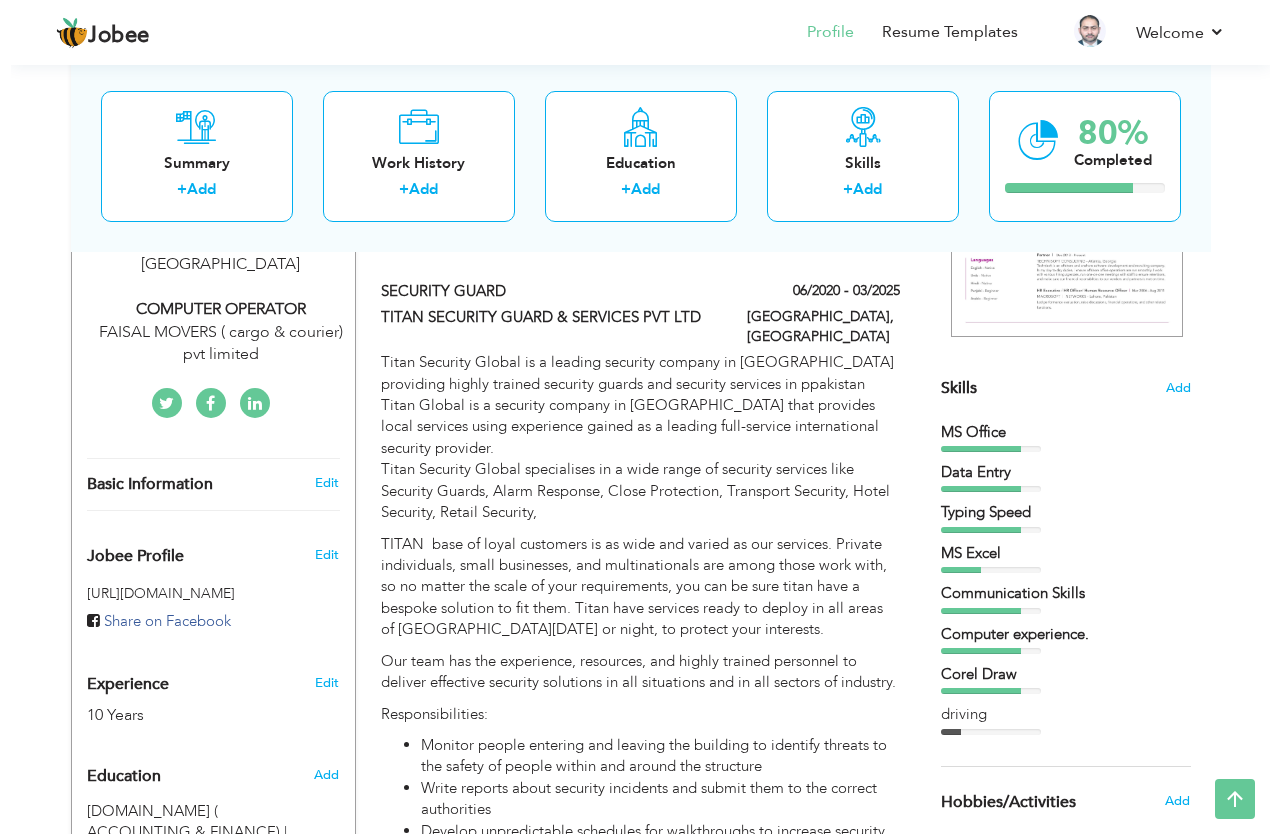 scroll, scrollTop: 350, scrollLeft: 0, axis: vertical 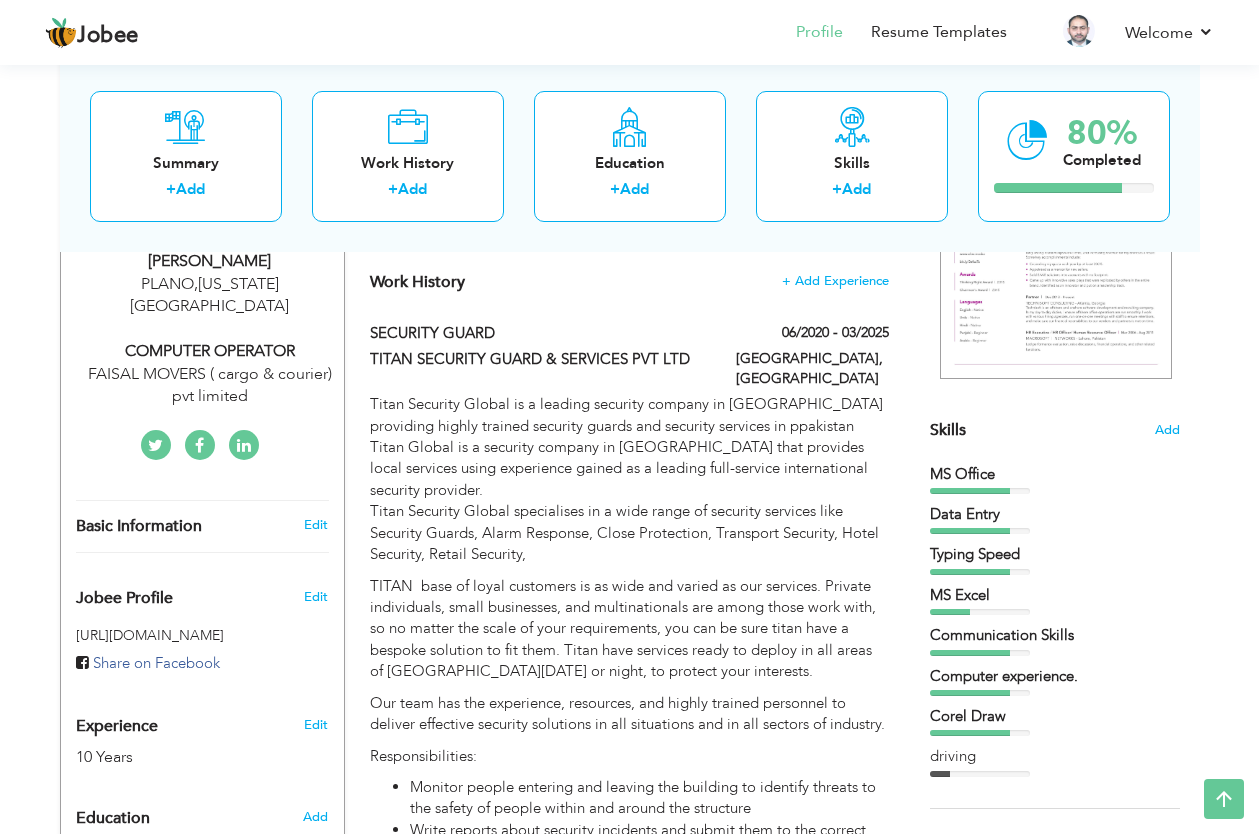 drag, startPoint x: 1265, startPoint y: 376, endPoint x: 1260, endPoint y: 204, distance: 172.07266 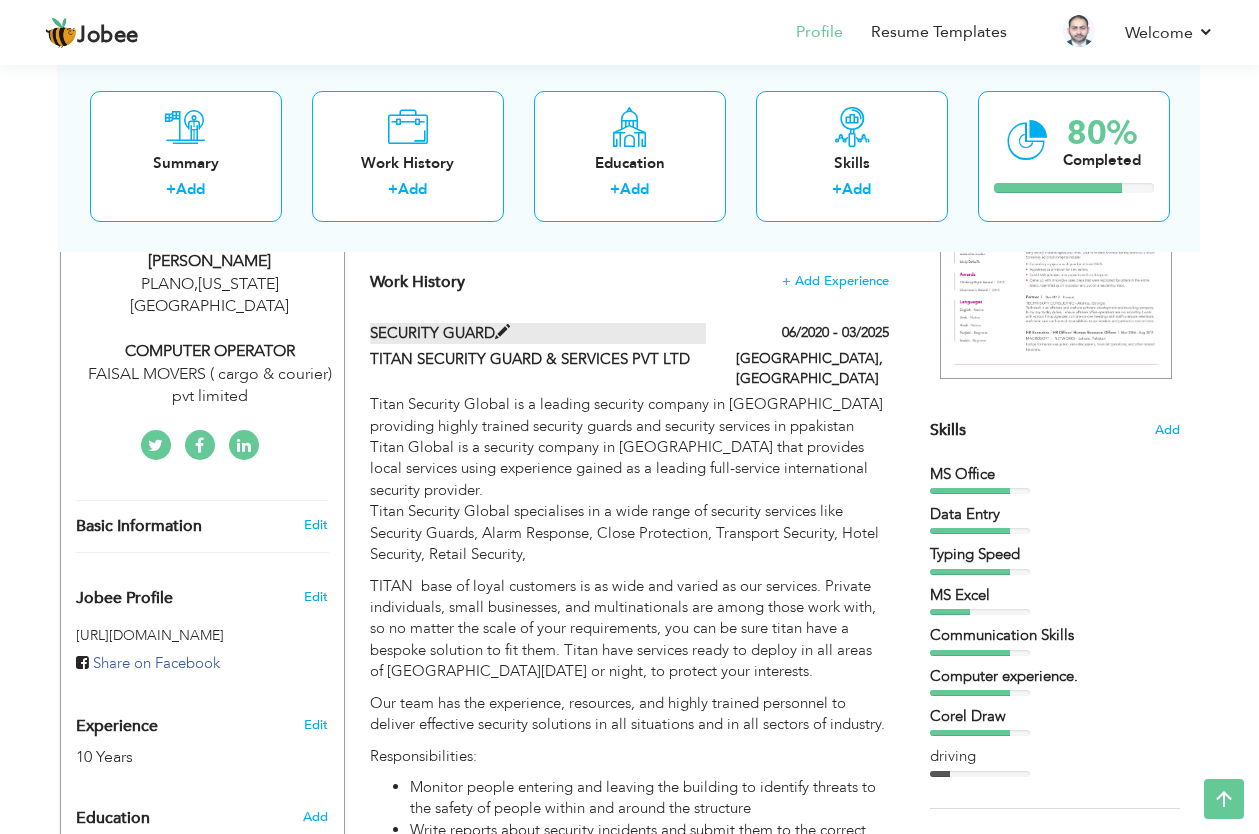 click on "SECURITY GUARD" at bounding box center (538, 333) 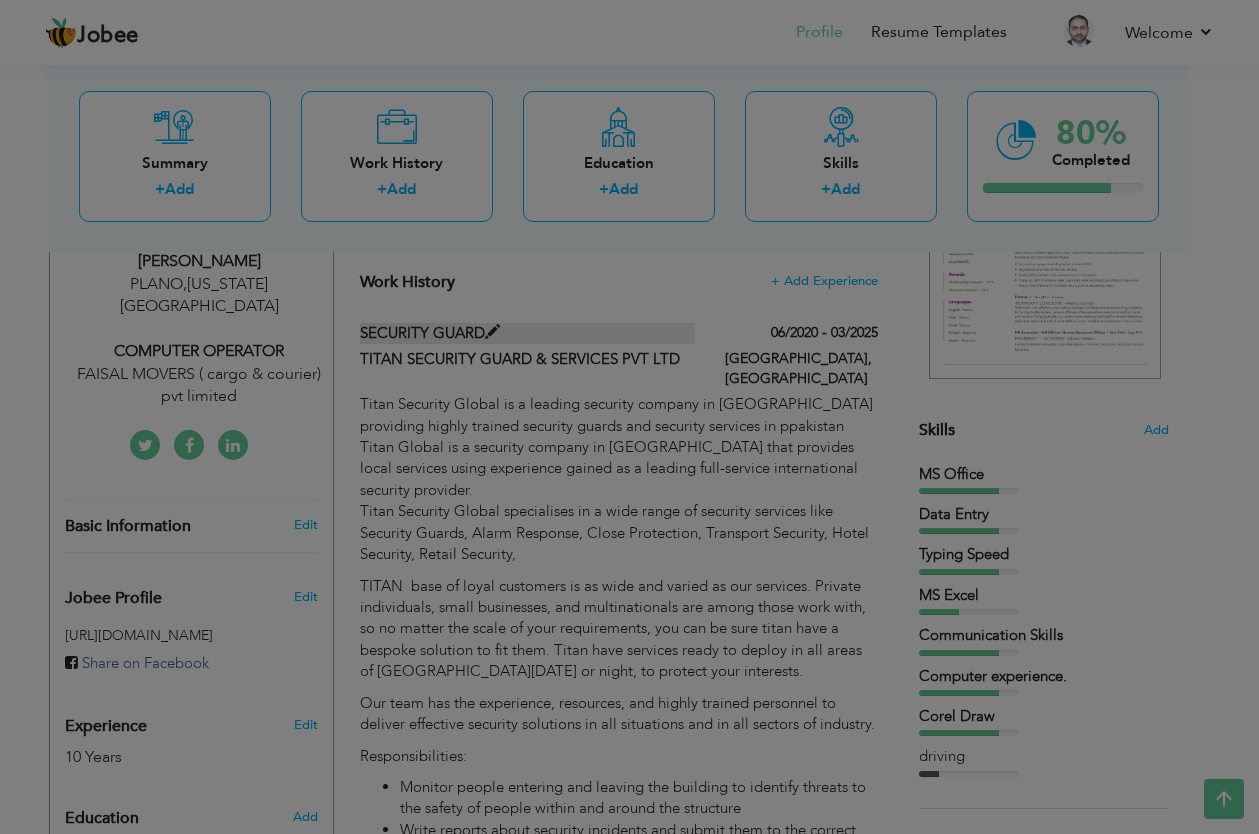 type on "TITAN SECURITY GUARD & SERVICES PVT LTD" 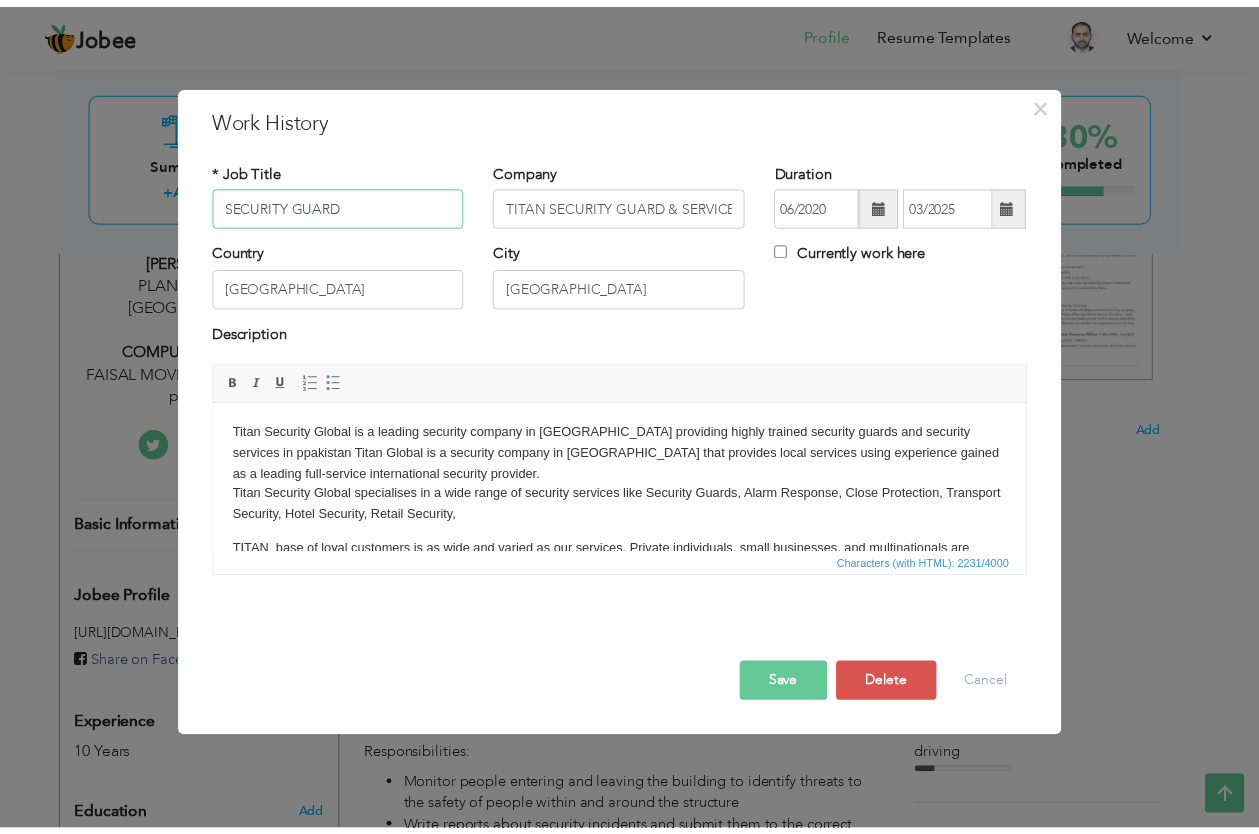 scroll, scrollTop: 0, scrollLeft: 0, axis: both 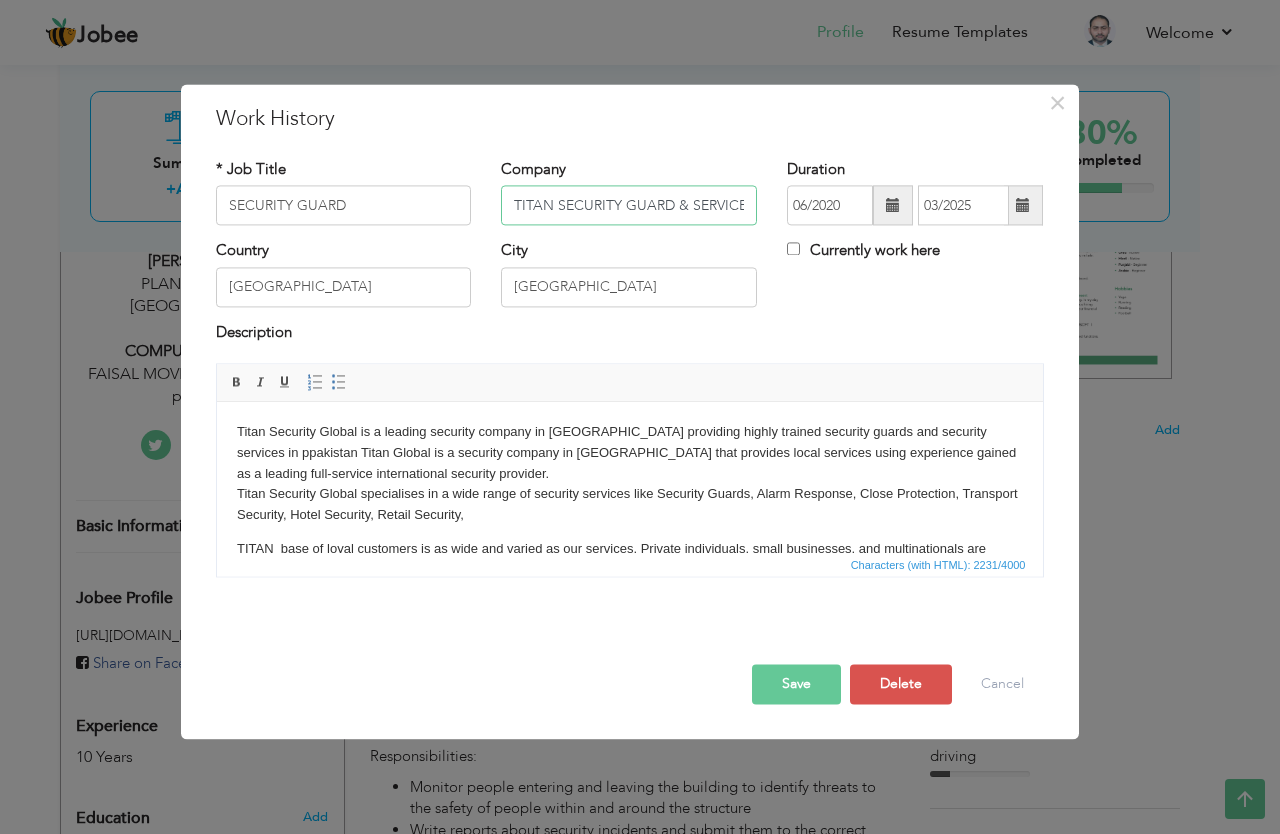 click on "TITAN SECURITY GUARD & SERVICES PVT LTD" at bounding box center (629, 206) 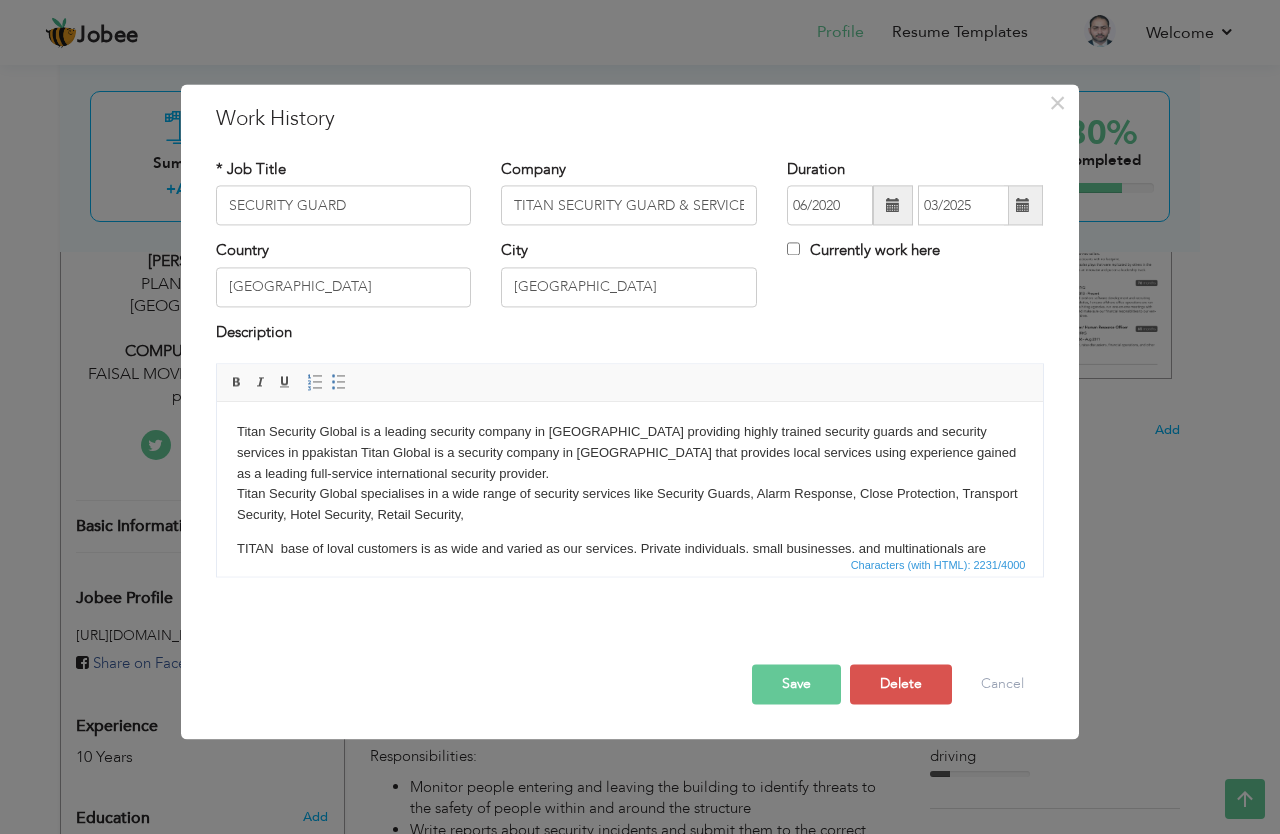 click on "Titan Security Global is a leading security company in Pakistan providing highly trained security guards and security services in ppakistan Titan Global is a security company in Pakistan that provides local services using experience gained as a leading full-service international security provider. Titan Security Global specialises in a wide range of security services like Security Guards, Alarm Response, Close Protection, Transport Security, Hotel Security, Retail Security," at bounding box center (629, 474) 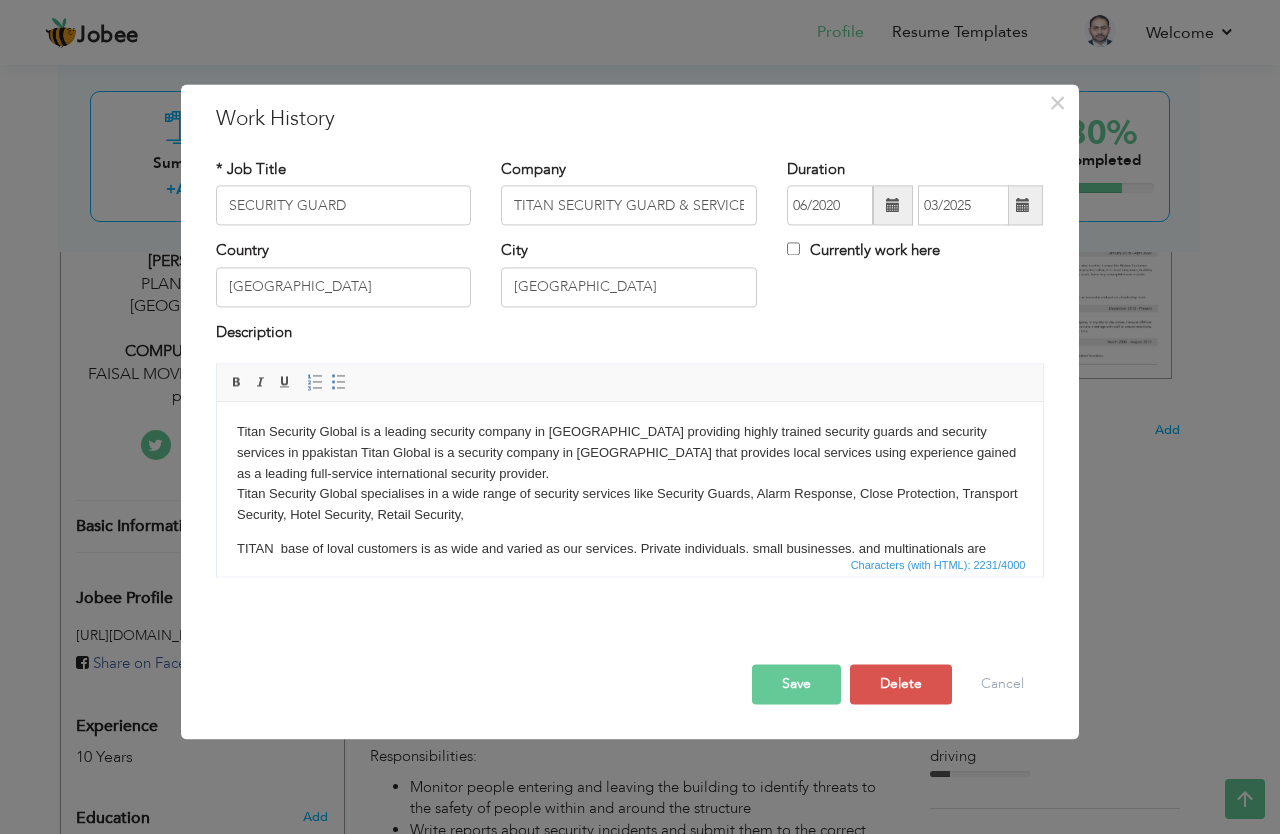 click on "Titan Security Global is a leading security company in Pakistan providing highly trained security guards and security services in ppakistan Titan Global is a security company in Pakistan that provides local services using experience gained as a leading full-service international security provider. Titan Security Global specialises in a wide range of security services like Security Guards, Alarm Response, Close Protection, Transport Security, Hotel Security, Retail Security," at bounding box center [629, 474] 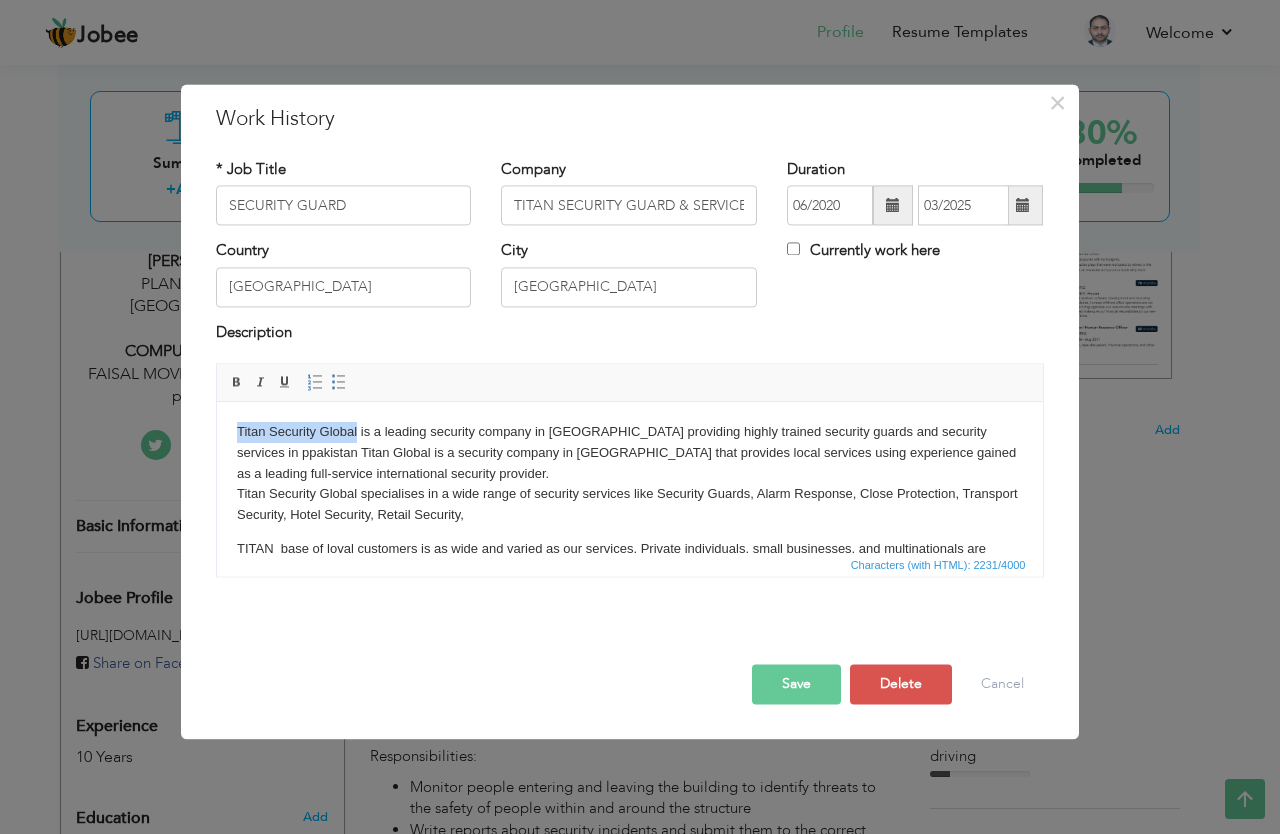 drag, startPoint x: 364, startPoint y: 432, endPoint x: 222, endPoint y: 421, distance: 142.42542 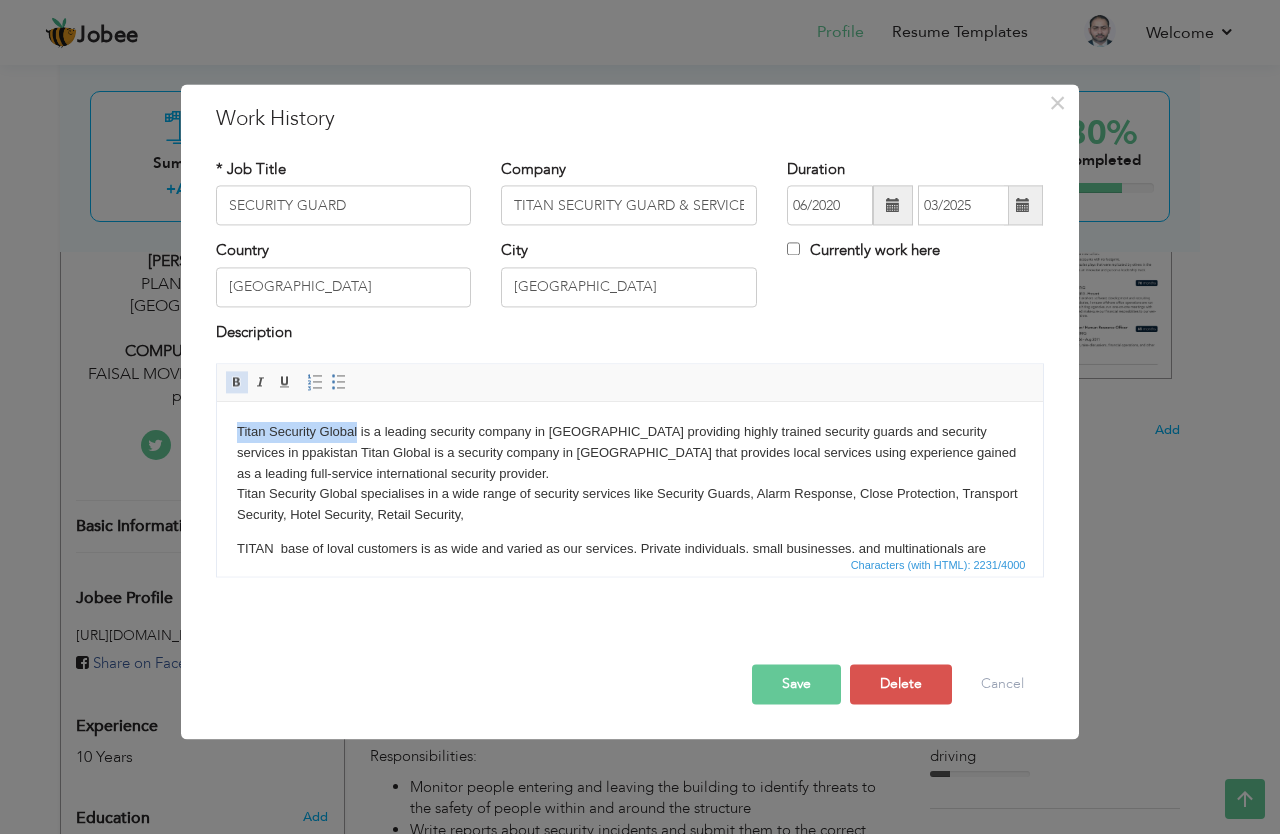click at bounding box center (237, 383) 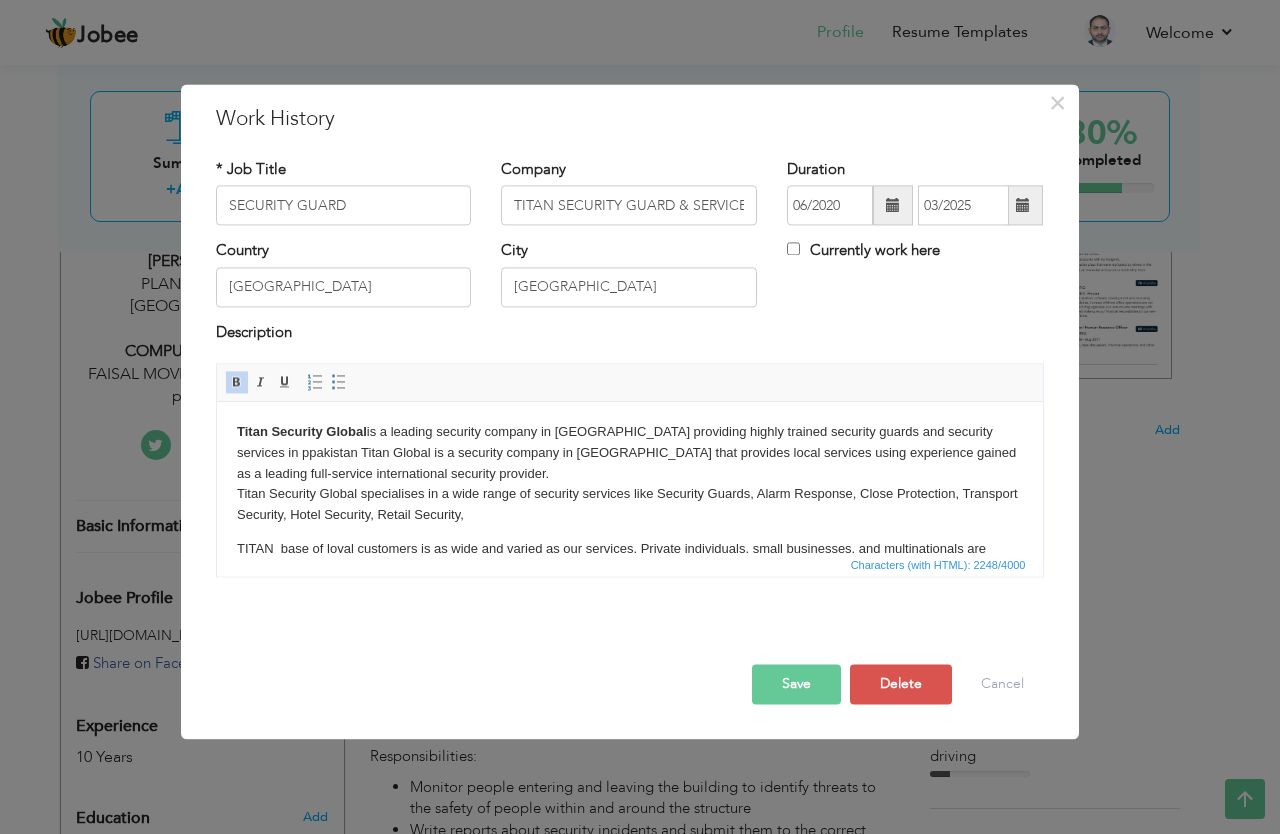 click on "Titan Security Global  is a leading security company in Pakistan providing highly trained security guards and security services in ppakistan Titan Global is a security company in Pakistan that provides local services using experience gained as a leading full-service international security provider. Titan Security Global specialises in a wide range of security services like Security Guards, Alarm Response, Close Protection, Transport Security, Hotel Security, Retail Security," at bounding box center (629, 474) 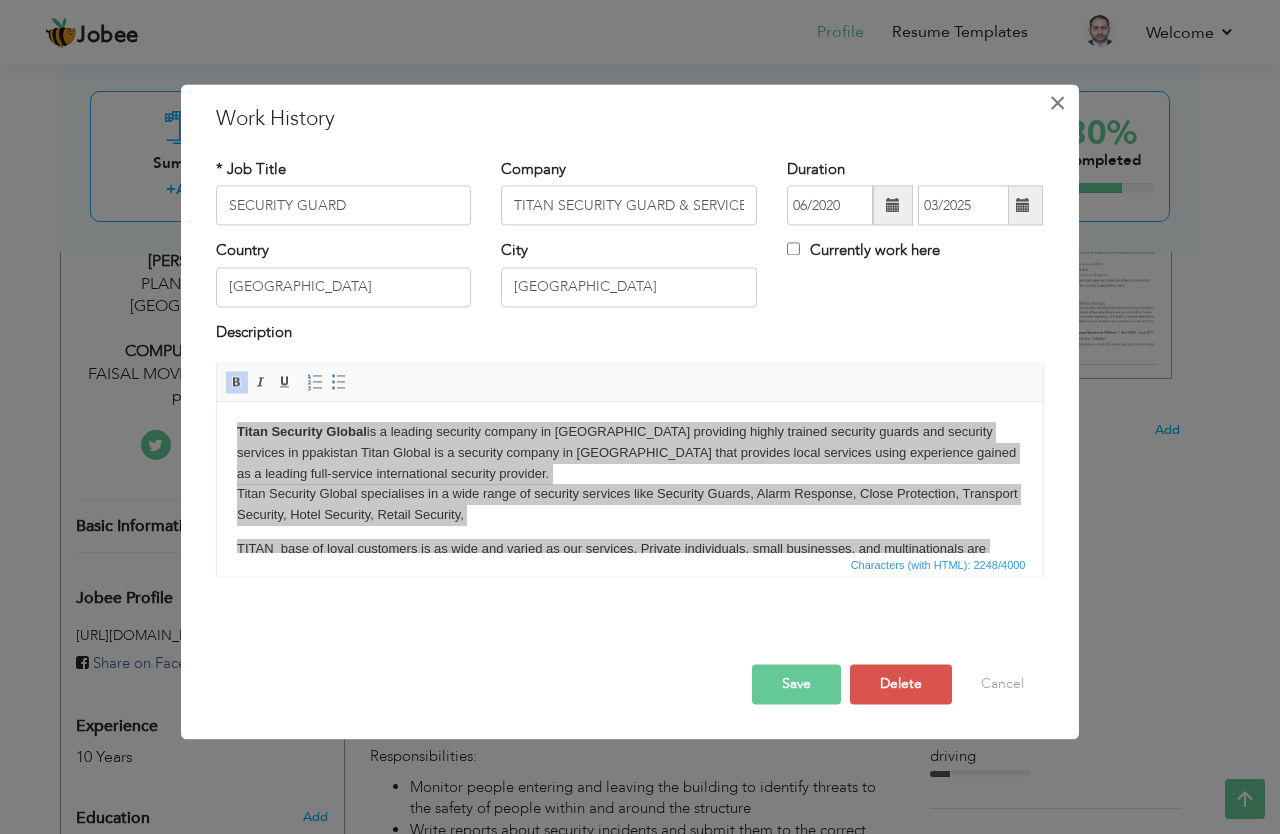 click on "×" at bounding box center (1058, 103) 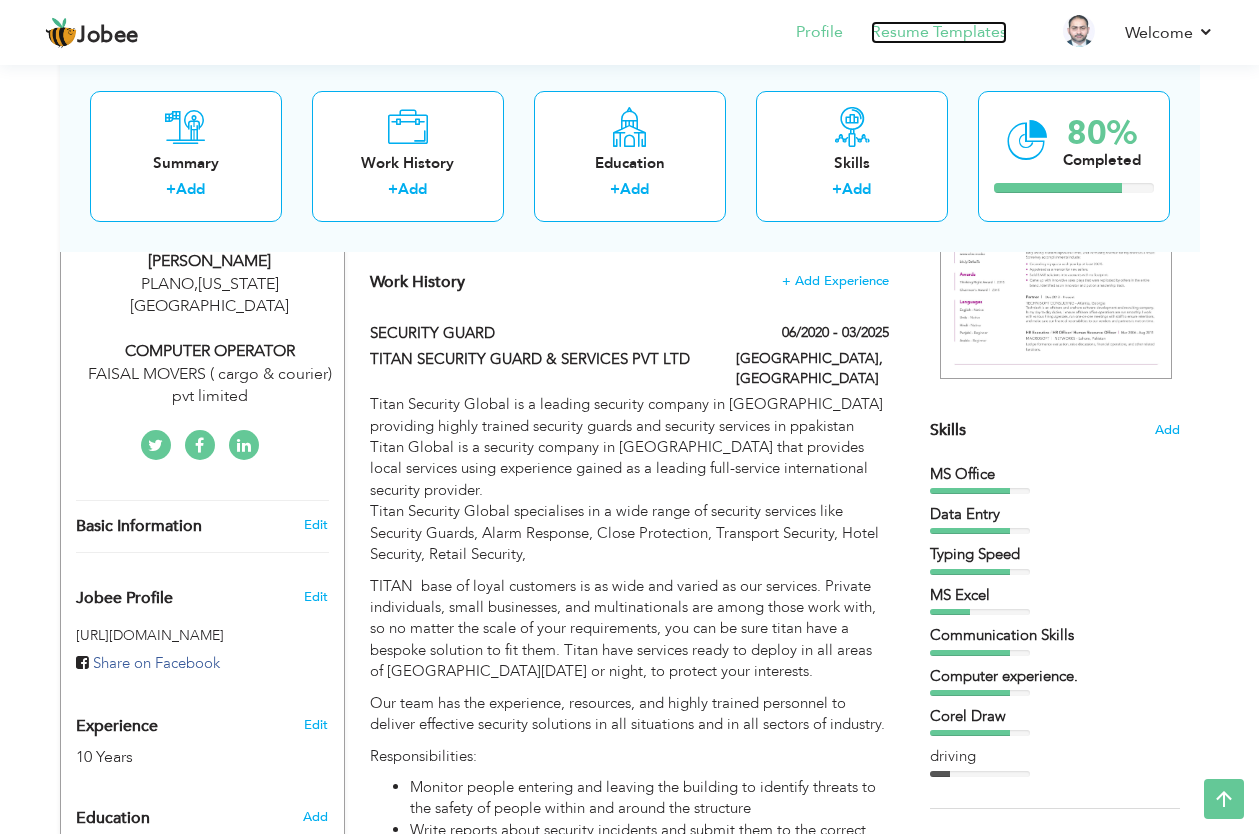 click on "Resume Templates" at bounding box center [939, 32] 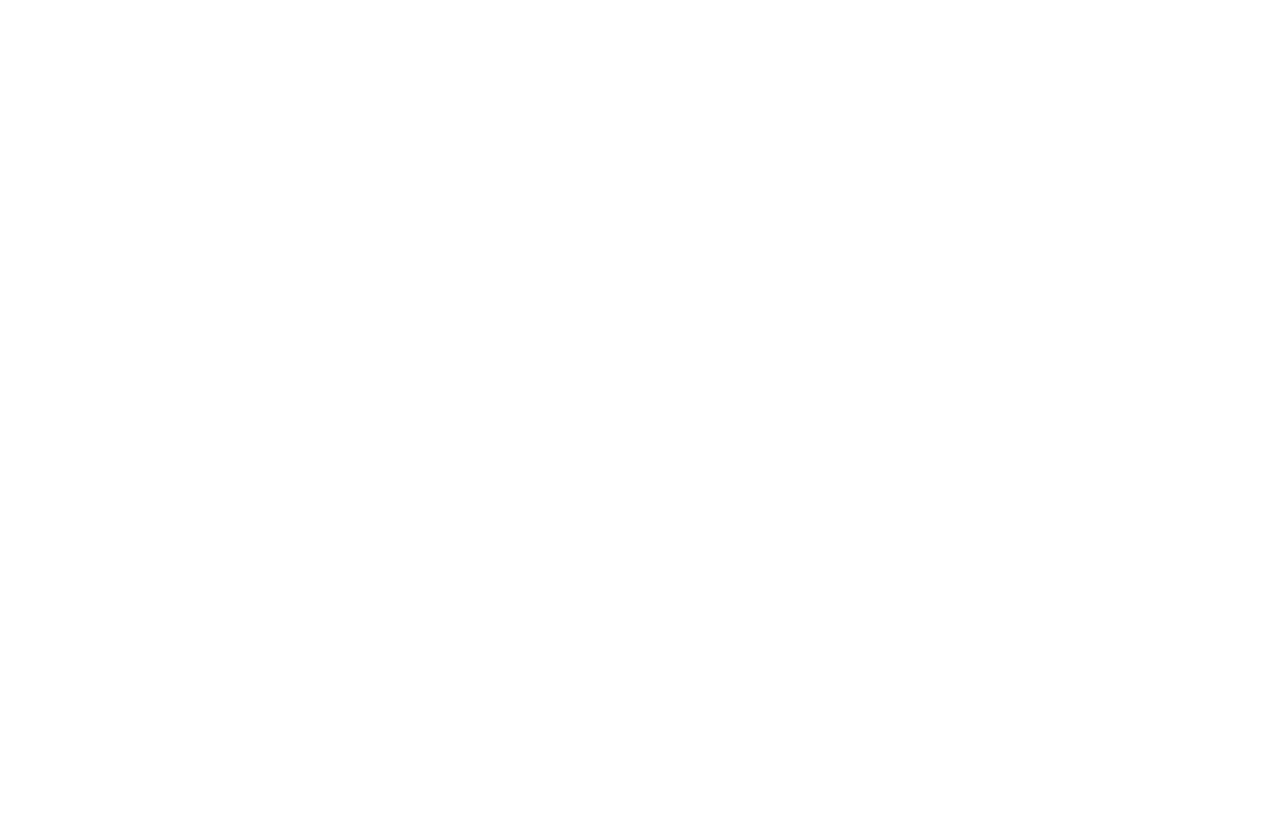 scroll, scrollTop: 0, scrollLeft: 0, axis: both 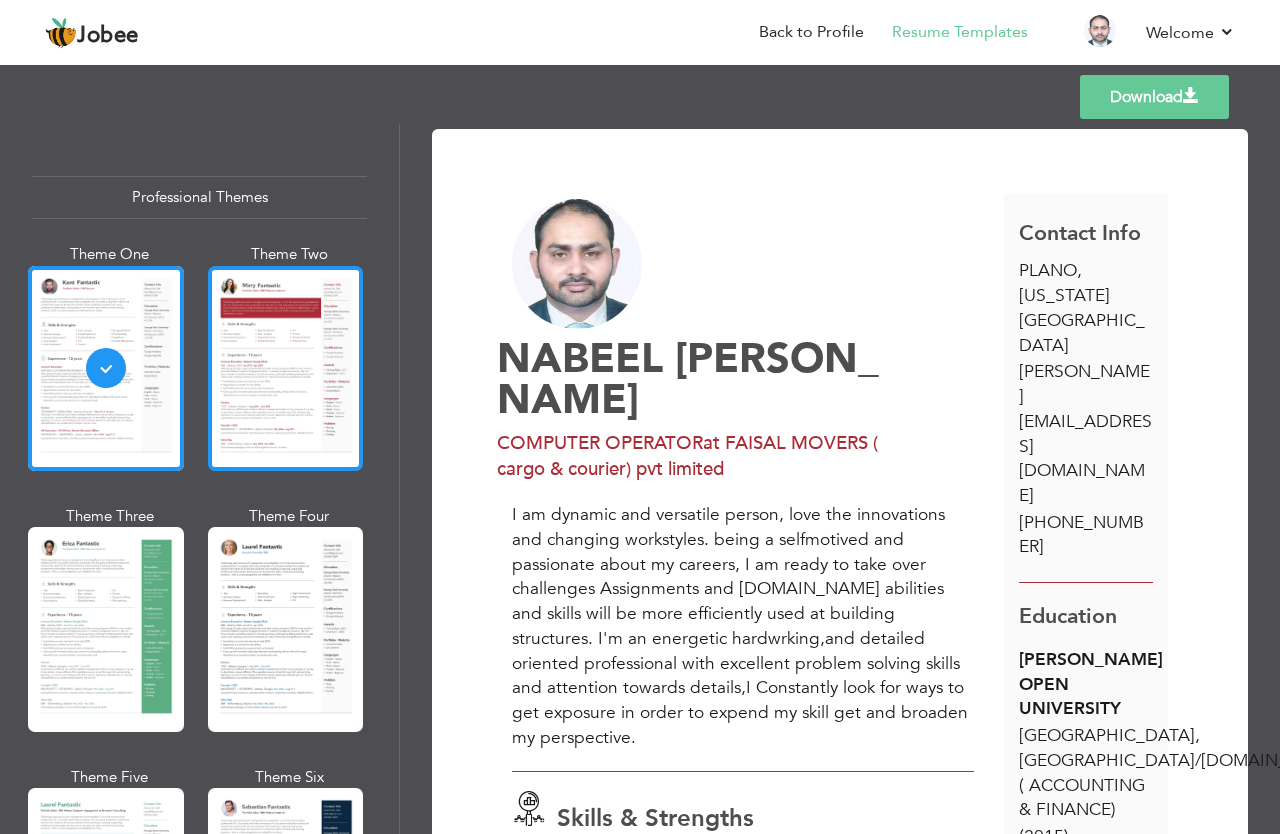 click at bounding box center (286, 368) 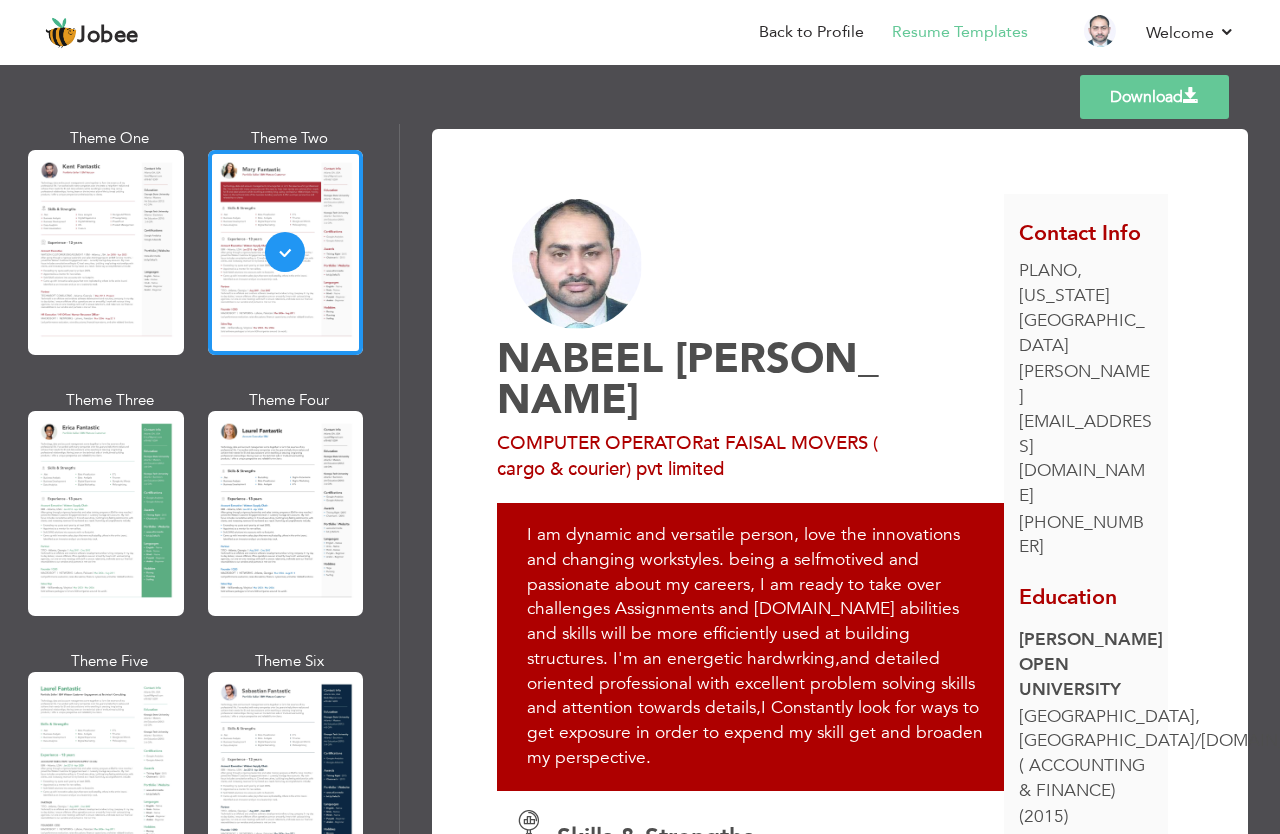 scroll, scrollTop: 43, scrollLeft: 0, axis: vertical 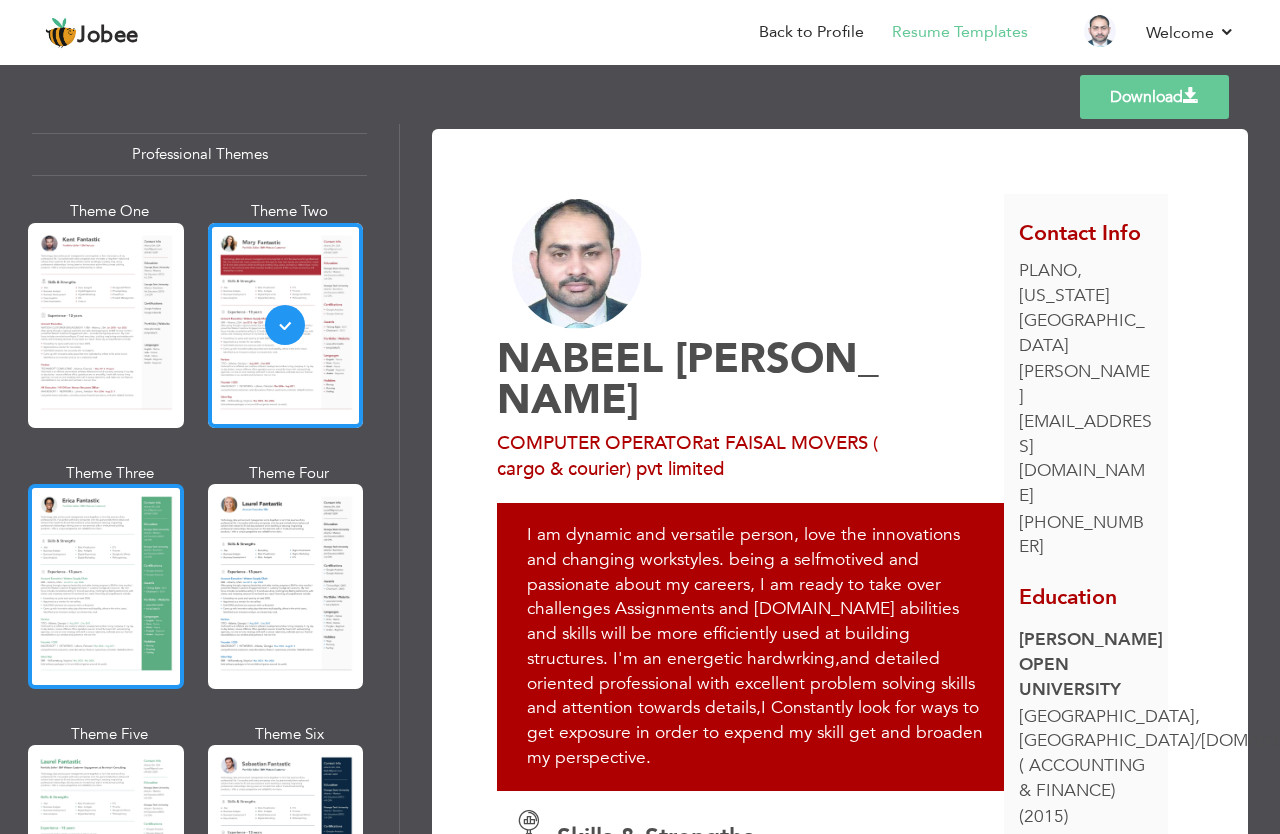 click at bounding box center [106, 586] 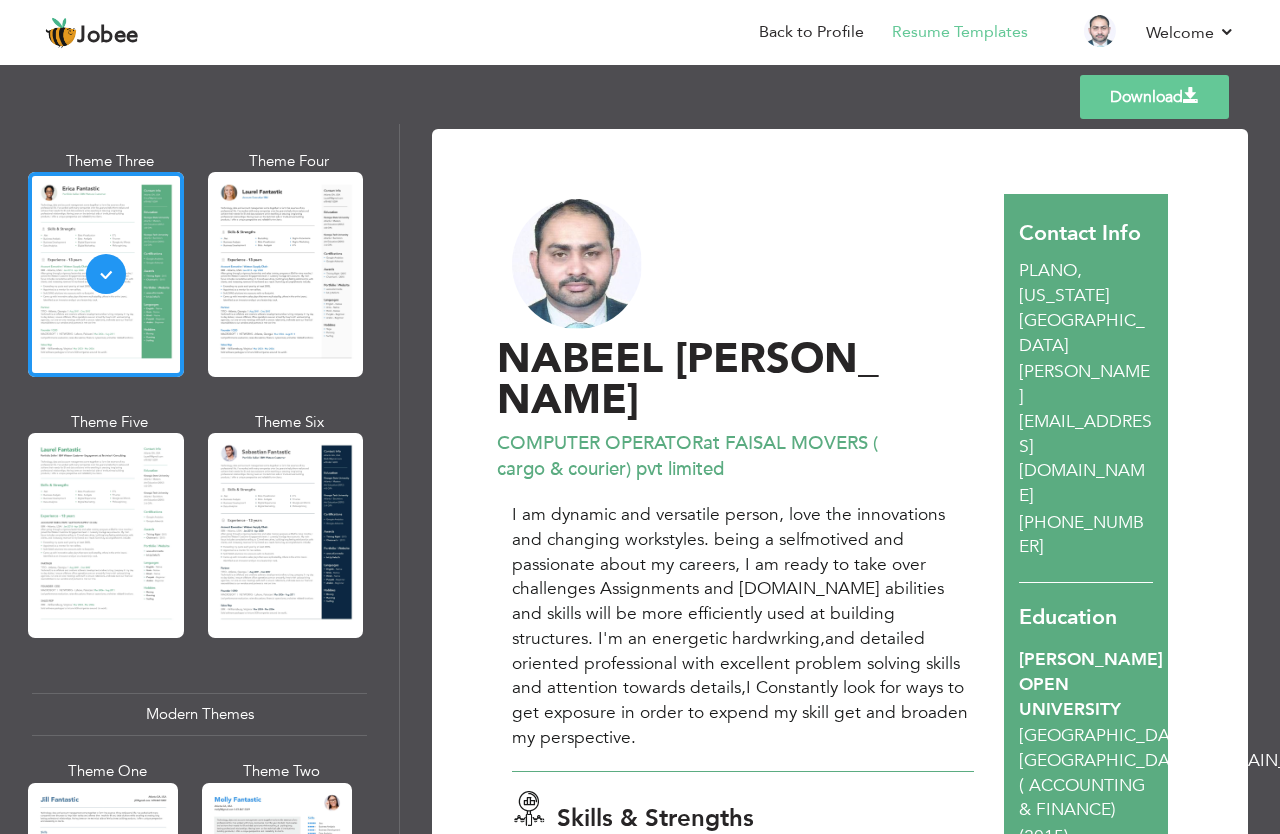 scroll, scrollTop: 362, scrollLeft: 0, axis: vertical 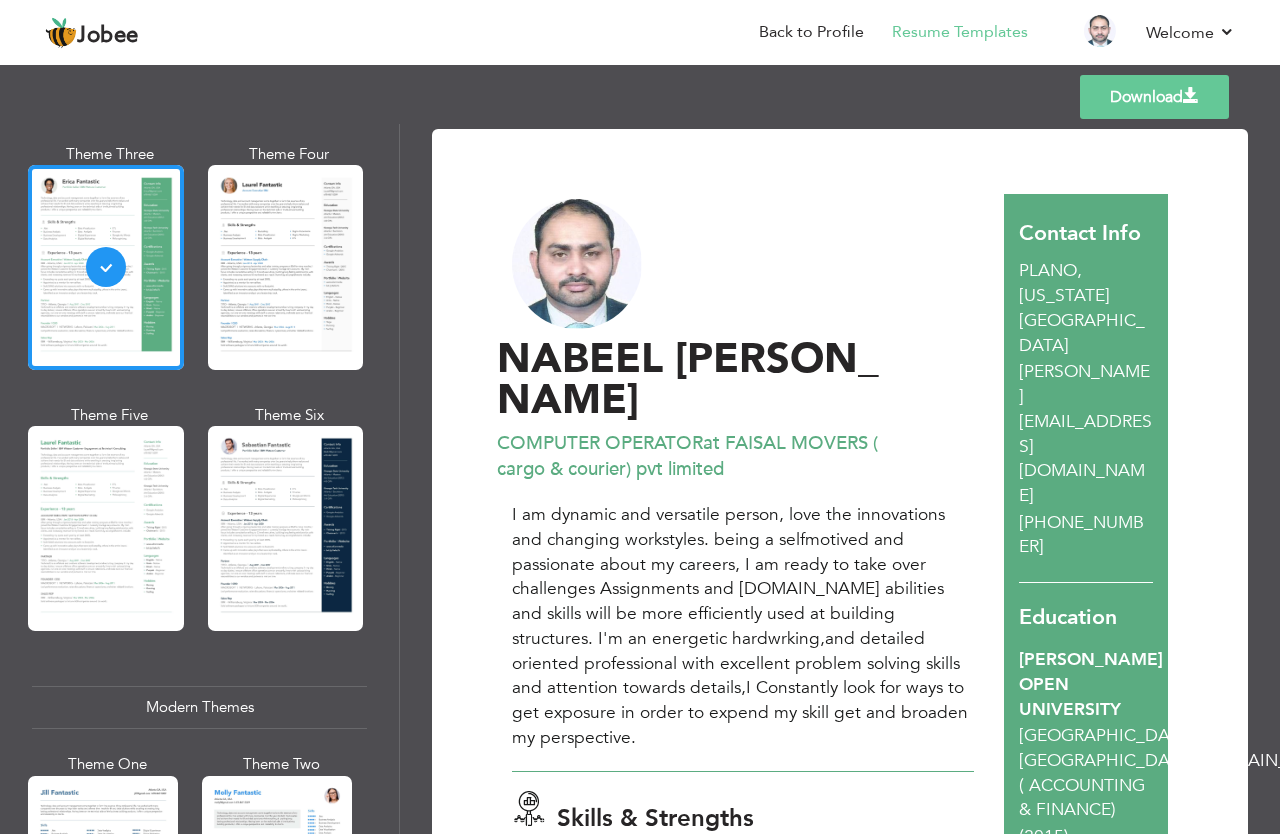 drag, startPoint x: 390, startPoint y: 230, endPoint x: 388, endPoint y: 285, distance: 55.03635 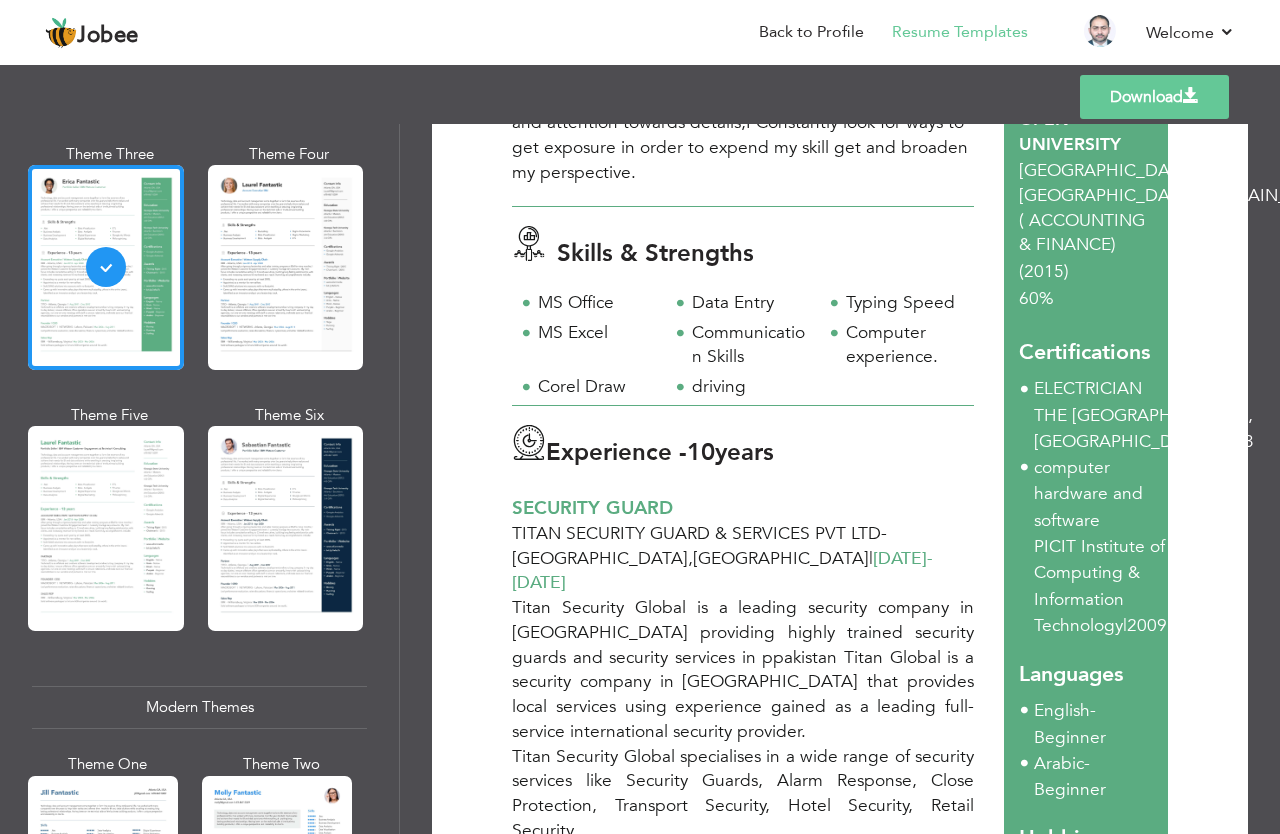 scroll, scrollTop: 544, scrollLeft: 0, axis: vertical 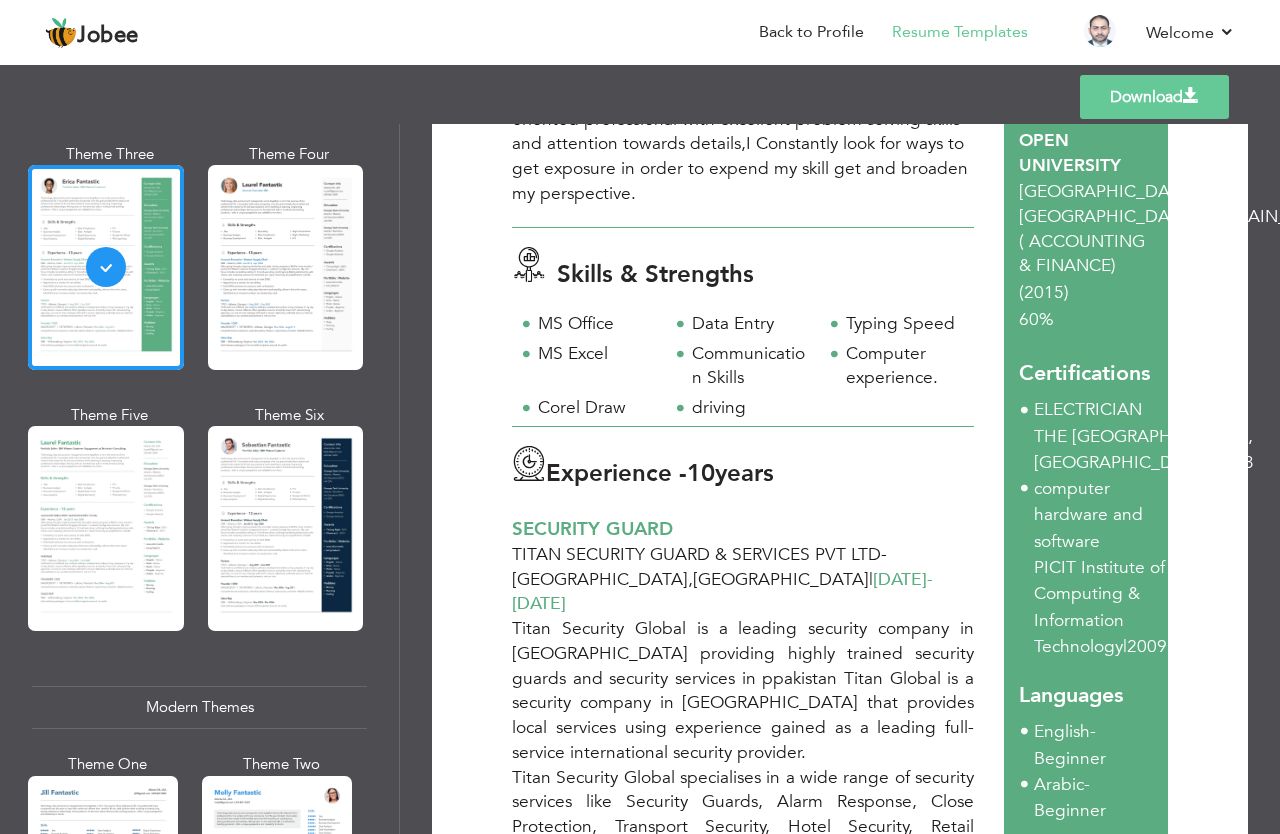 drag, startPoint x: 1266, startPoint y: 211, endPoint x: 1260, endPoint y: 278, distance: 67.26812 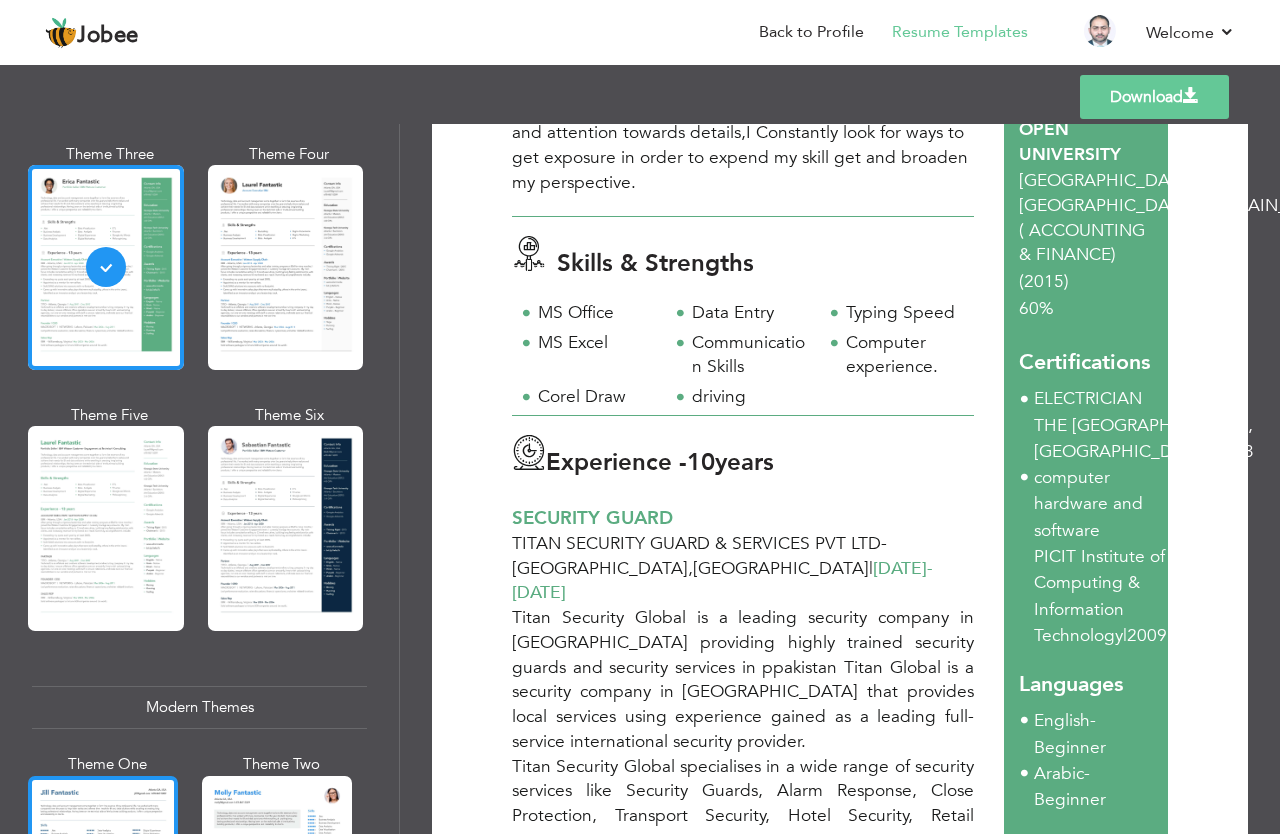click at bounding box center (103, 875) 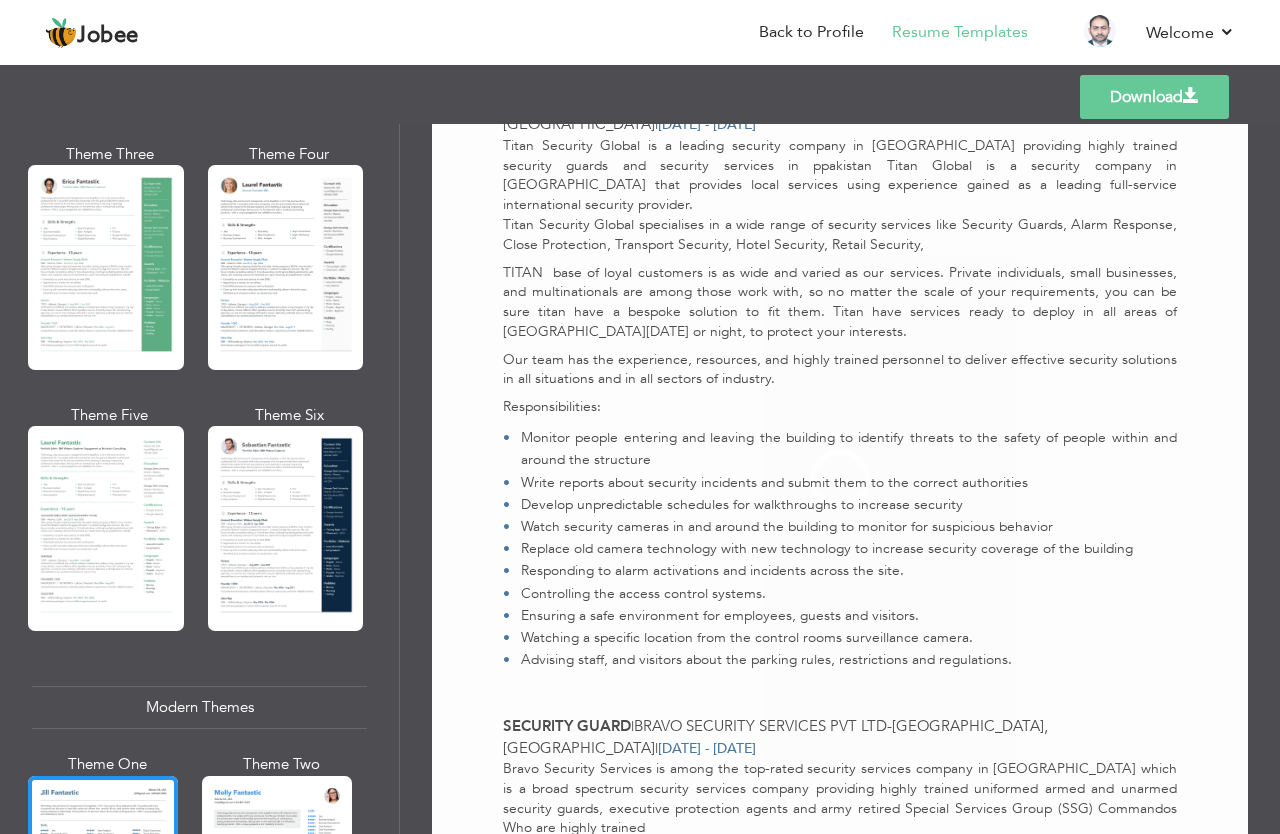 scroll, scrollTop: 0, scrollLeft: 0, axis: both 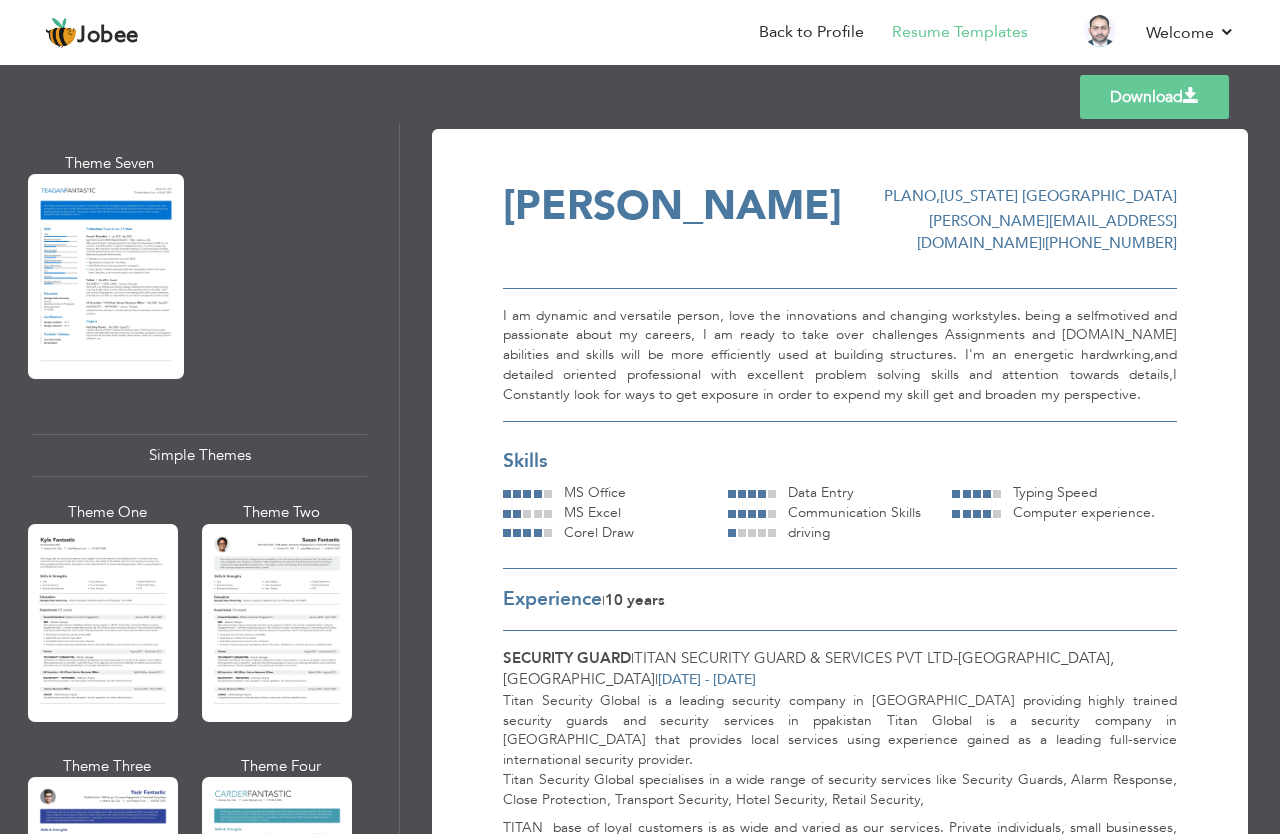 drag, startPoint x: 384, startPoint y: 305, endPoint x: 371, endPoint y: 824, distance: 519.1628 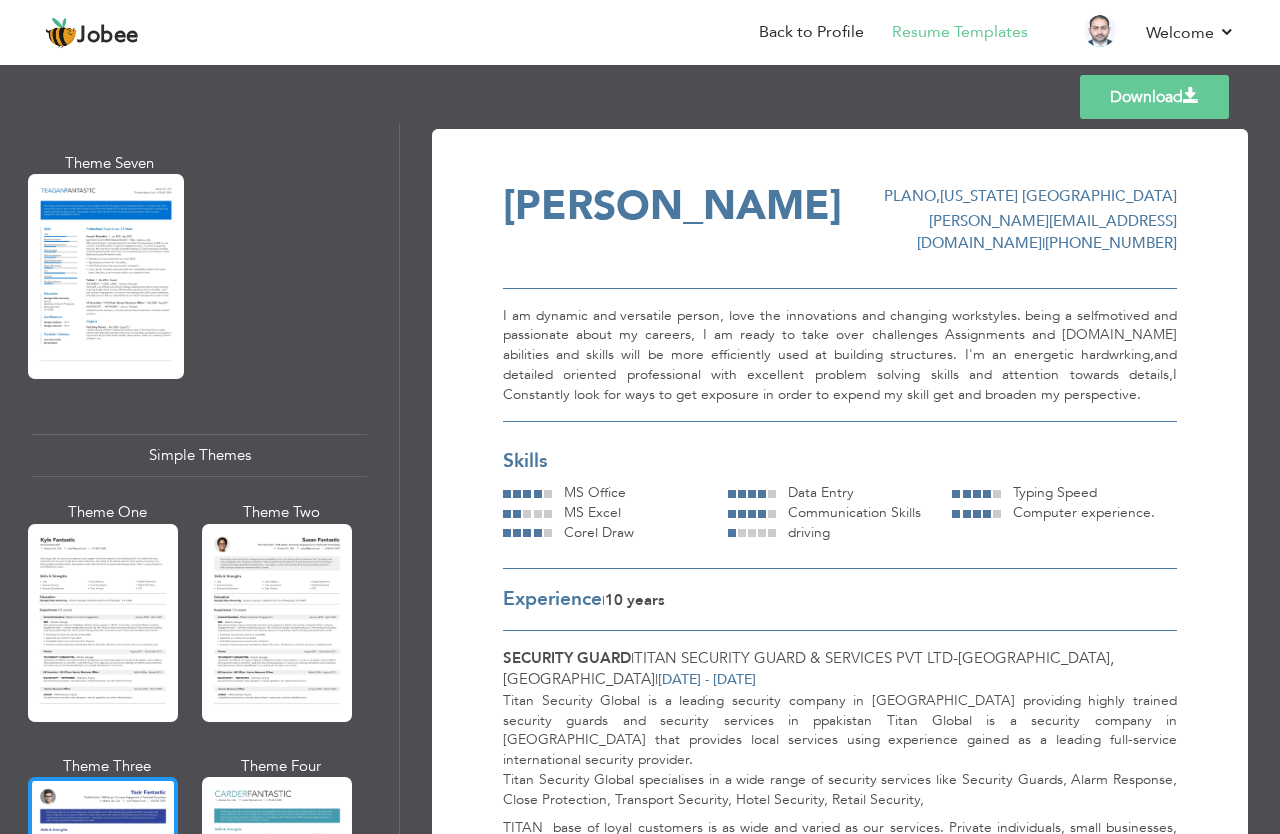 click at bounding box center (103, 876) 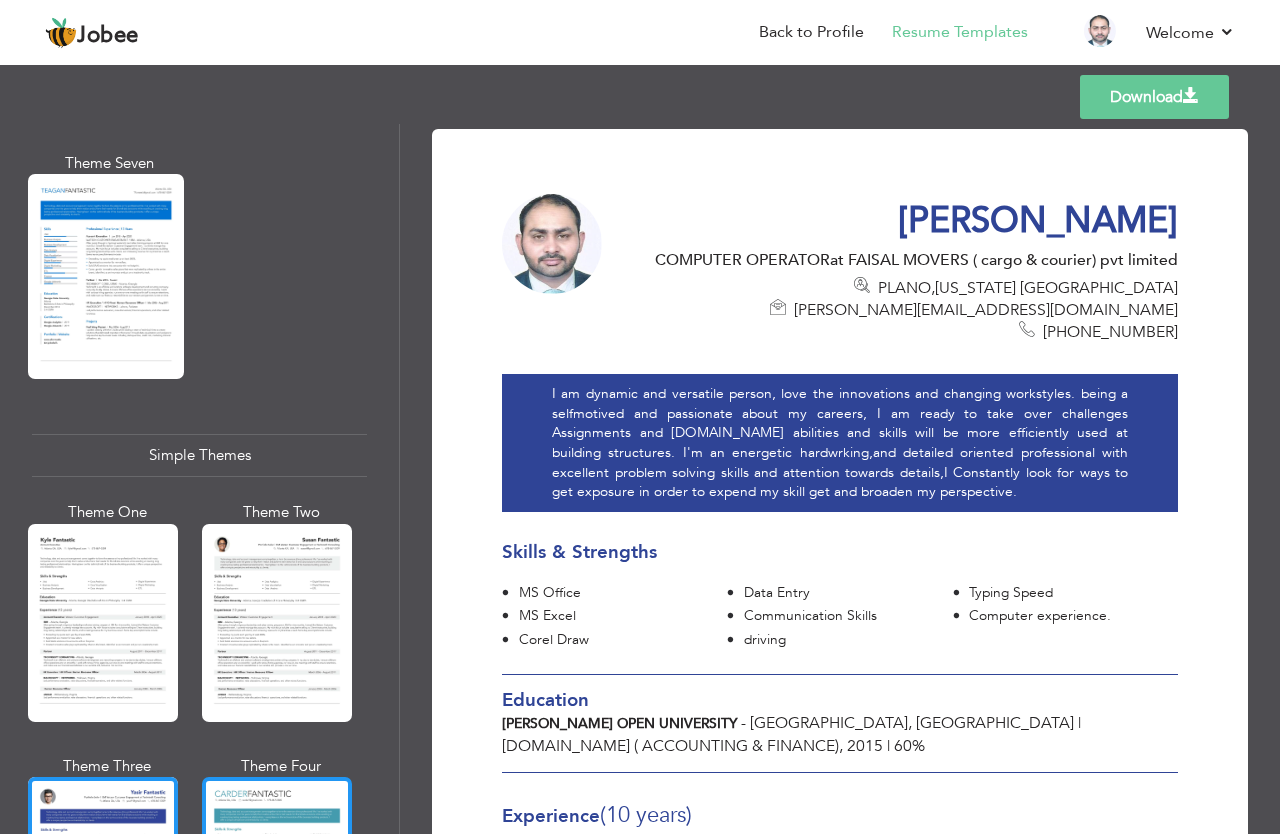click at bounding box center (277, 876) 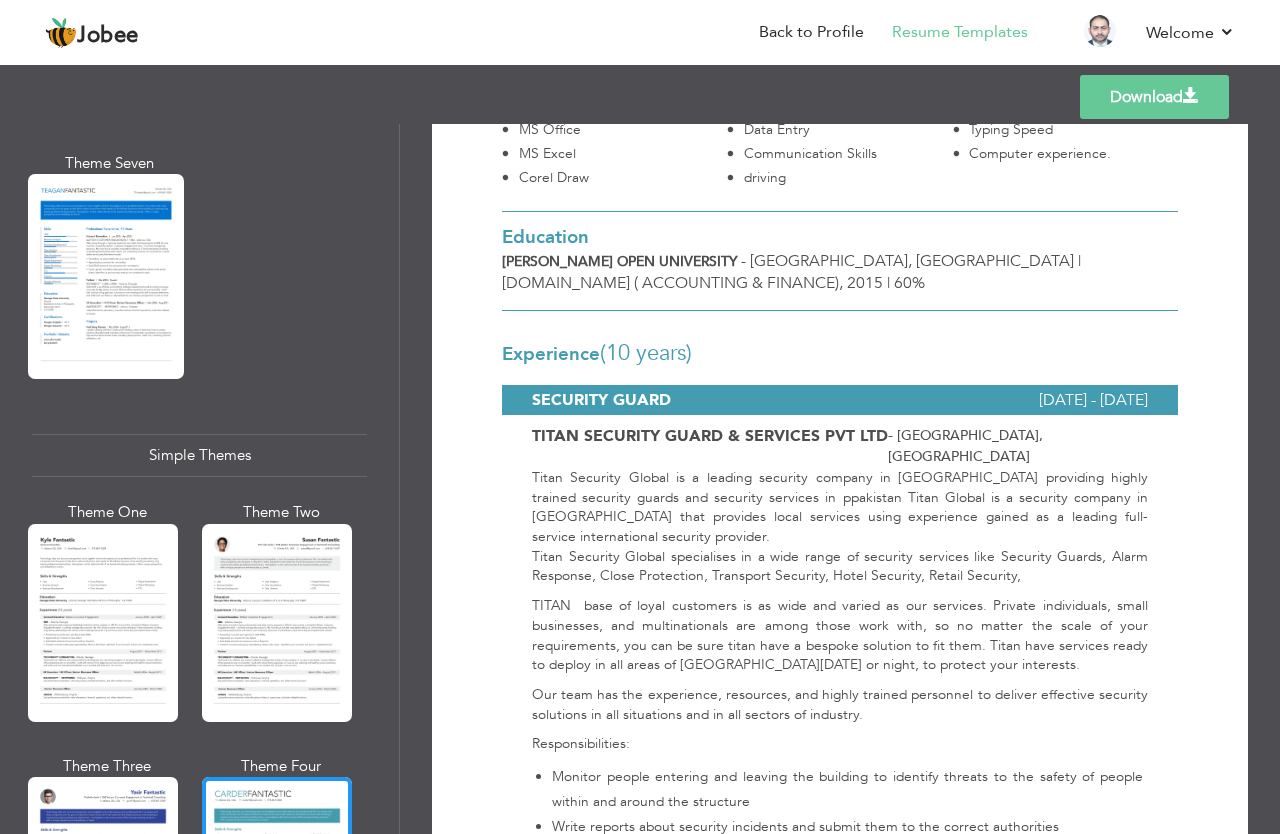 scroll, scrollTop: 485, scrollLeft: 0, axis: vertical 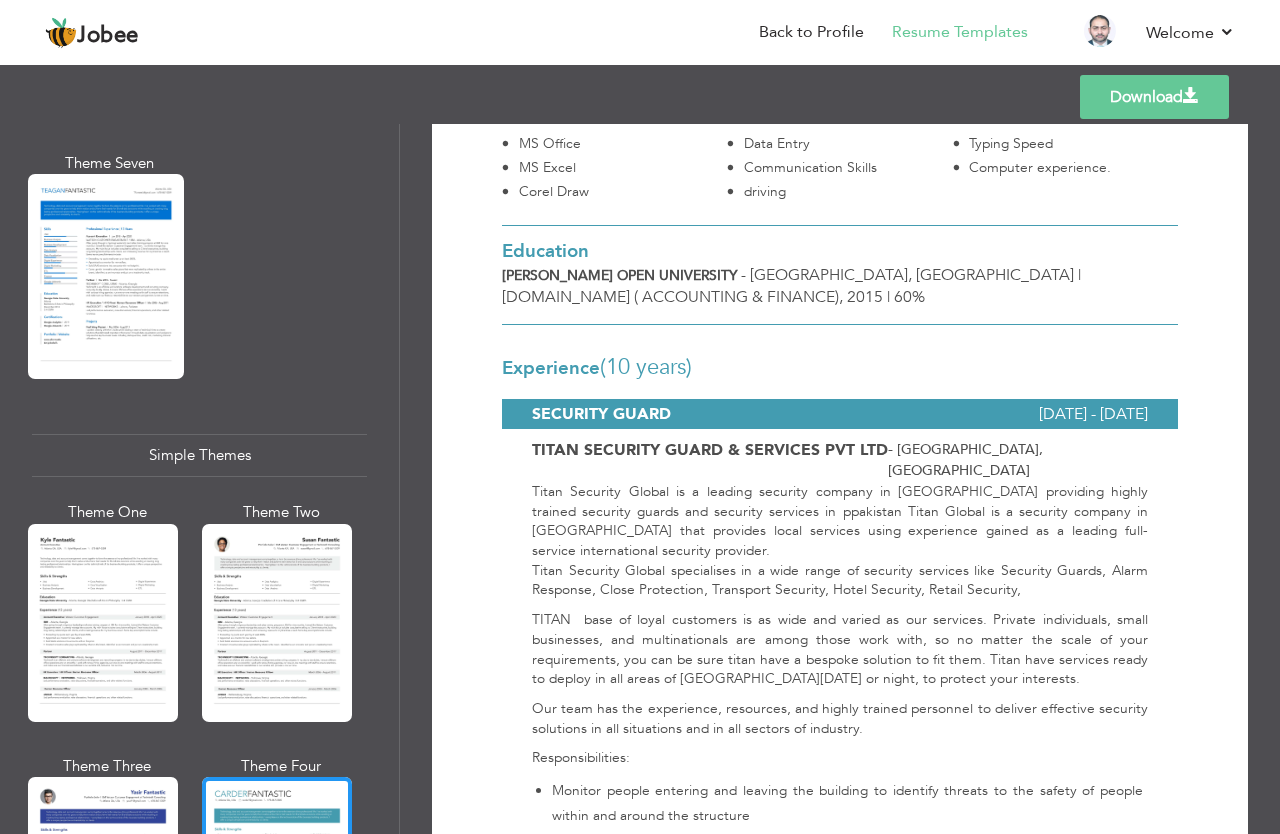 drag, startPoint x: 1273, startPoint y: 205, endPoint x: 1194, endPoint y: 289, distance: 115.31262 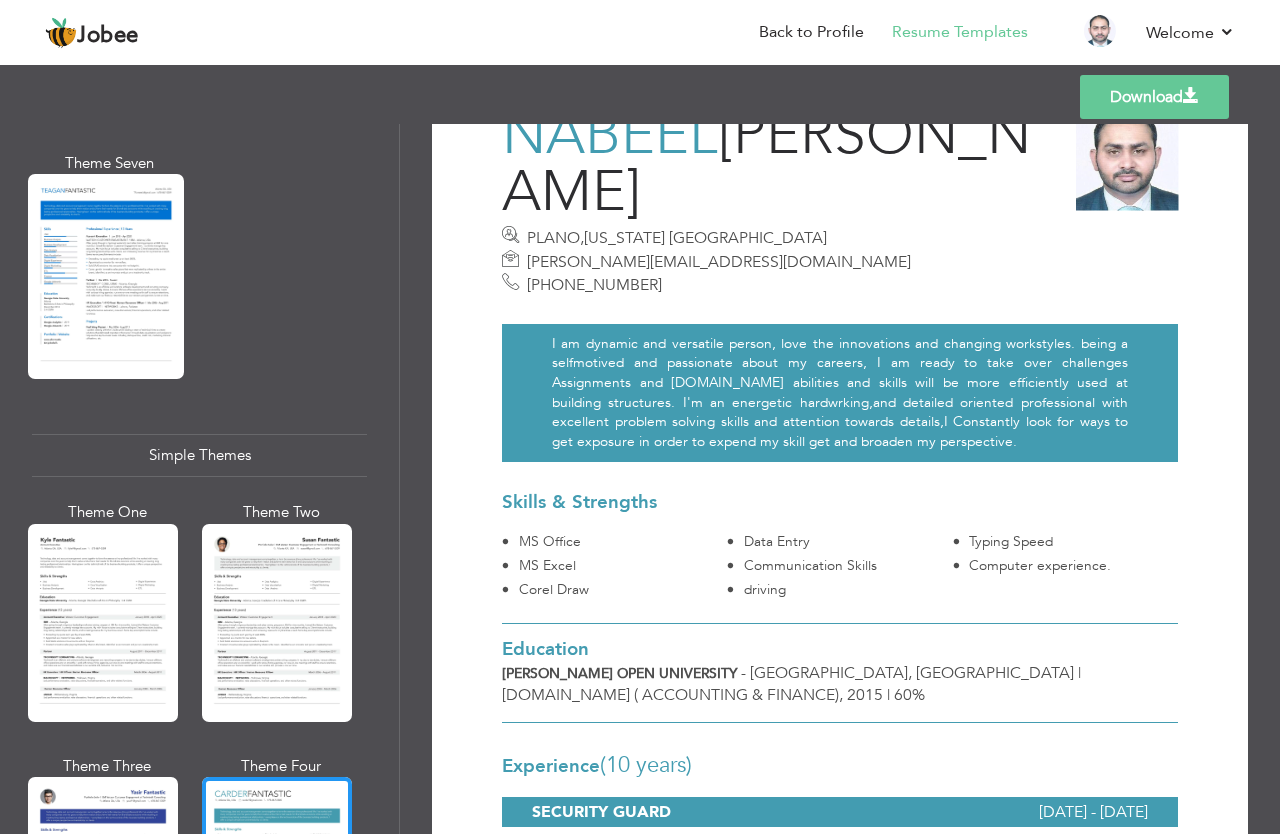 scroll, scrollTop: 0, scrollLeft: 0, axis: both 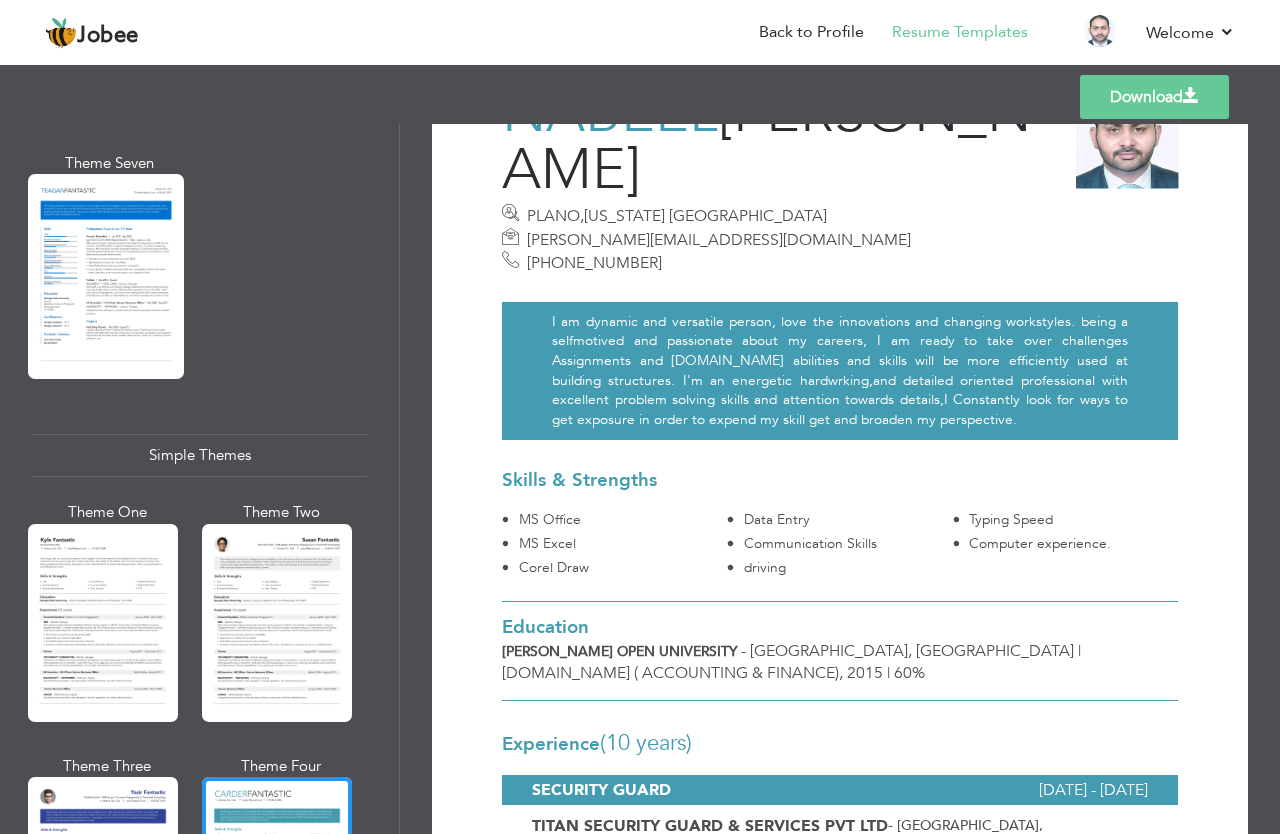 drag, startPoint x: 1275, startPoint y: 260, endPoint x: 1263, endPoint y: 200, distance: 61.188232 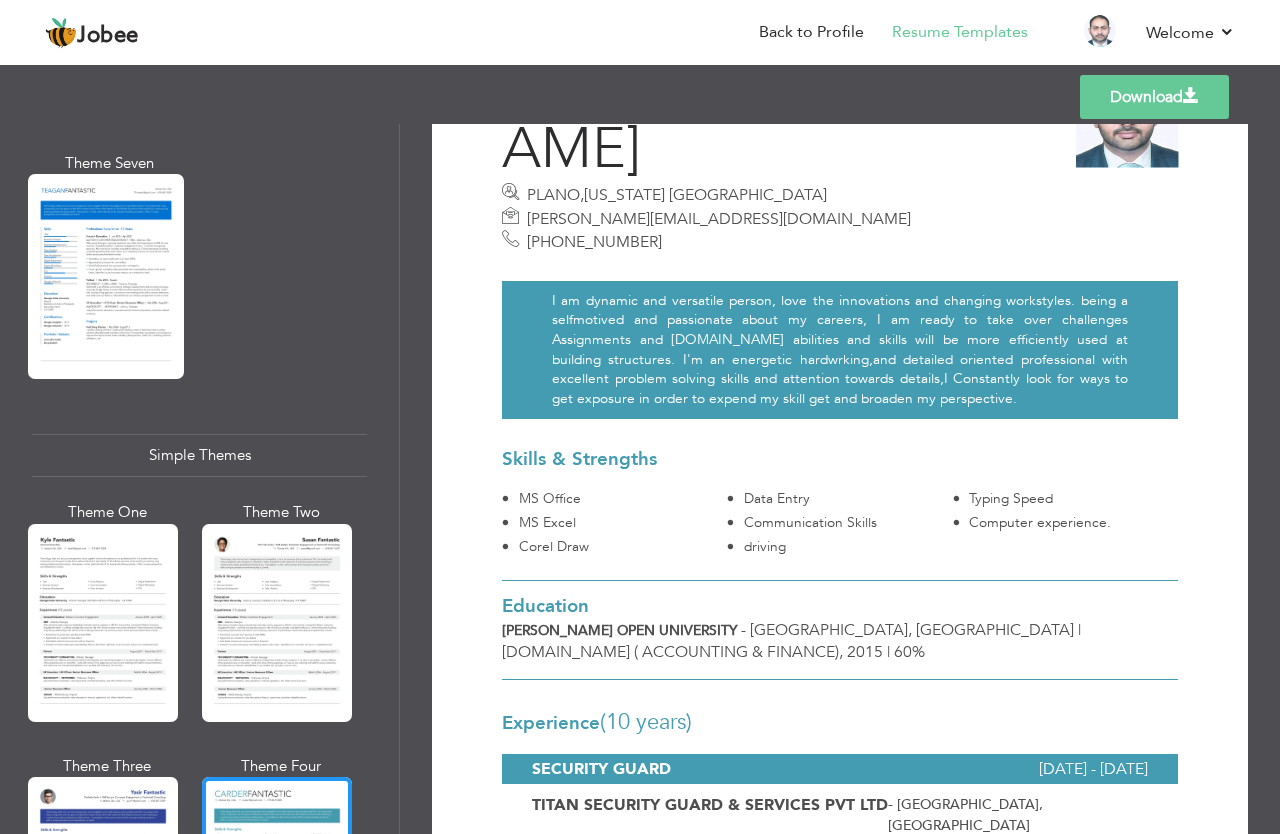 click on "Download" at bounding box center [1154, 97] 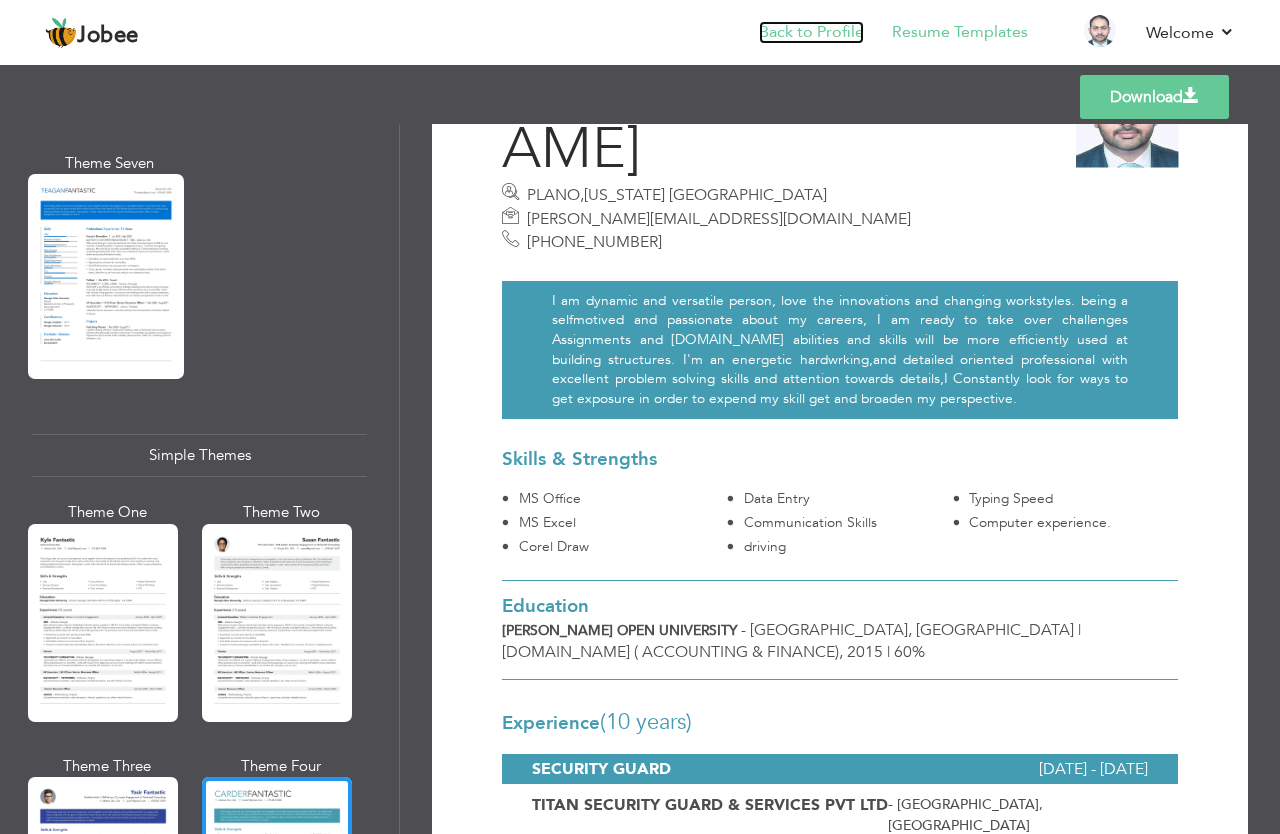 click on "Back to Profile" at bounding box center (811, 32) 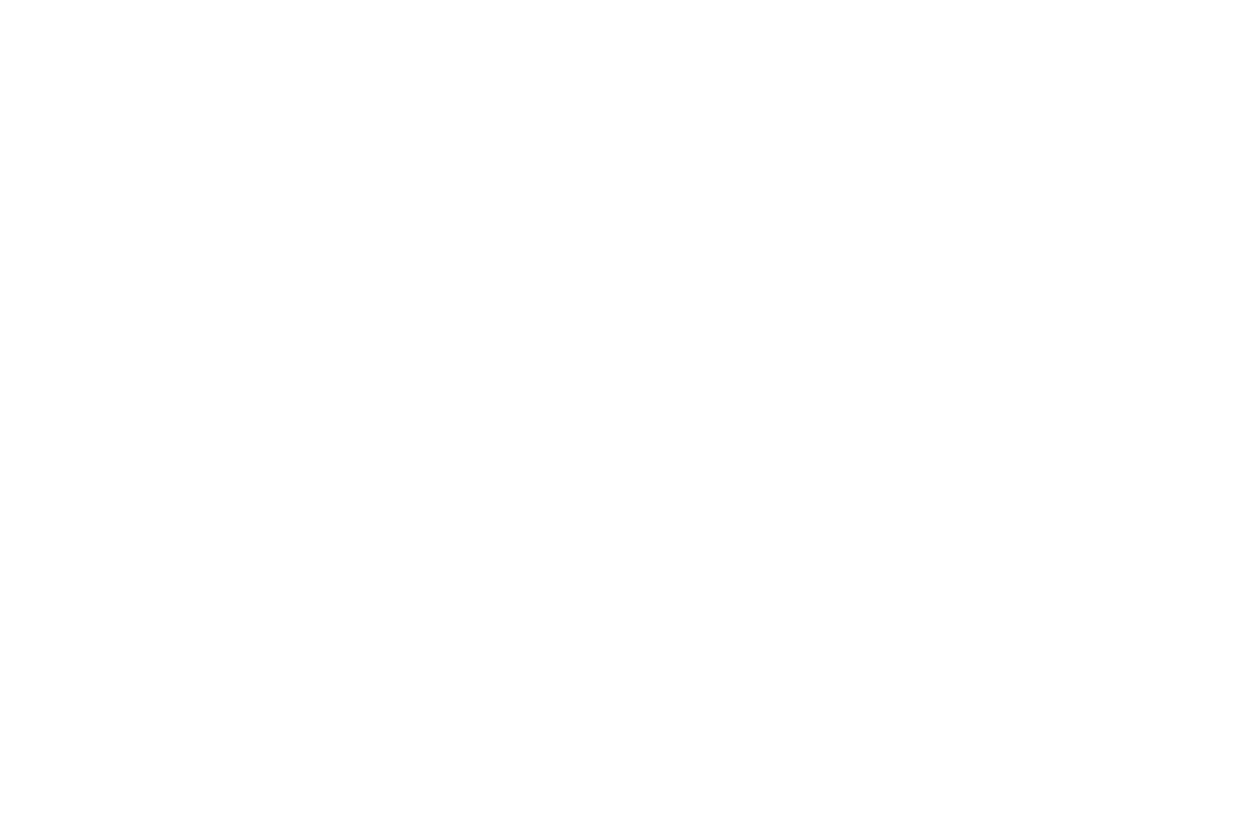 scroll, scrollTop: 0, scrollLeft: 0, axis: both 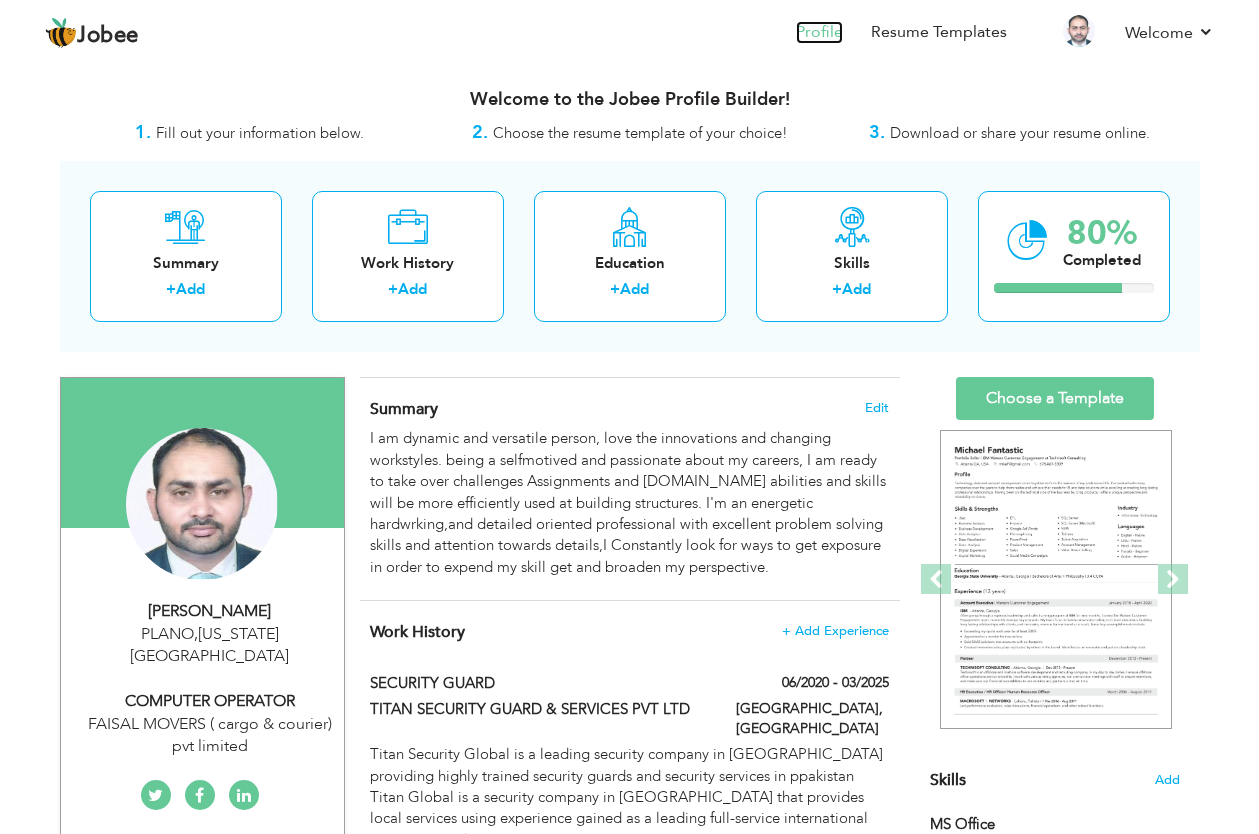 click on "Profile" at bounding box center [819, 32] 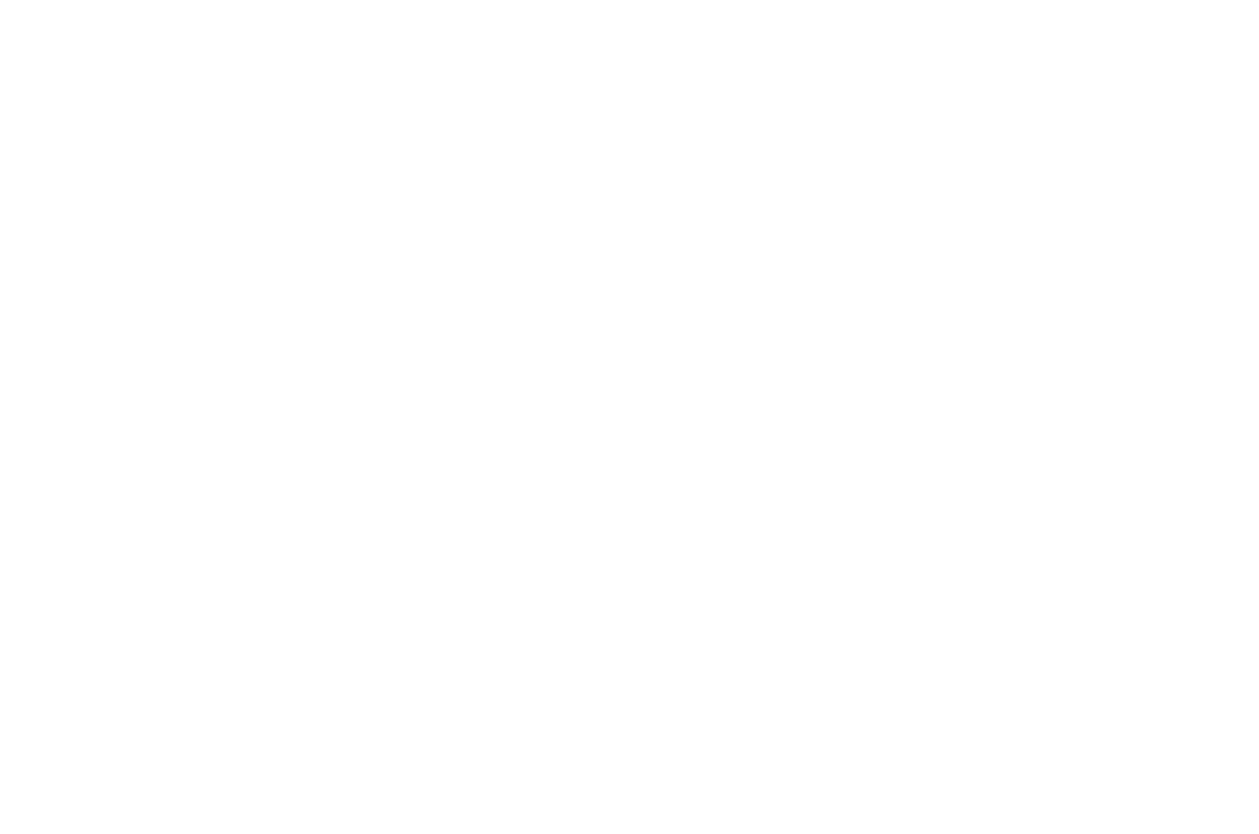 scroll, scrollTop: 0, scrollLeft: 0, axis: both 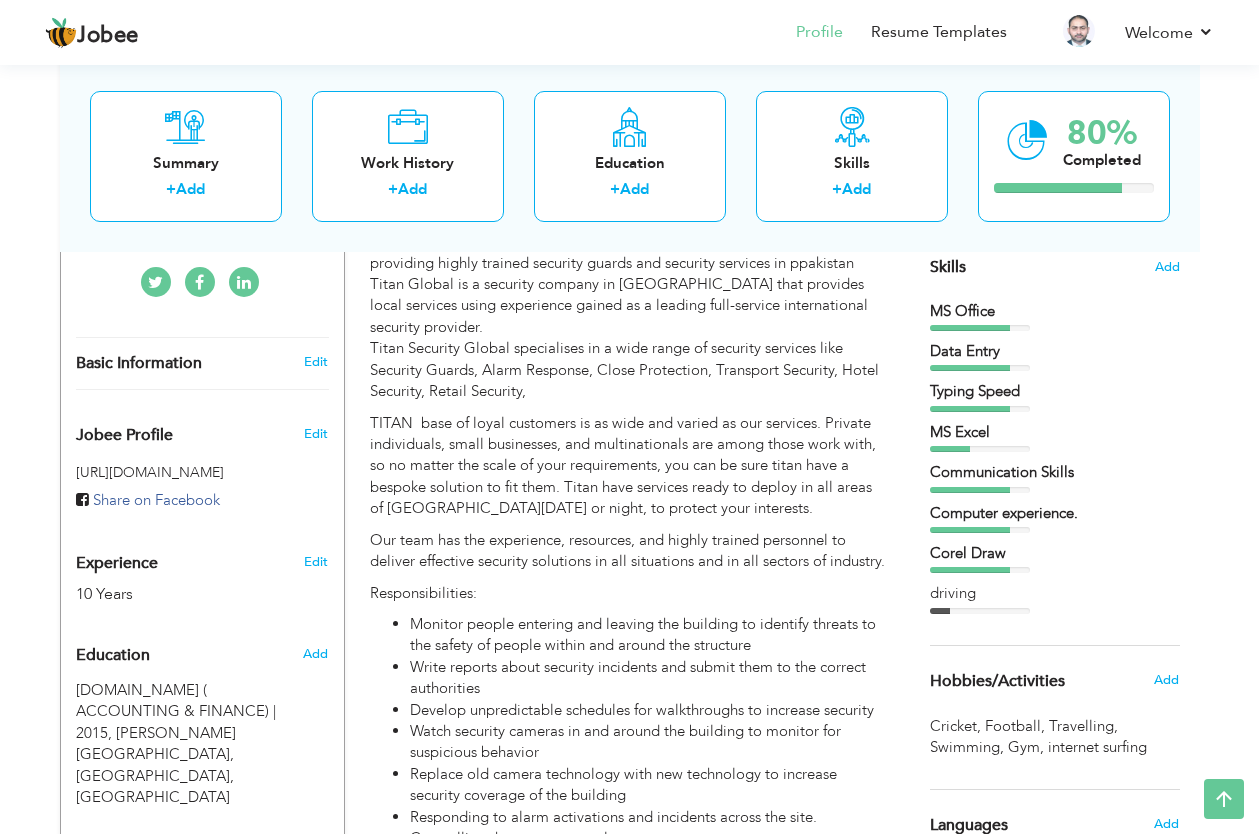 drag, startPoint x: 1269, startPoint y: 180, endPoint x: 1258, endPoint y: 263, distance: 83.725746 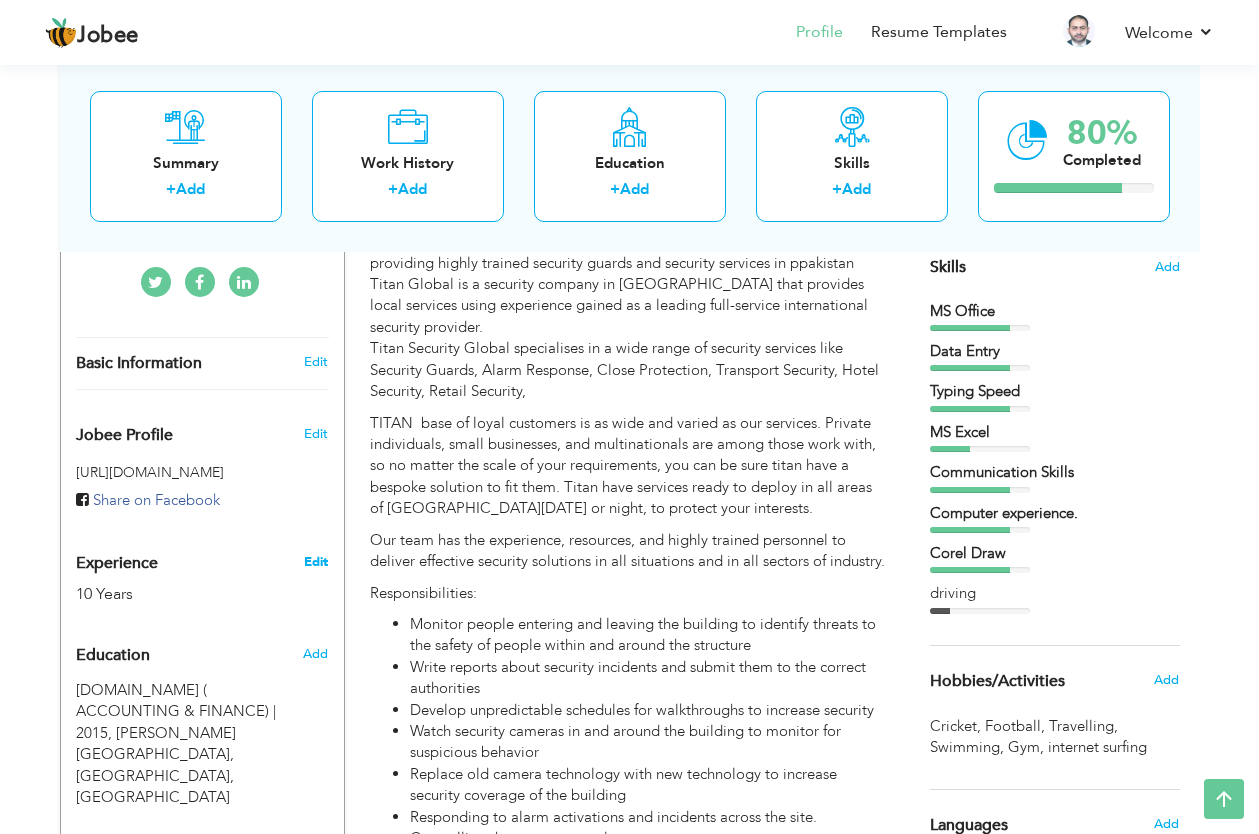 click on "Edit" at bounding box center [316, 562] 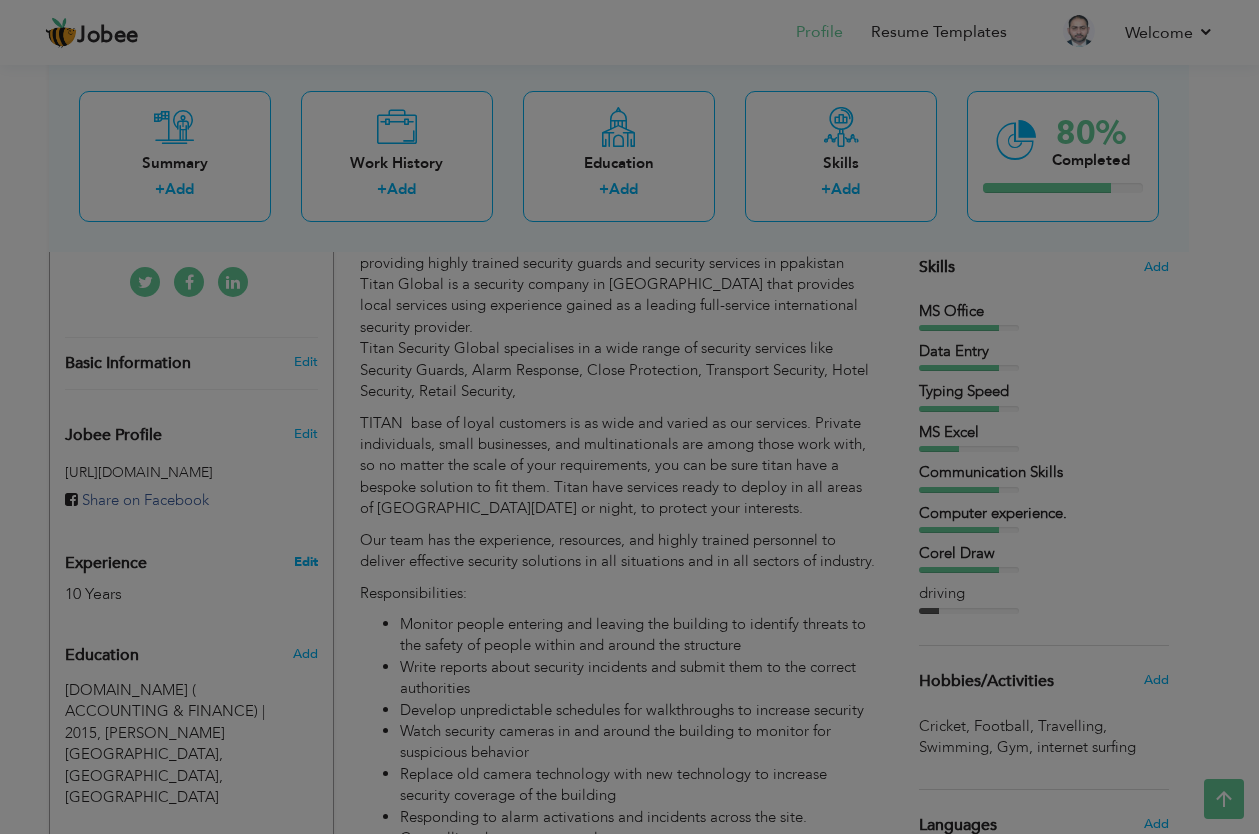 type on "NABEEL" 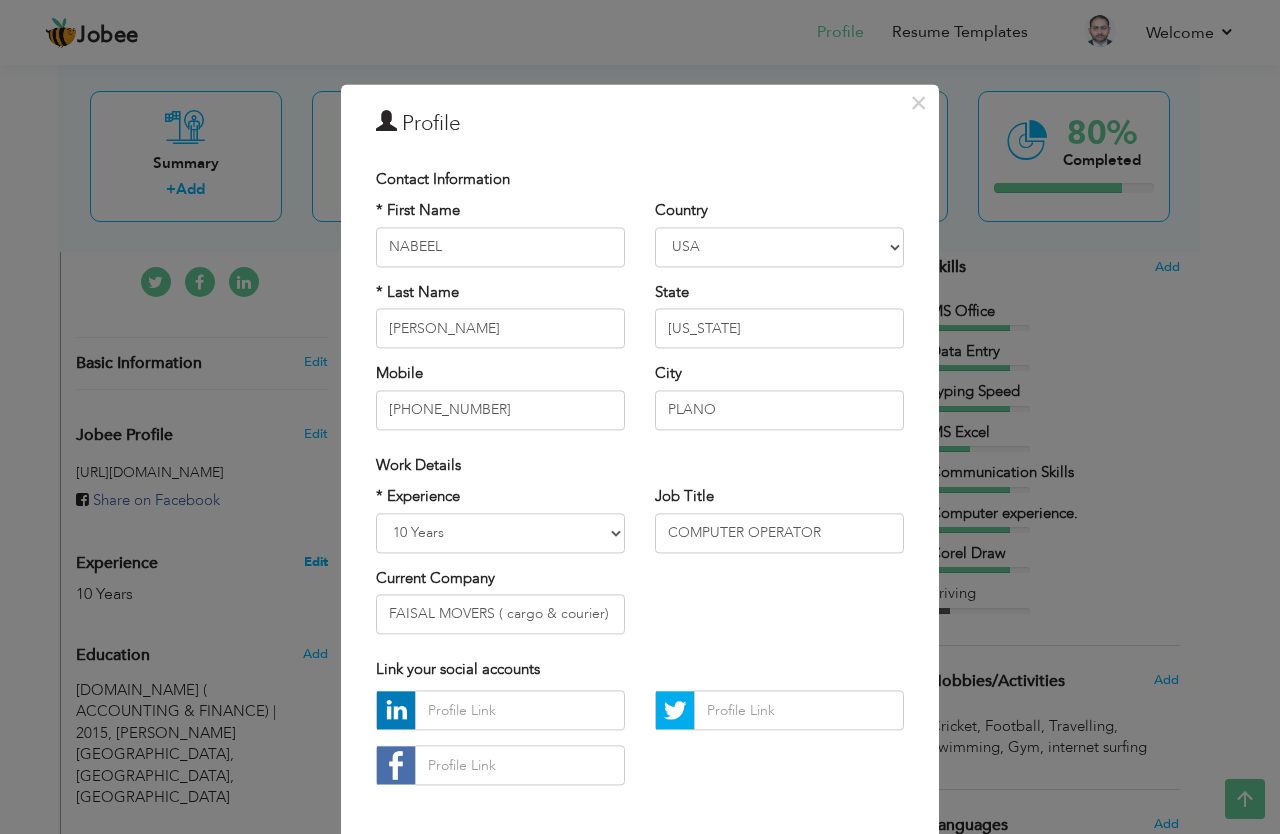 scroll, scrollTop: 0, scrollLeft: 0, axis: both 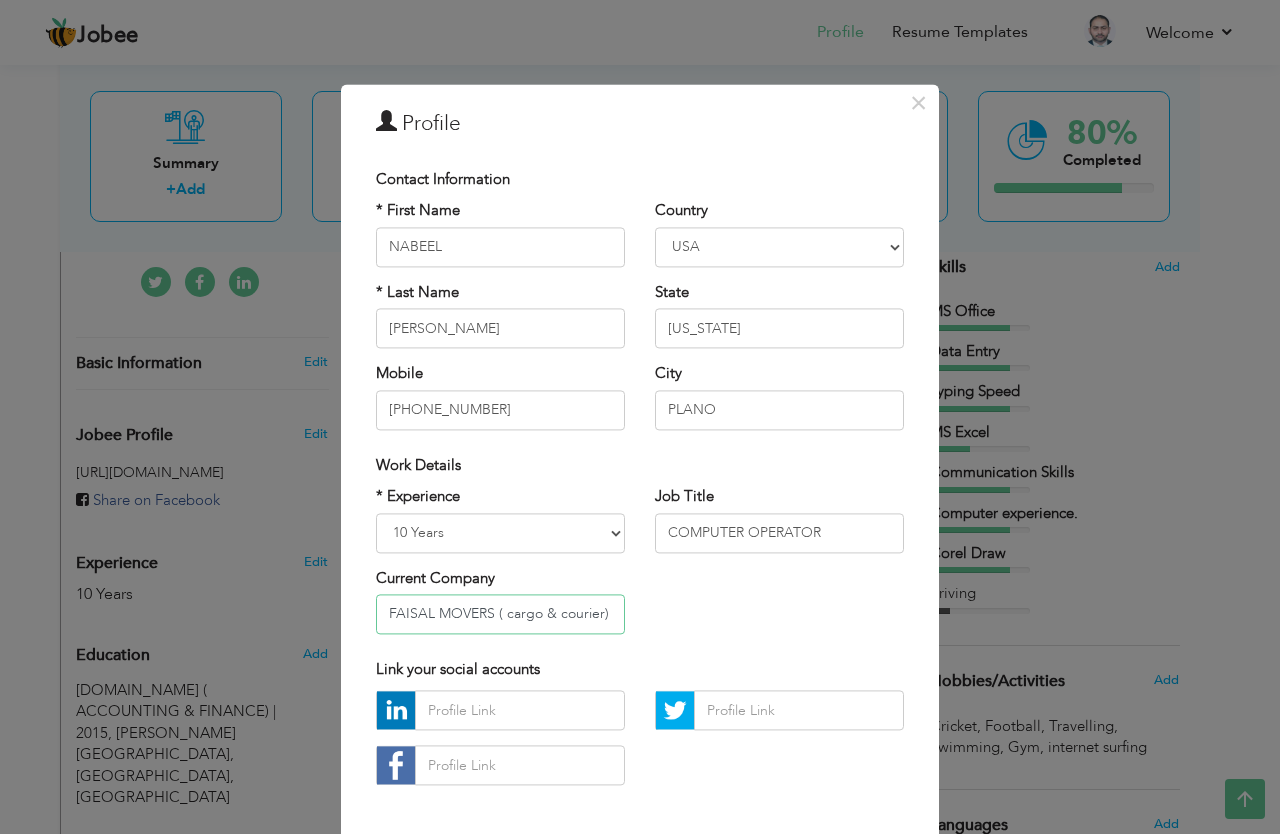 click on "FAISAL MOVERS ( cargo & courier) pvt limited" at bounding box center [500, 614] 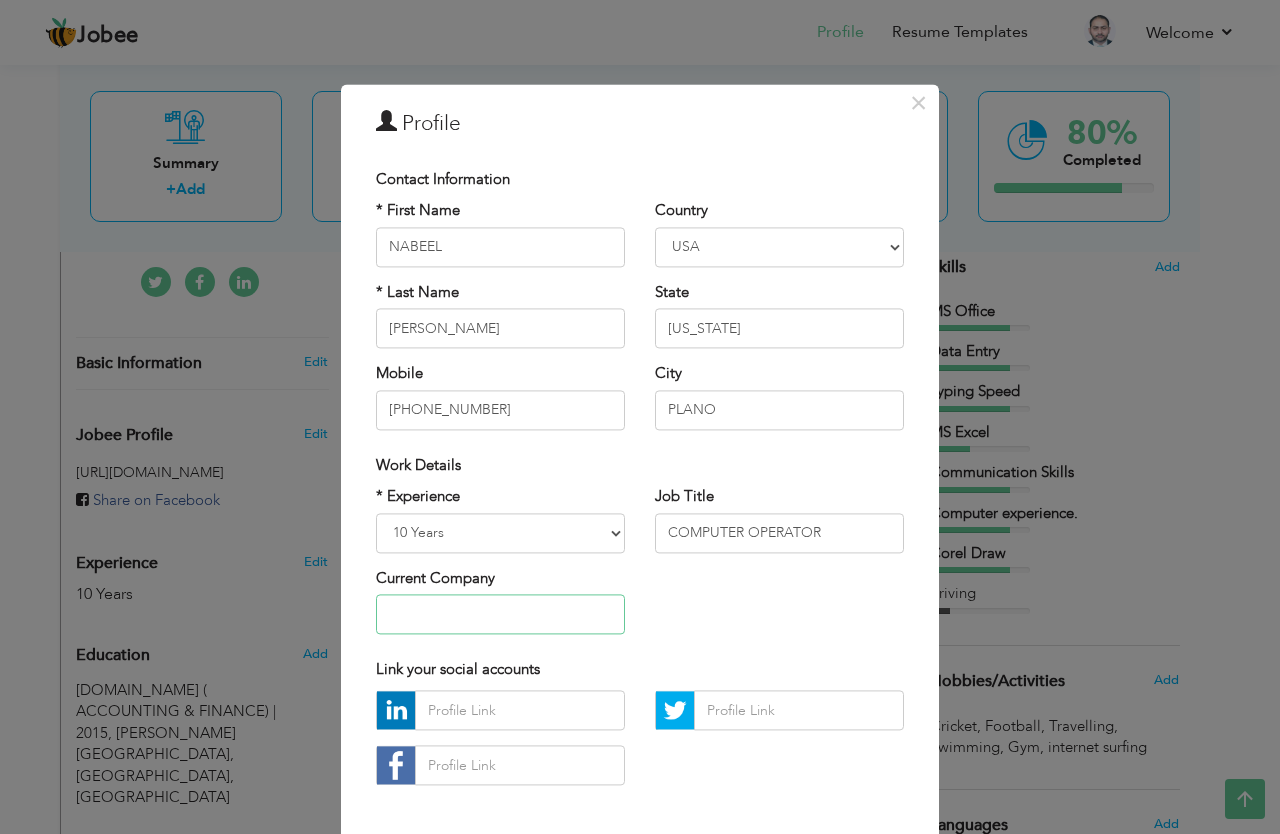 type 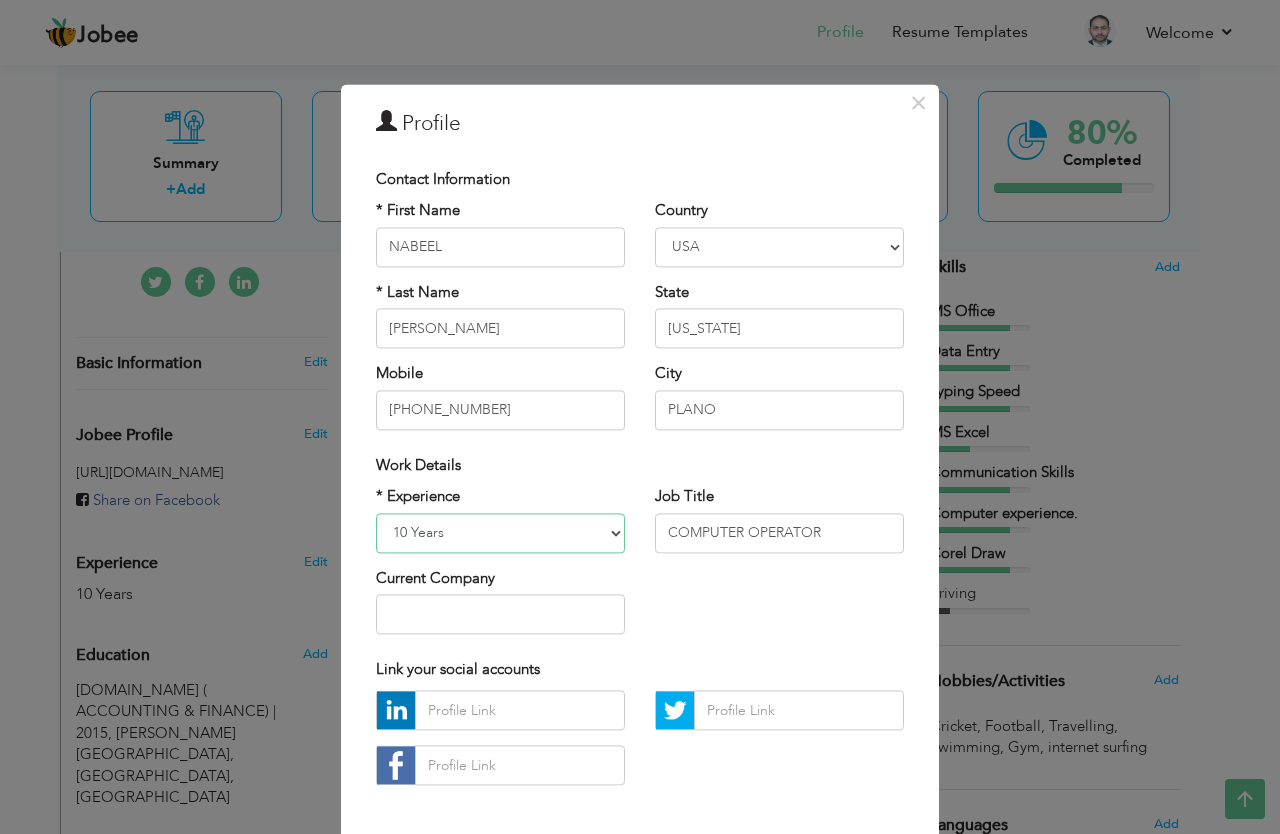 click on "Entry Level Less than 1 Year 1 Year 2 Years 3 Years 4 Years 5 Years 6 Years 7 Years 8 Years 9 Years 10 Years 11 Years 12 Years 13 Years 14 Years 15 Years 16 Years 17 Years 18 Years 19 Years 20 Years 21 Years 22 Years 23 Years 24 Years 25 Years 26 Years 27 Years 28 Years 29 Years 30 Years 31 Years 32 Years 33 Years 34 Years 35 Years More than 35 Years" at bounding box center (500, 533) 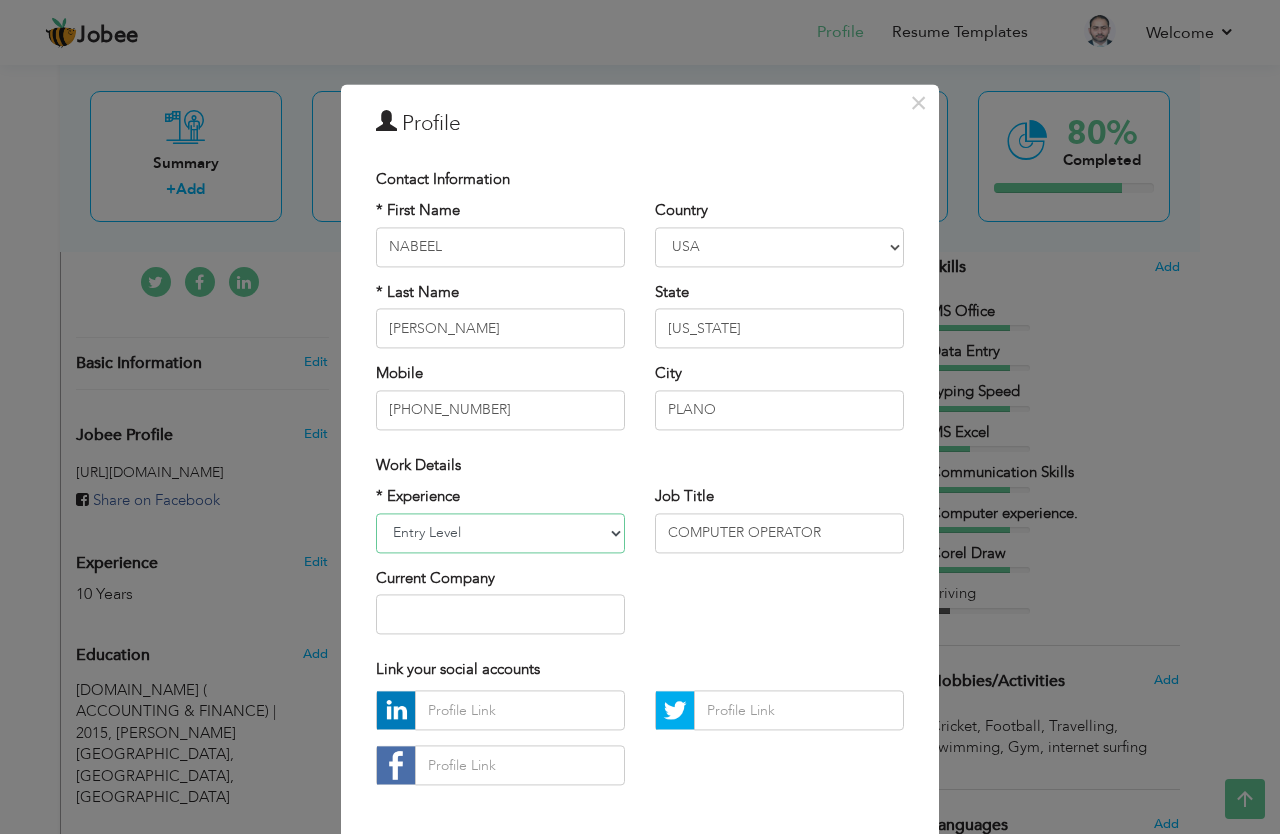 click on "Entry Level" at bounding box center (0, 0) 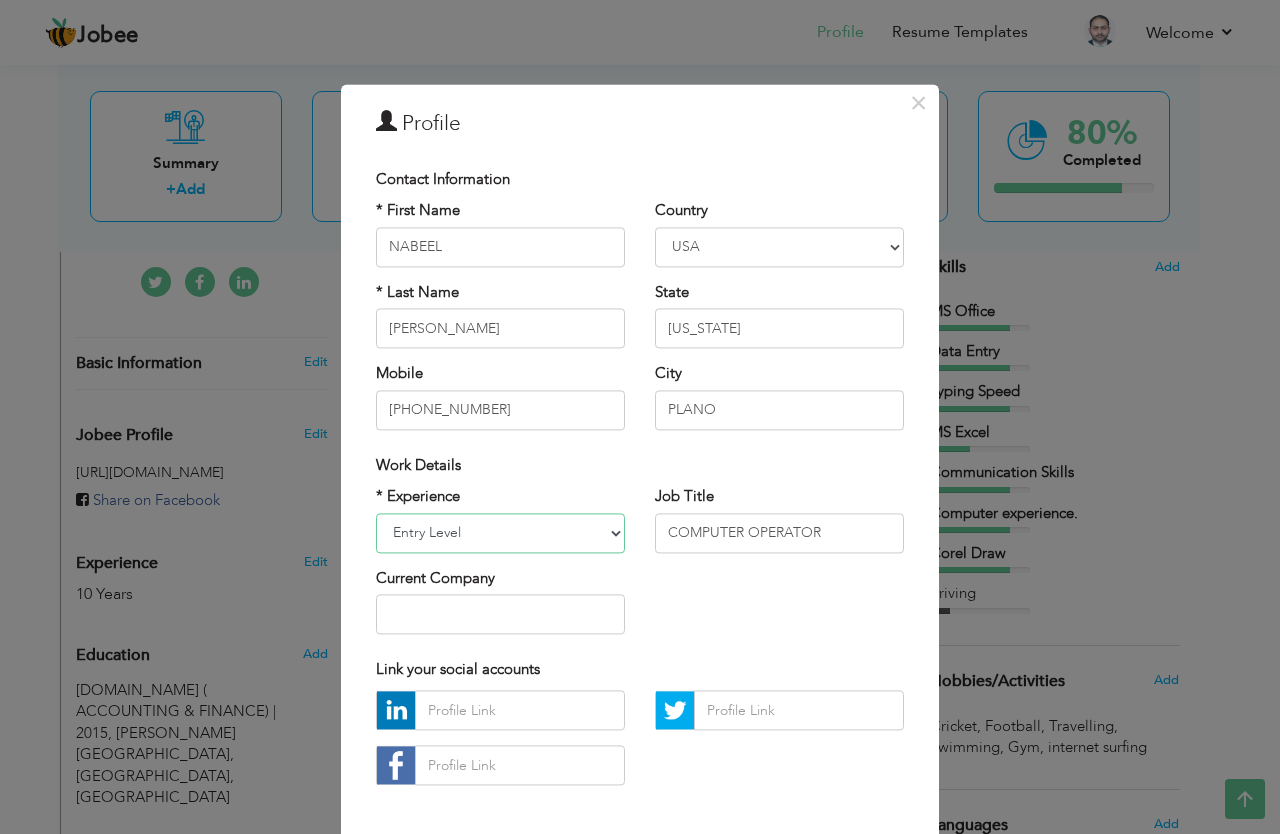 click on "Entry Level Less than 1 Year 1 Year 2 Years 3 Years 4 Years 5 Years 6 Years 7 Years 8 Years 9 Years 10 Years 11 Years 12 Years 13 Years 14 Years 15 Years 16 Years 17 Years 18 Years 19 Years 20 Years 21 Years 22 Years 23 Years 24 Years 25 Years 26 Years 27 Years 28 Years 29 Years 30 Years 31 Years 32 Years 33 Years 34 Years 35 Years More than 35 Years" at bounding box center (500, 533) 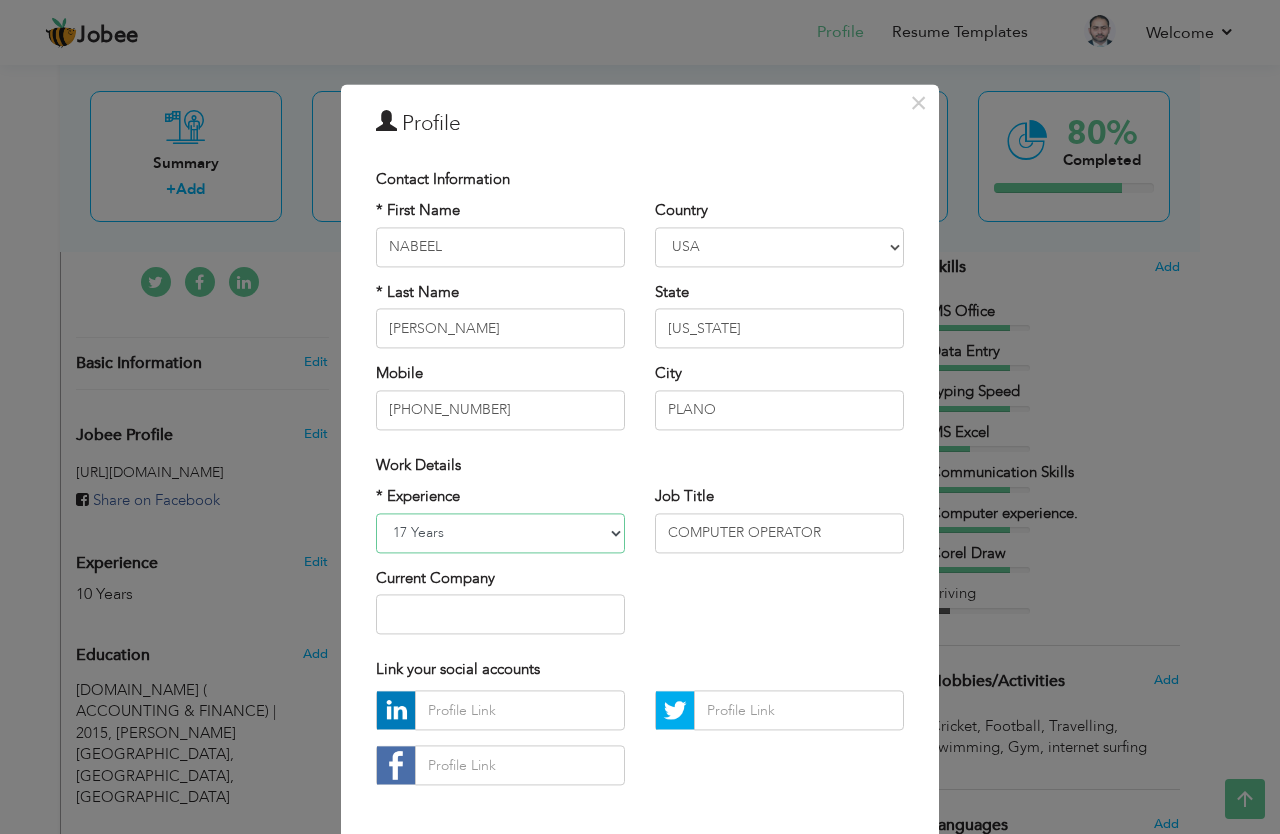 click on "17 Years" at bounding box center (0, 0) 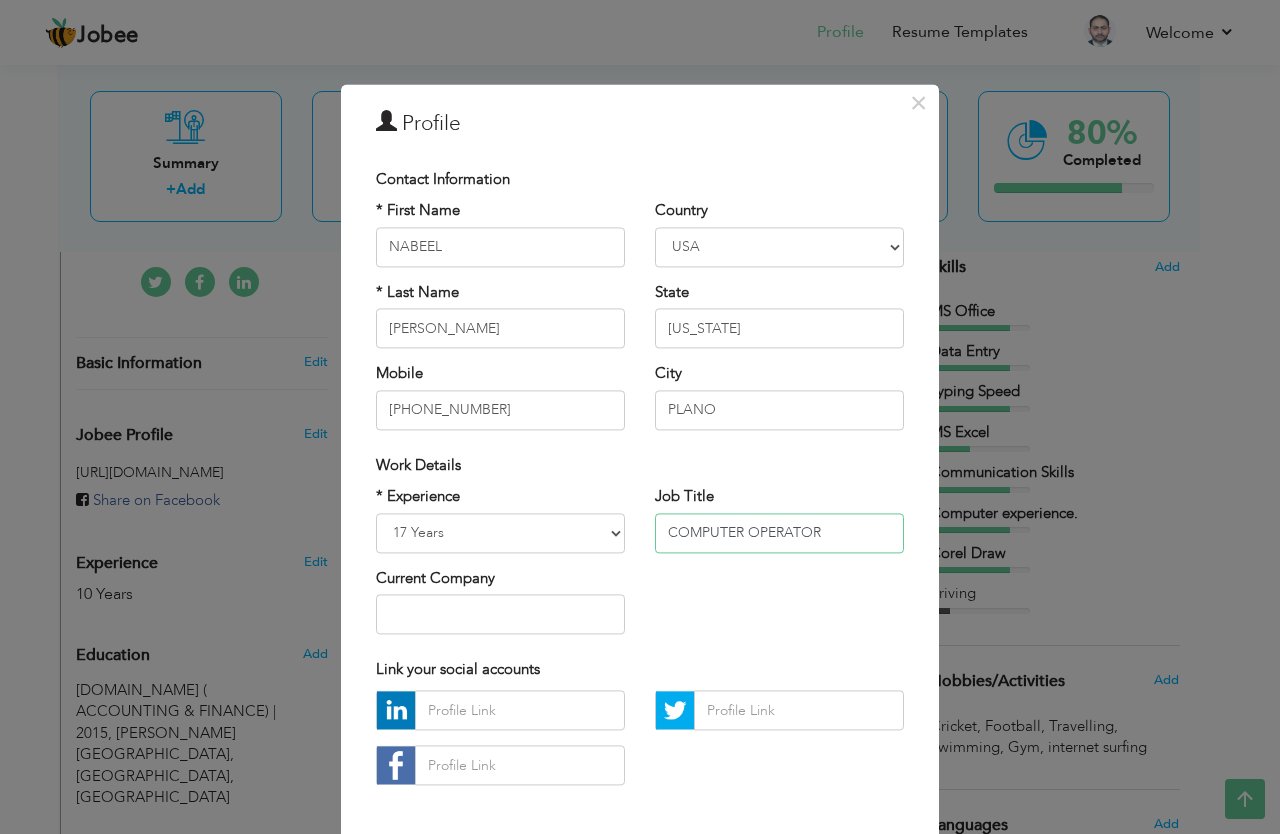 click on "COMPUTER OPERATOR" at bounding box center (779, 533) 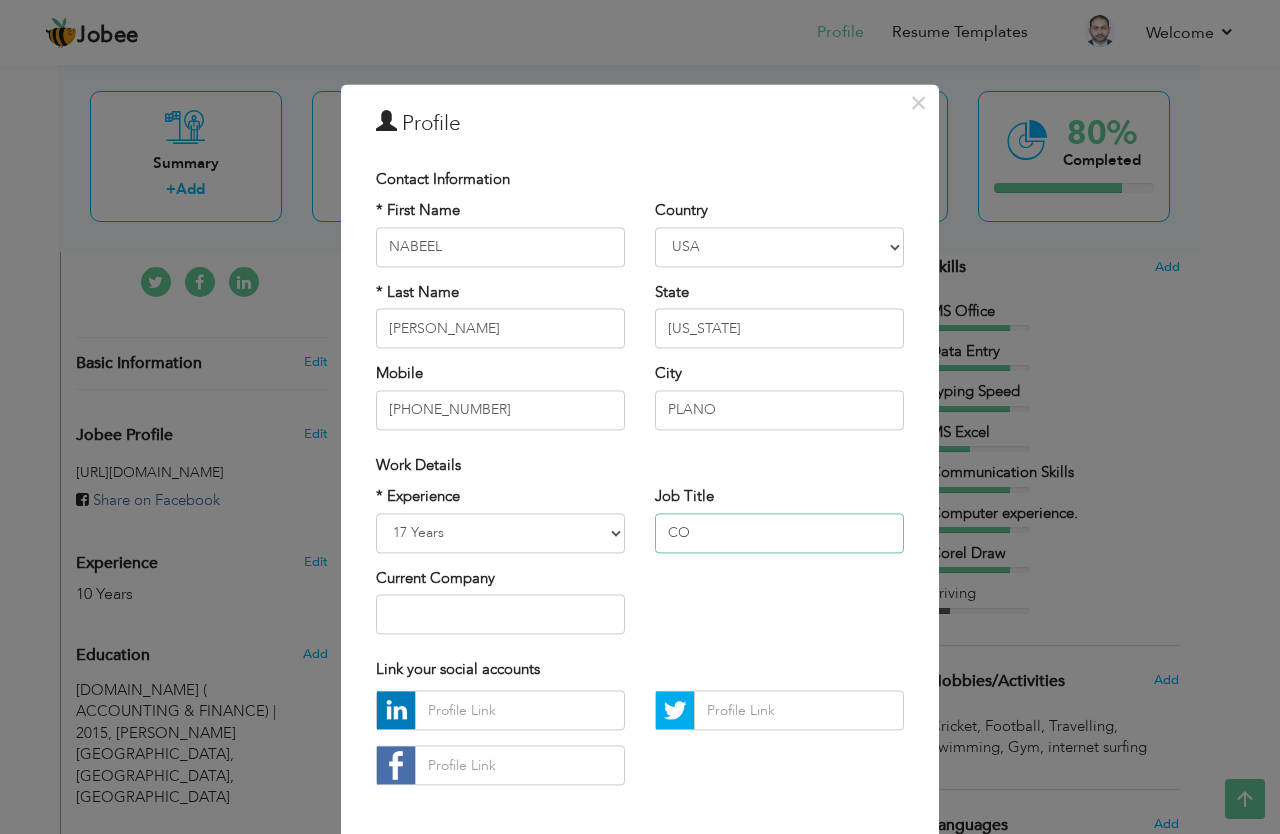 type on "C" 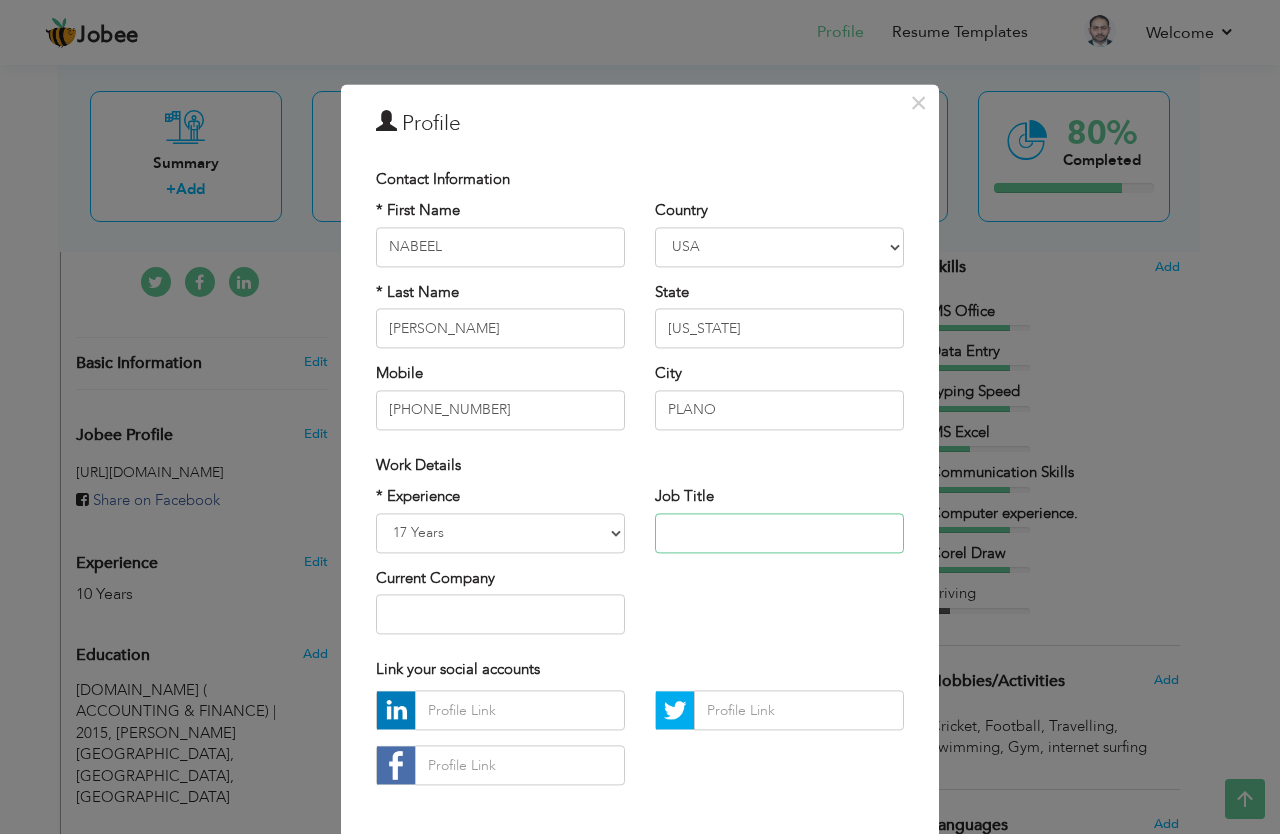 type 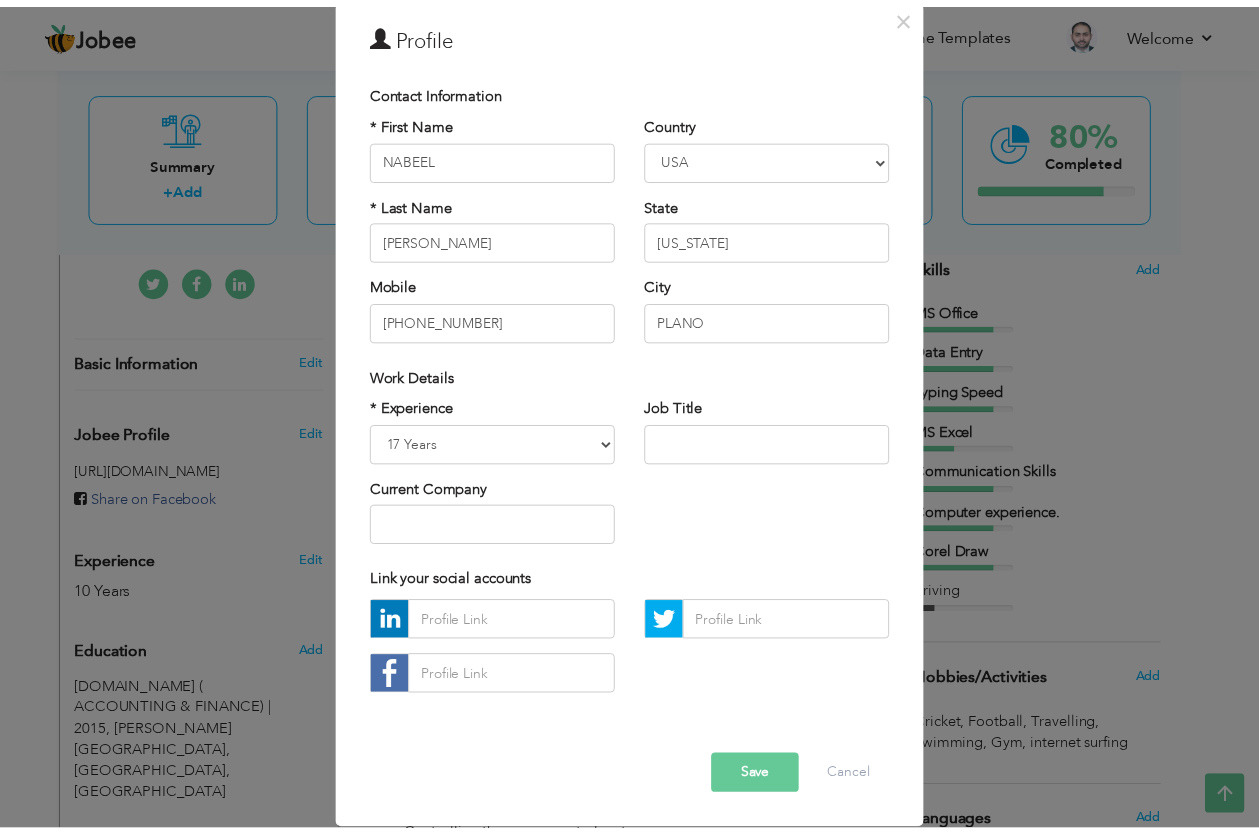 scroll, scrollTop: 119, scrollLeft: 0, axis: vertical 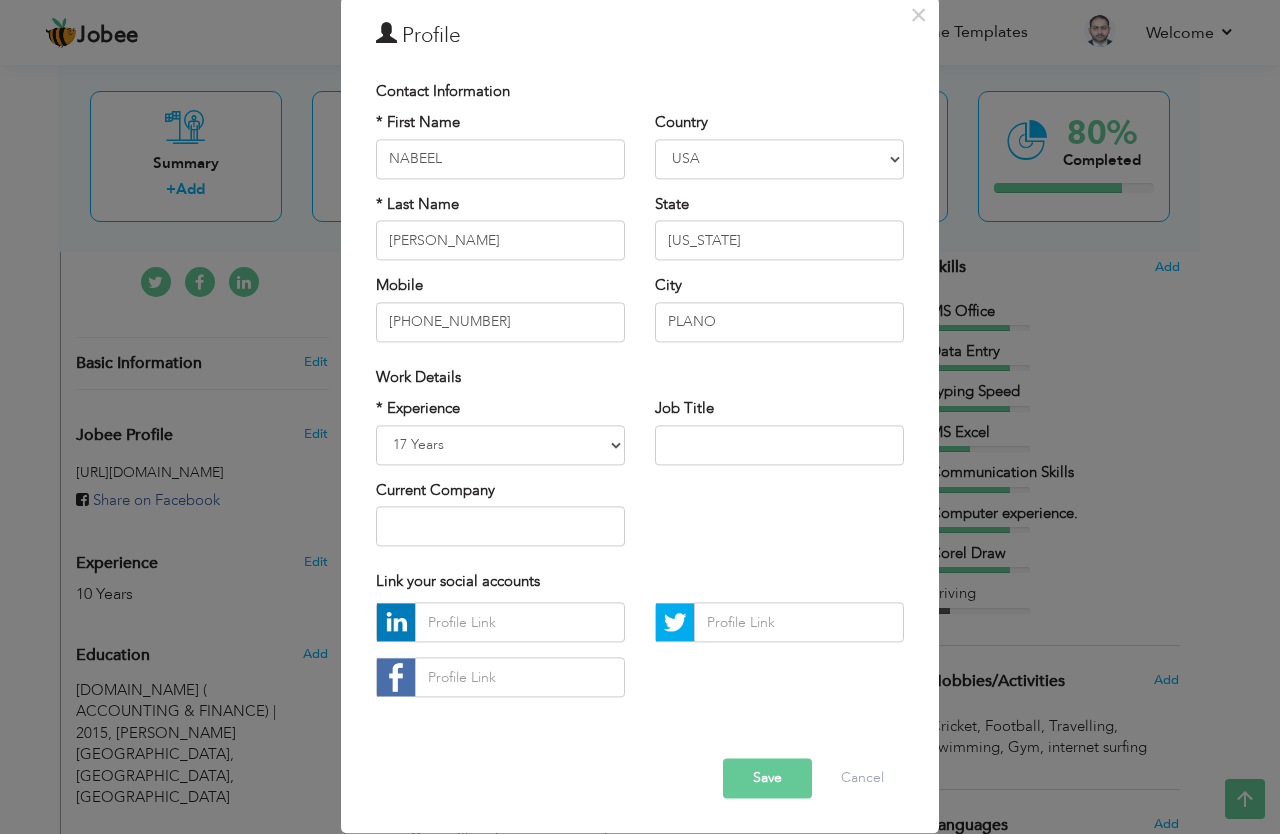 drag, startPoint x: 1268, startPoint y: 218, endPoint x: 1274, endPoint y: 381, distance: 163.1104 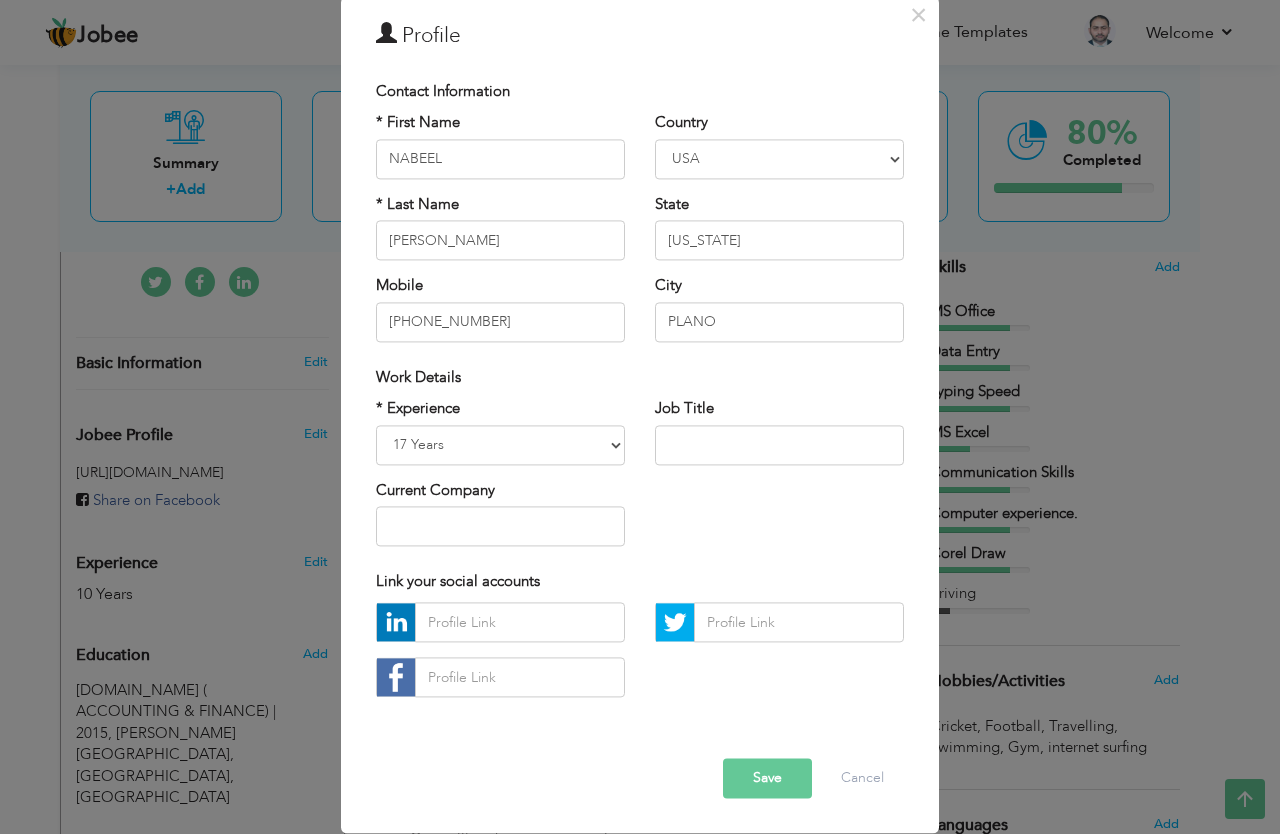 click on "Save" at bounding box center (767, 779) 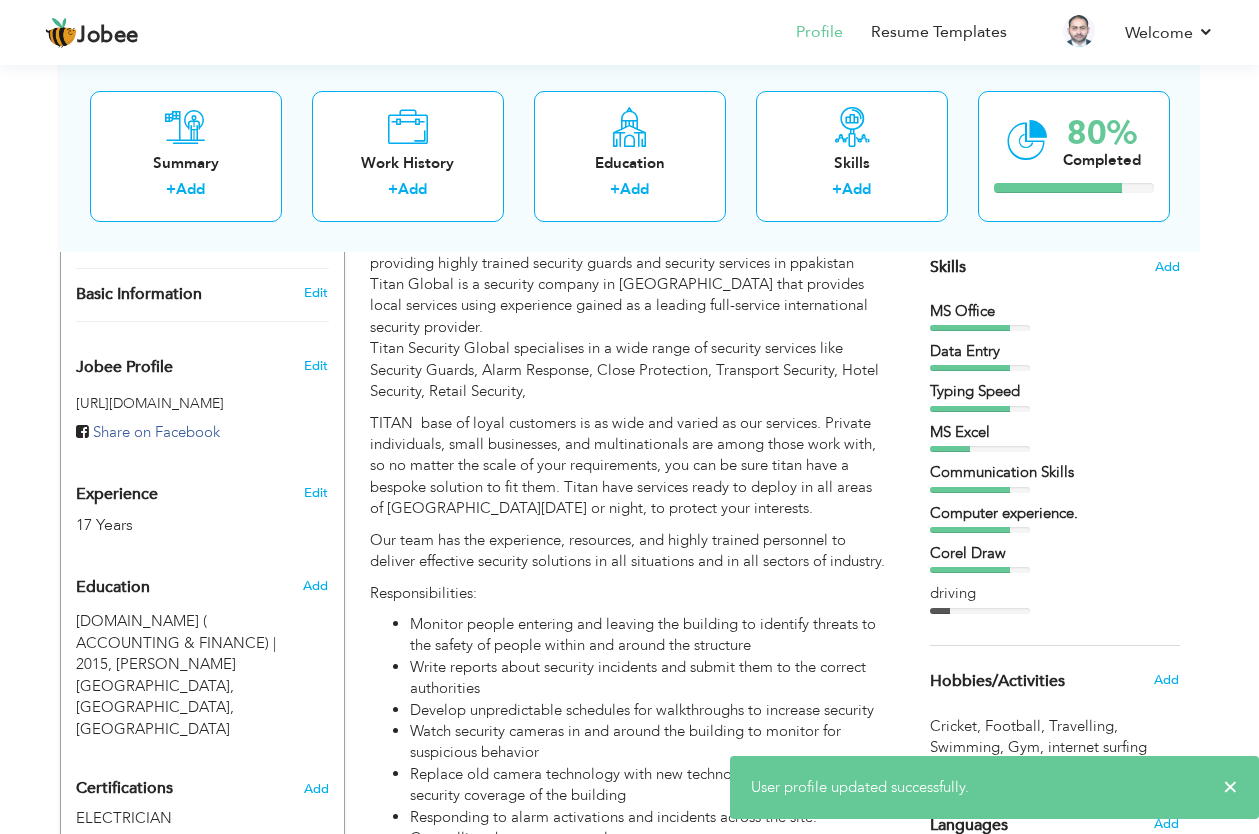 click on "View Resume
Export PDF
Profile
Summary
Public Link
Experience
Education
Awards
Work Histroy
Projects
Certifications
Skills
Preferred Job City" at bounding box center [629, 1495] 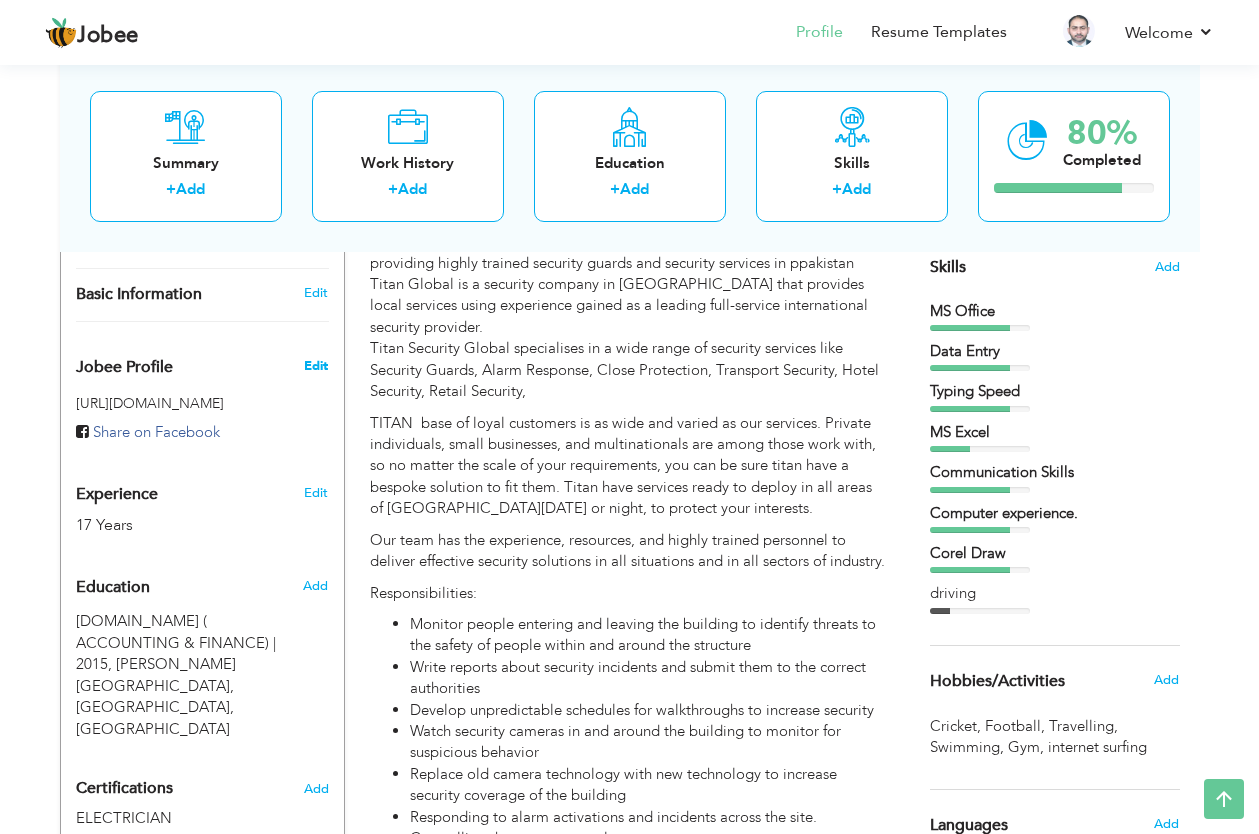 click on "Edit" at bounding box center (316, 366) 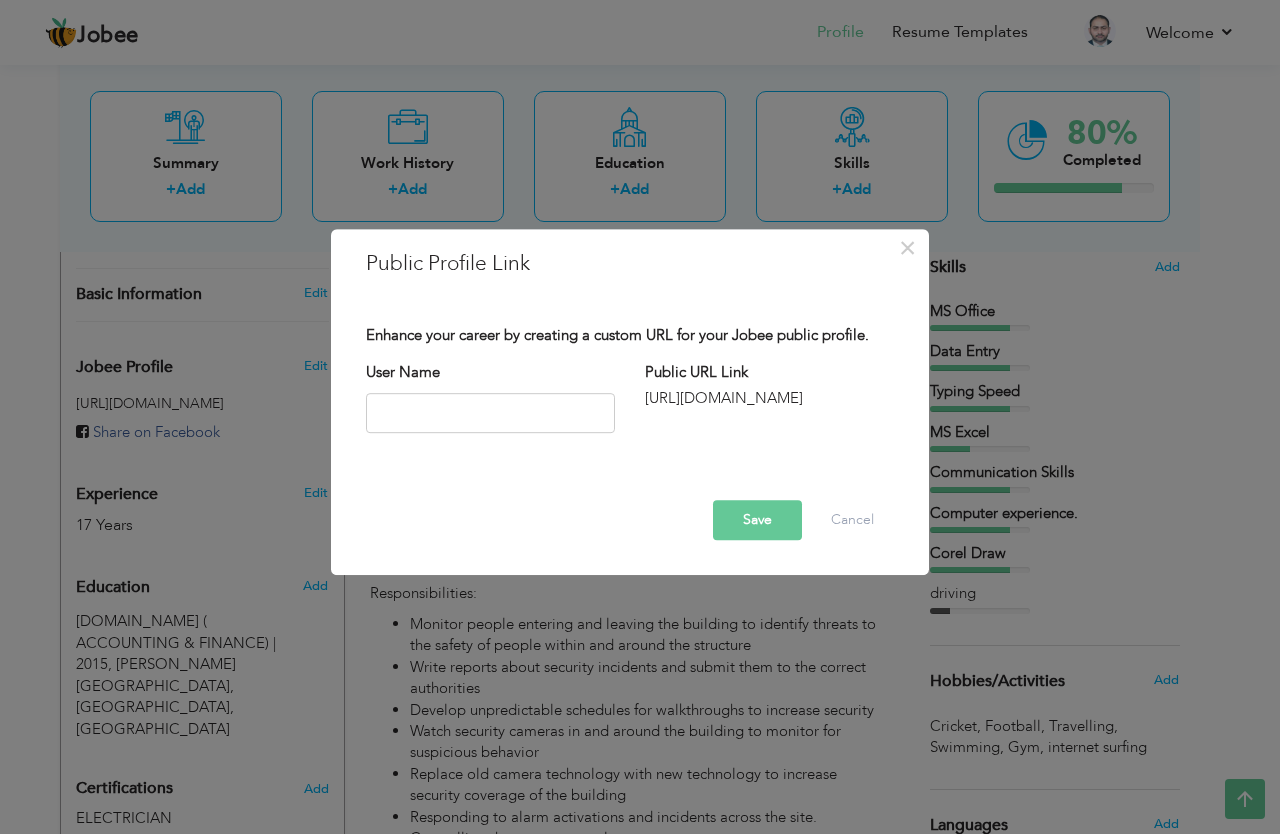 click on "[URL][DOMAIN_NAME]" at bounding box center [769, 398] 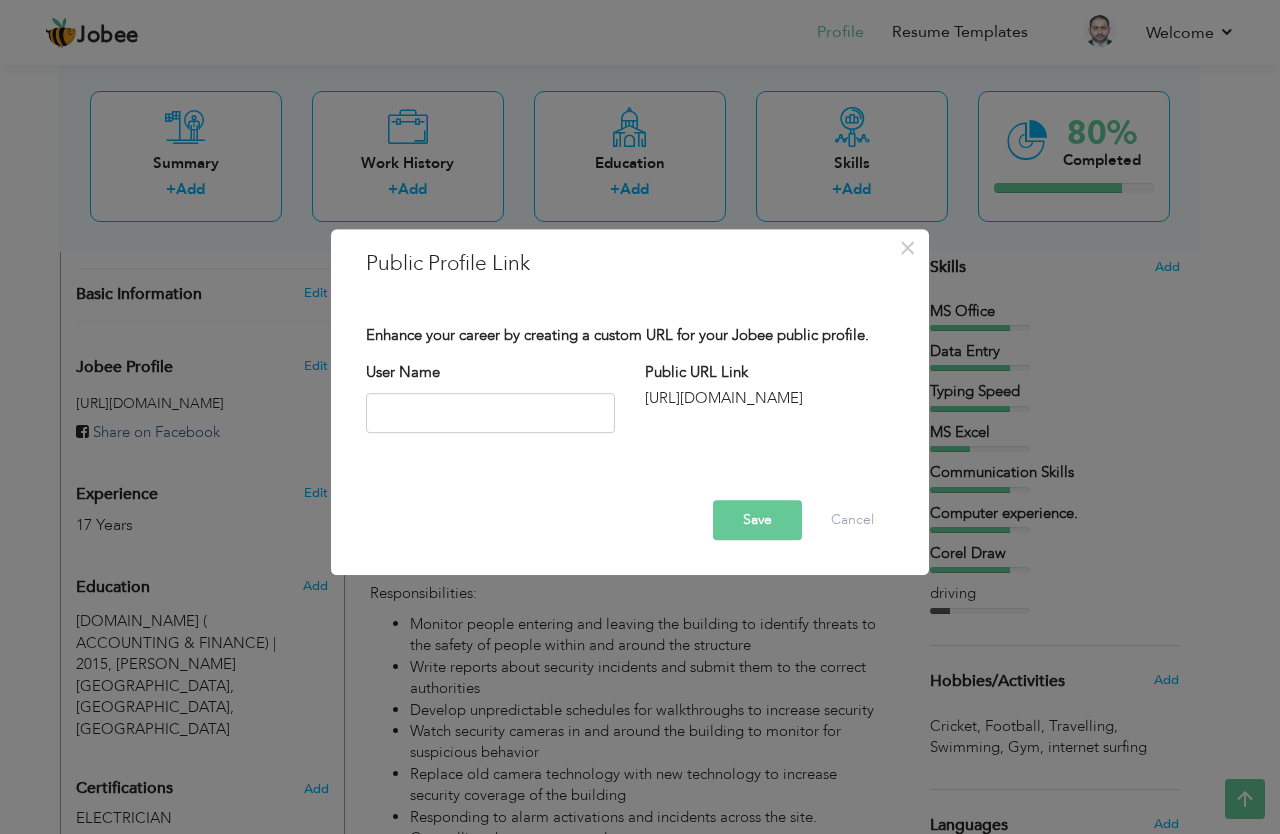click on "Enhance your career by creating a custom URL for your Jobee public profile.
User Name
Public URL Link
http://jobee.io/profile/
This username isn't available. Please try again." at bounding box center (630, 398) 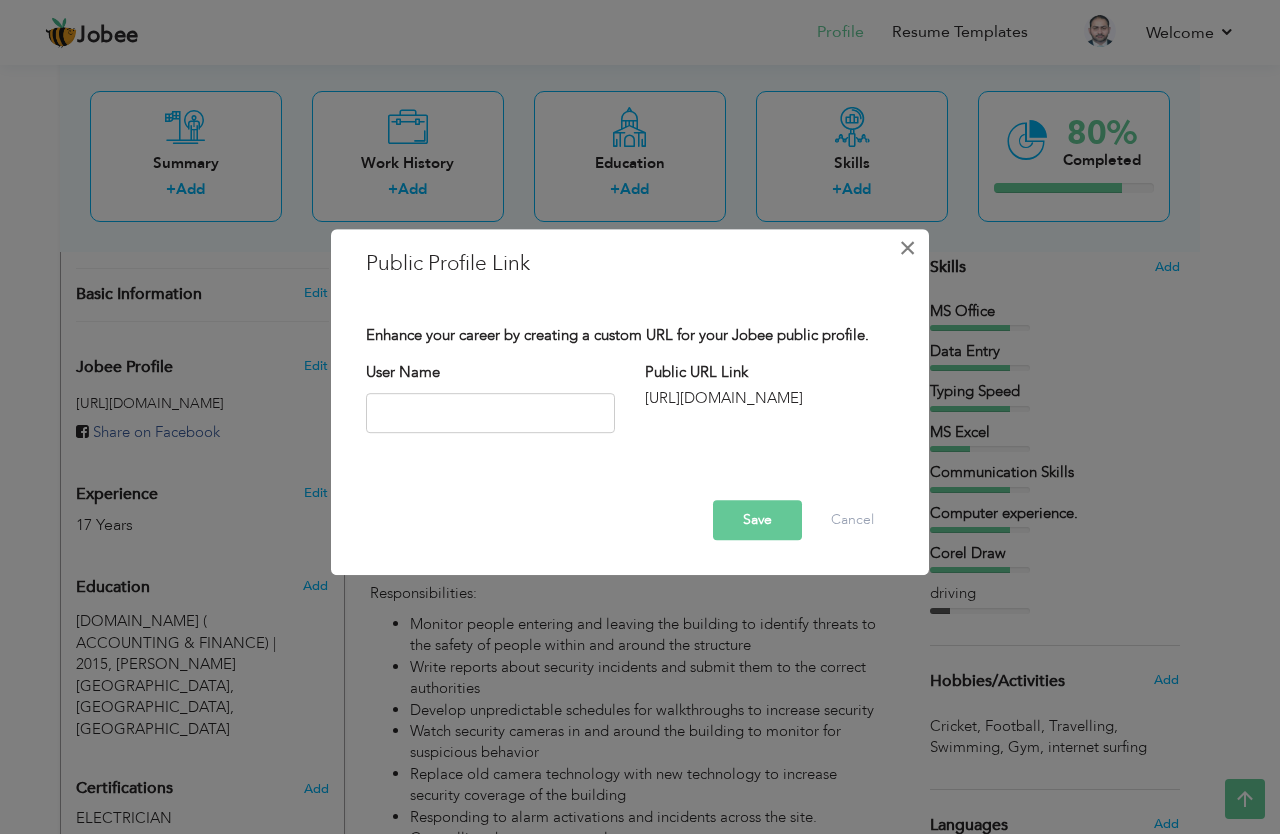 click on "×" at bounding box center [908, 248] 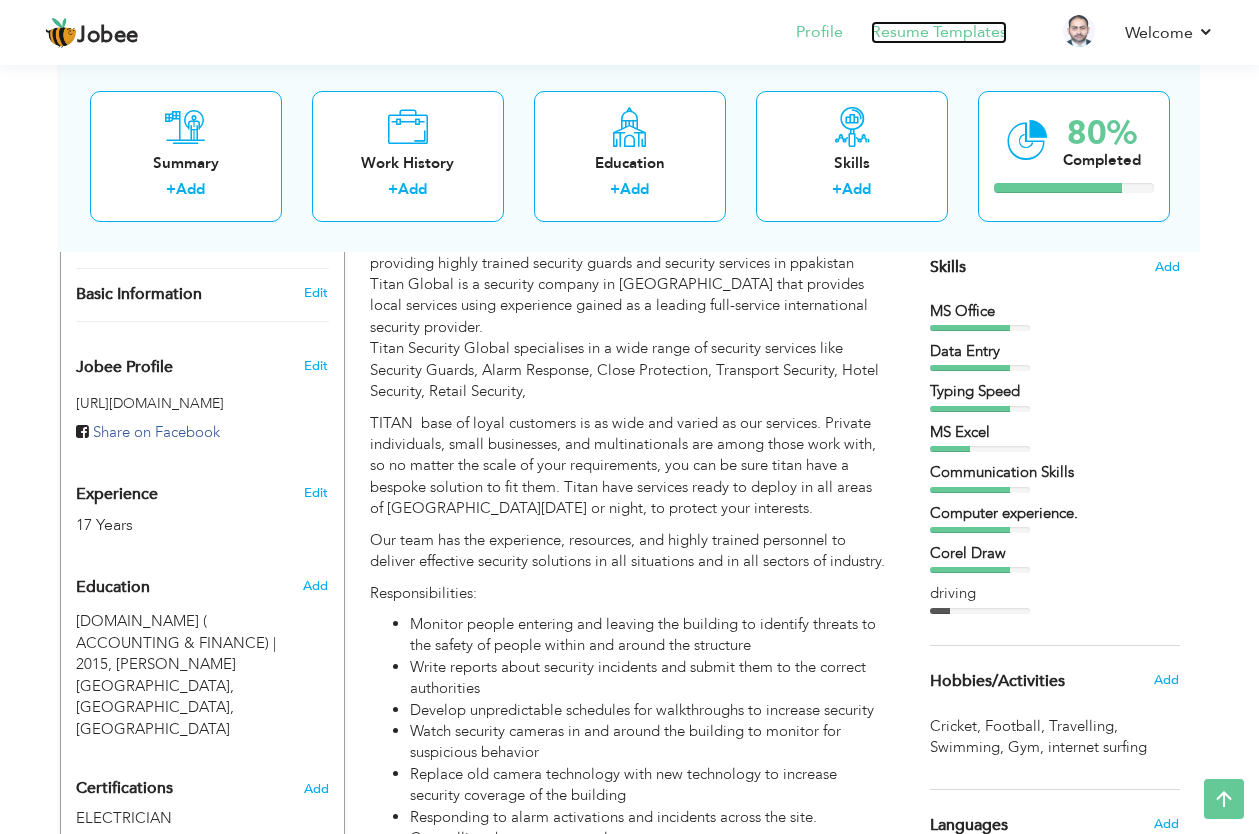 click on "Resume Templates" at bounding box center [939, 32] 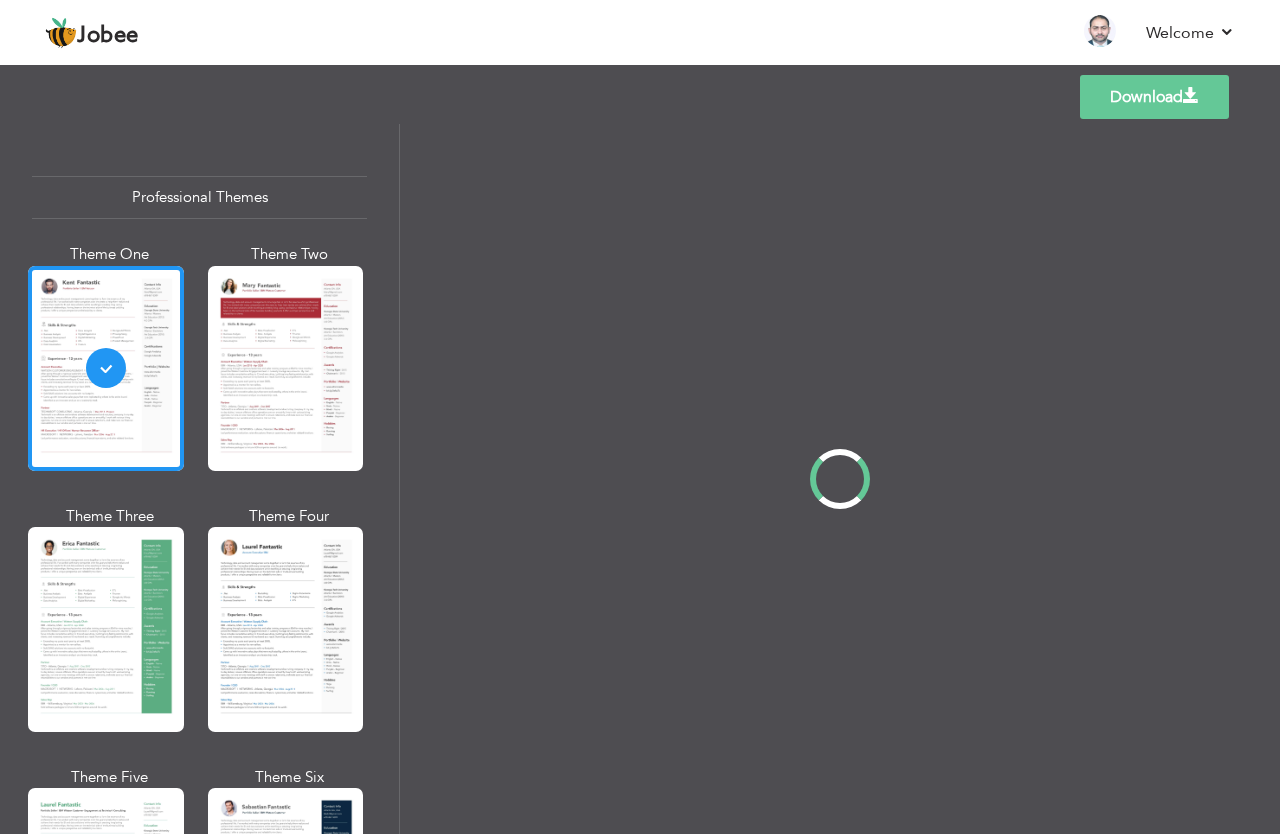 scroll, scrollTop: 0, scrollLeft: 0, axis: both 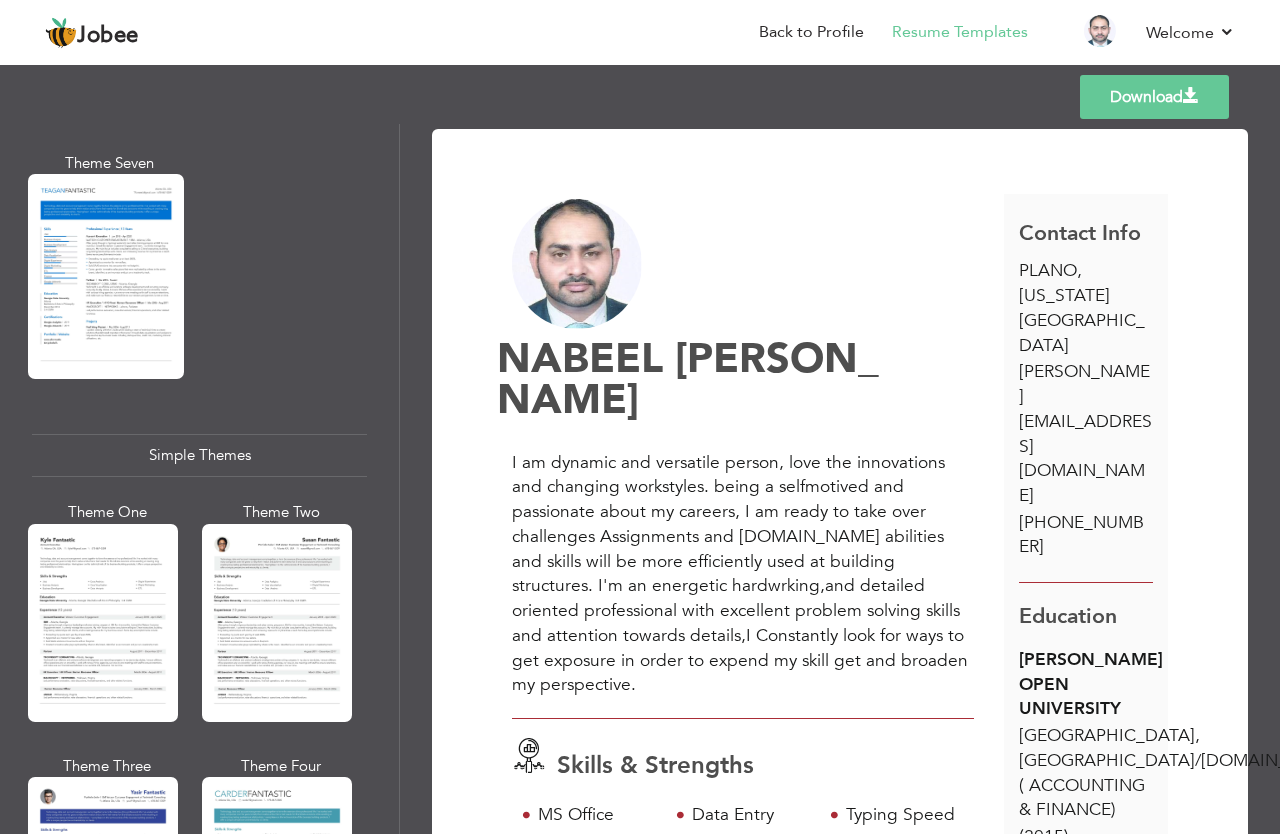 drag, startPoint x: 384, startPoint y: 215, endPoint x: 369, endPoint y: 833, distance: 618.182 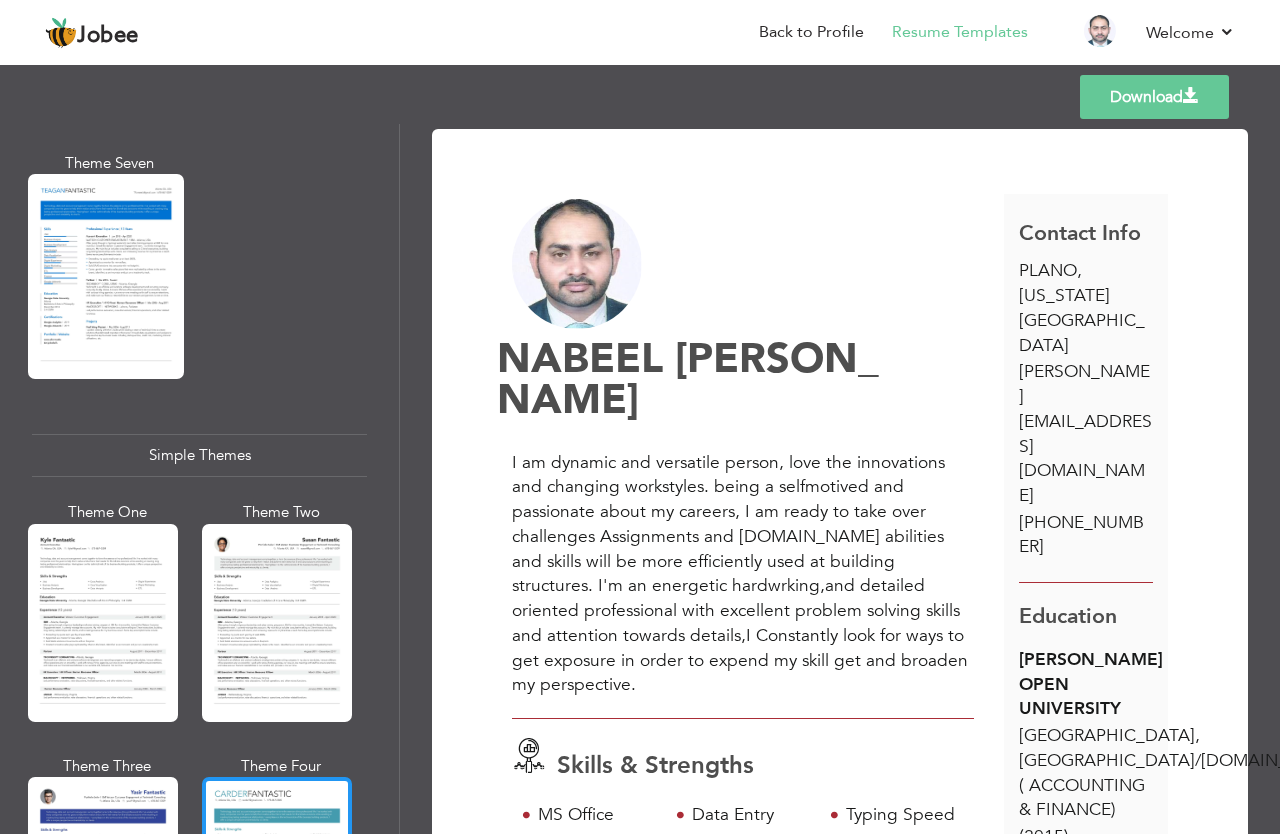 click at bounding box center (277, 876) 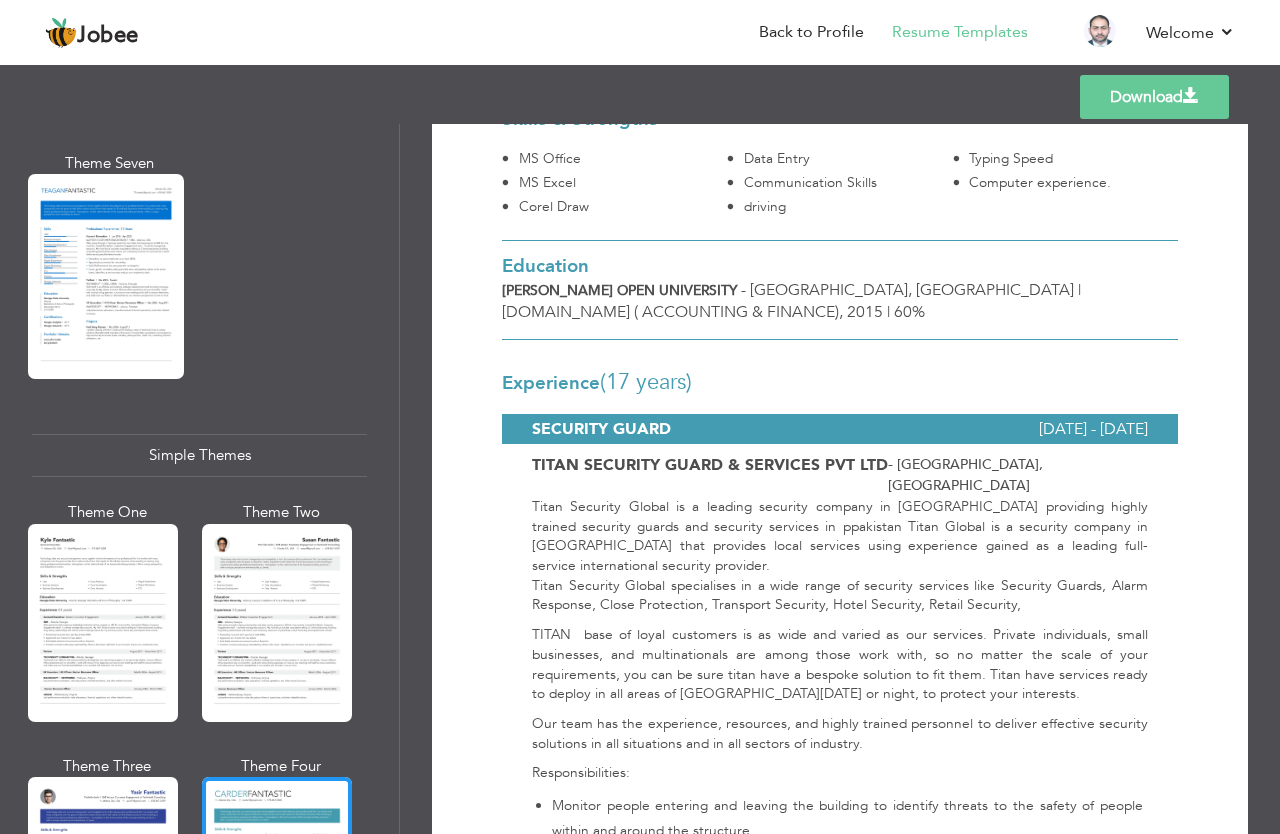 scroll, scrollTop: 485, scrollLeft: 0, axis: vertical 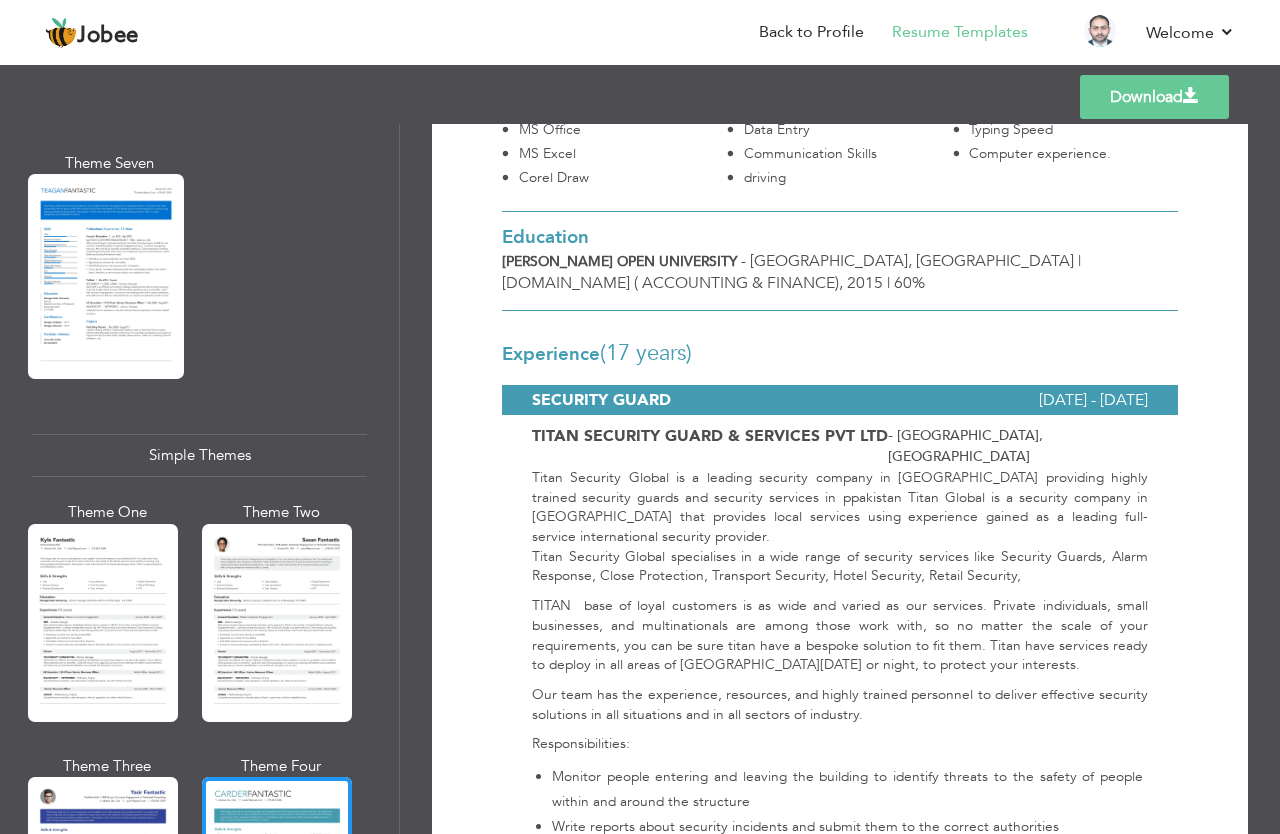 drag, startPoint x: 1271, startPoint y: 225, endPoint x: 1265, endPoint y: 313, distance: 88.20431 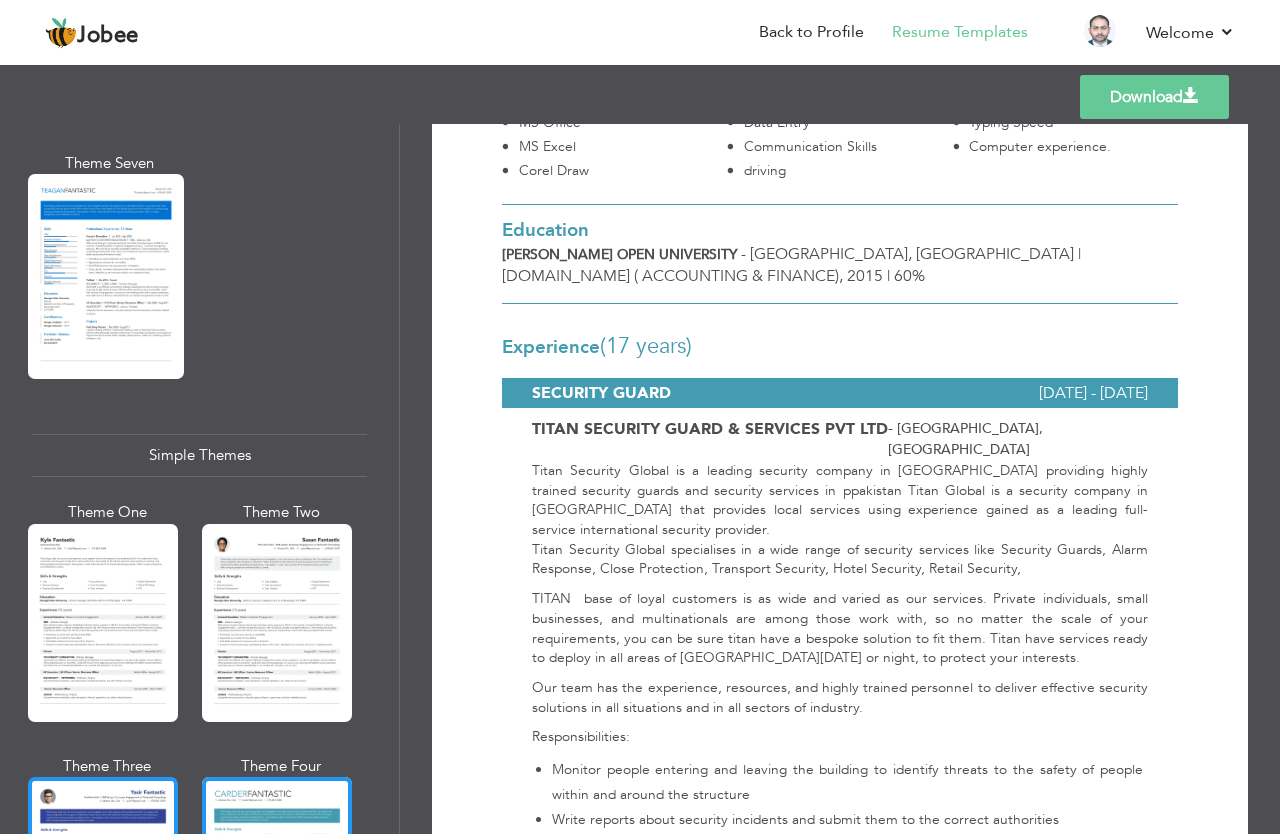 click at bounding box center (103, 876) 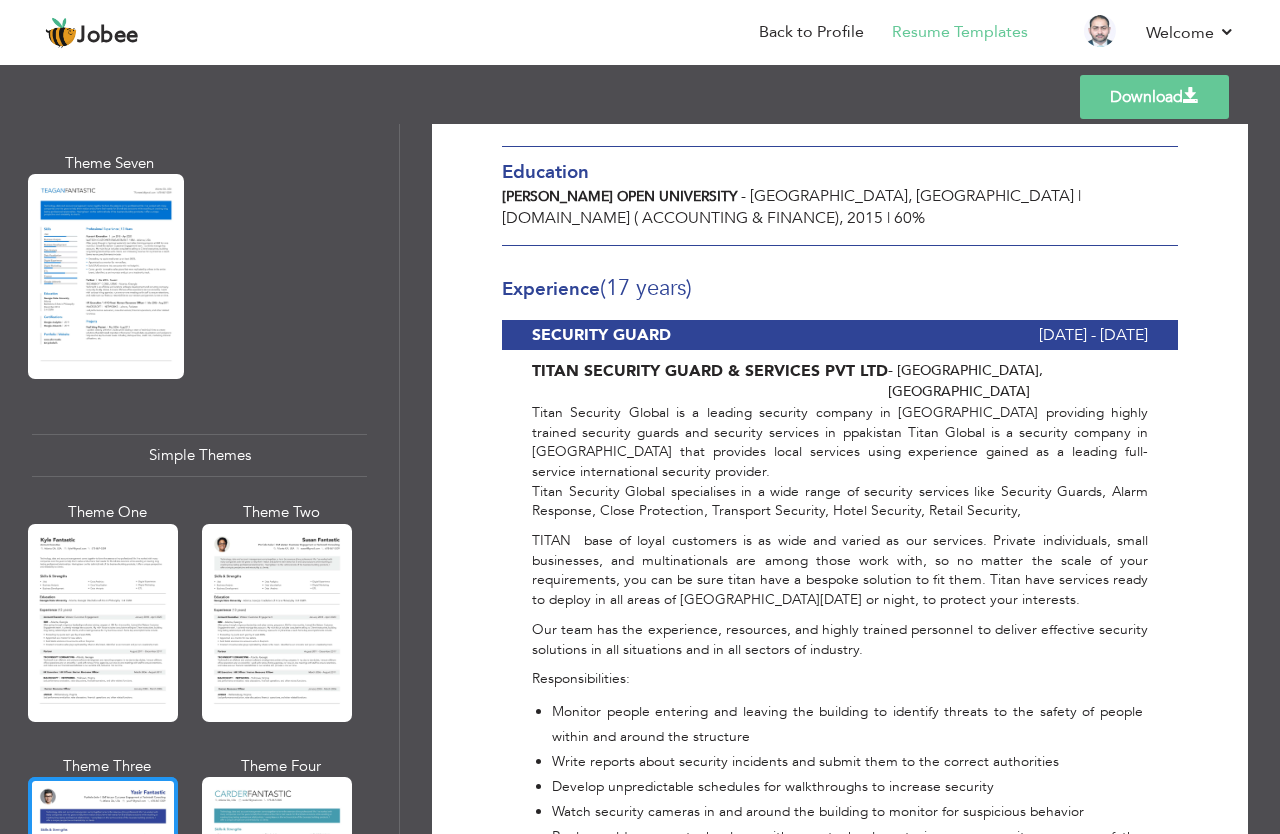 scroll, scrollTop: 0, scrollLeft: 0, axis: both 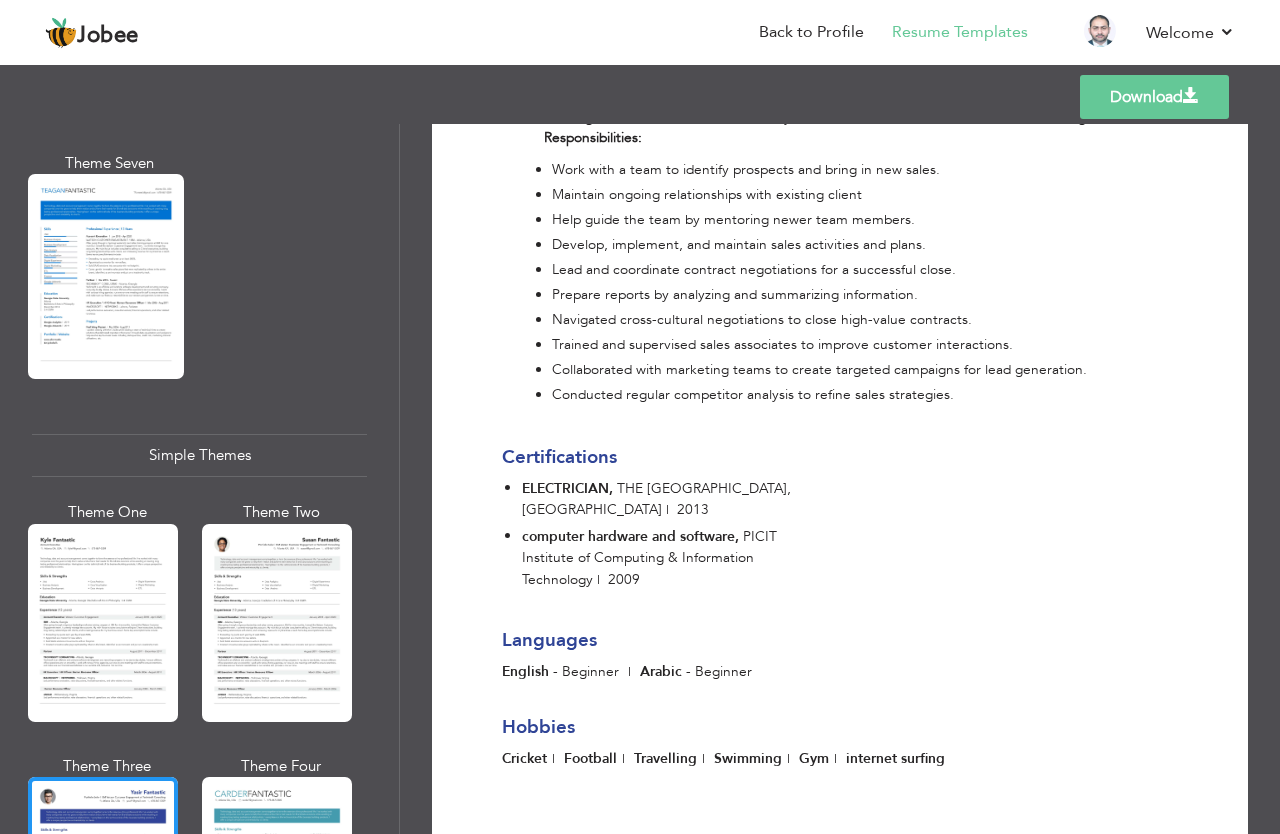 drag, startPoint x: 1273, startPoint y: 234, endPoint x: 1273, endPoint y: 795, distance: 561 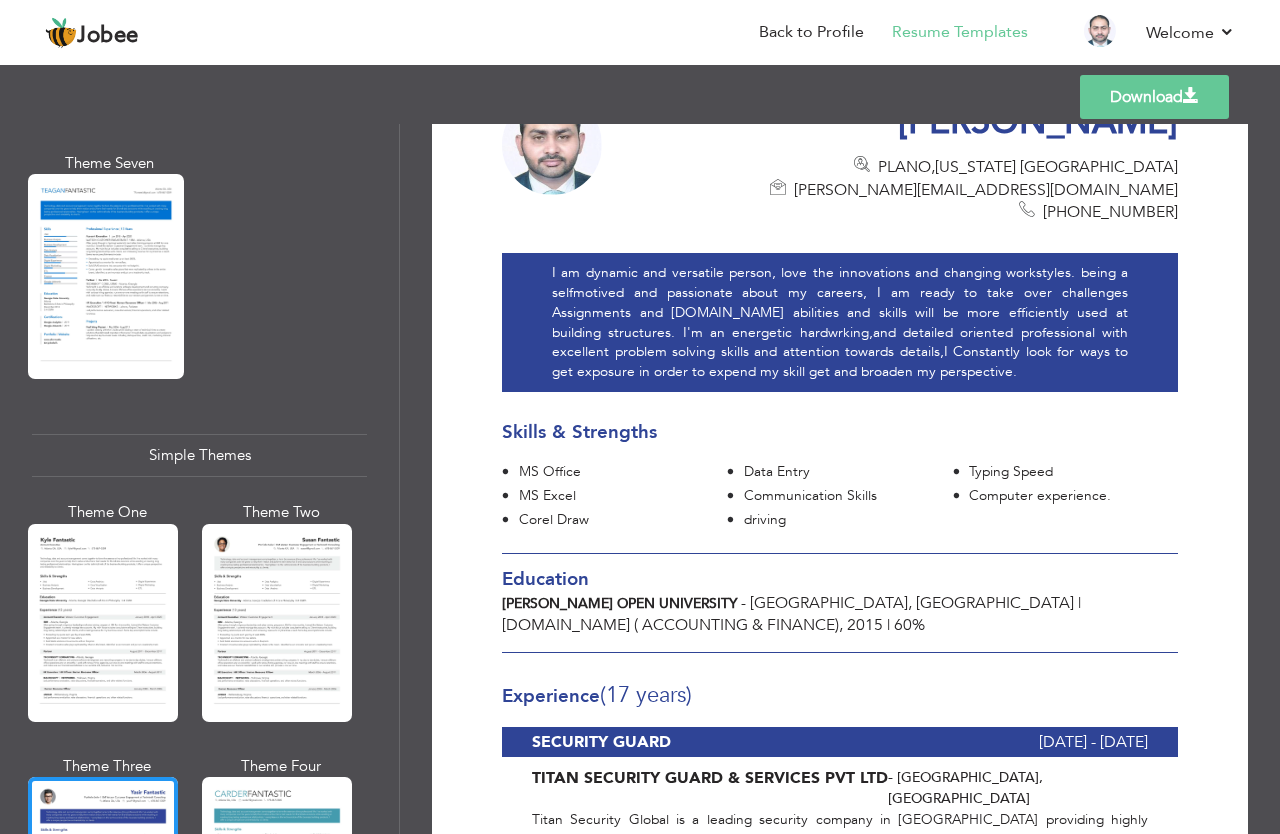 scroll, scrollTop: 0, scrollLeft: 0, axis: both 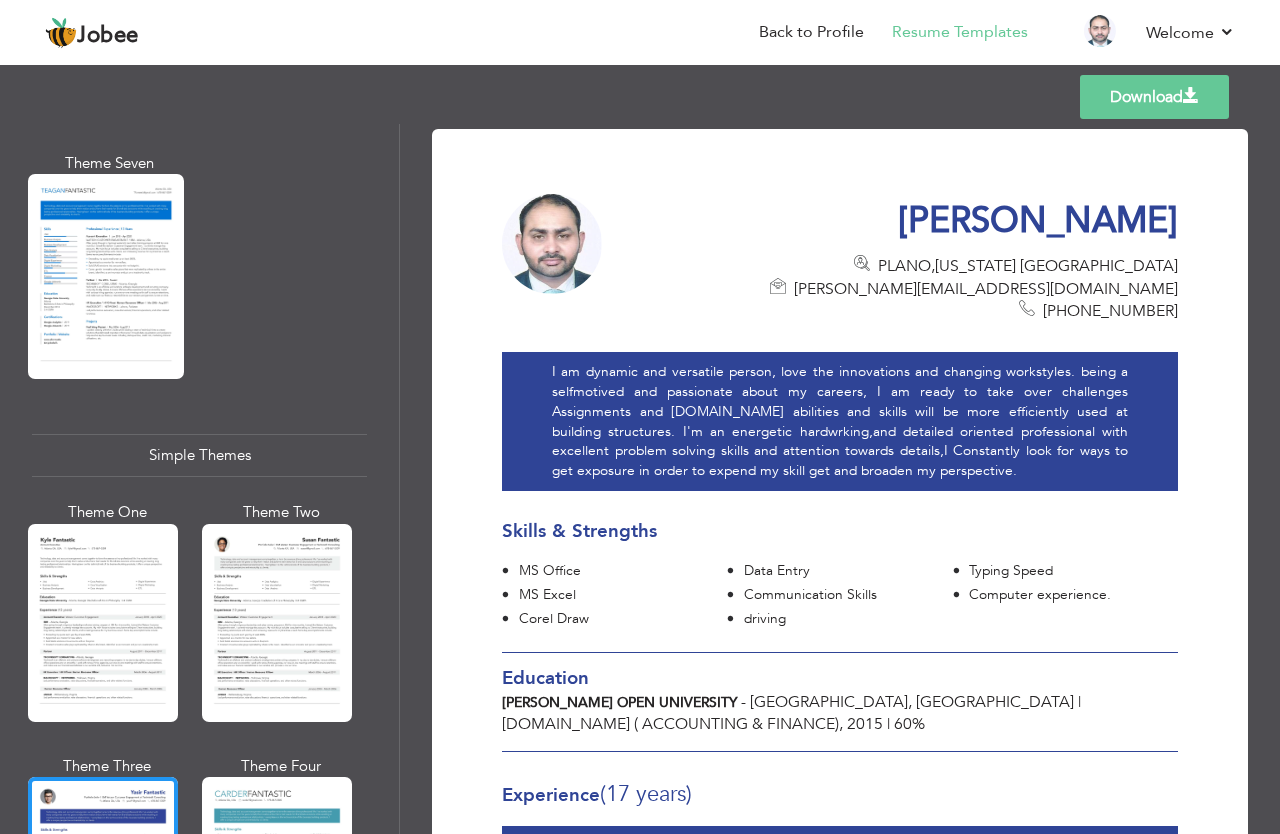 drag, startPoint x: 1271, startPoint y: 716, endPoint x: 1245, endPoint y: 139, distance: 577.5855 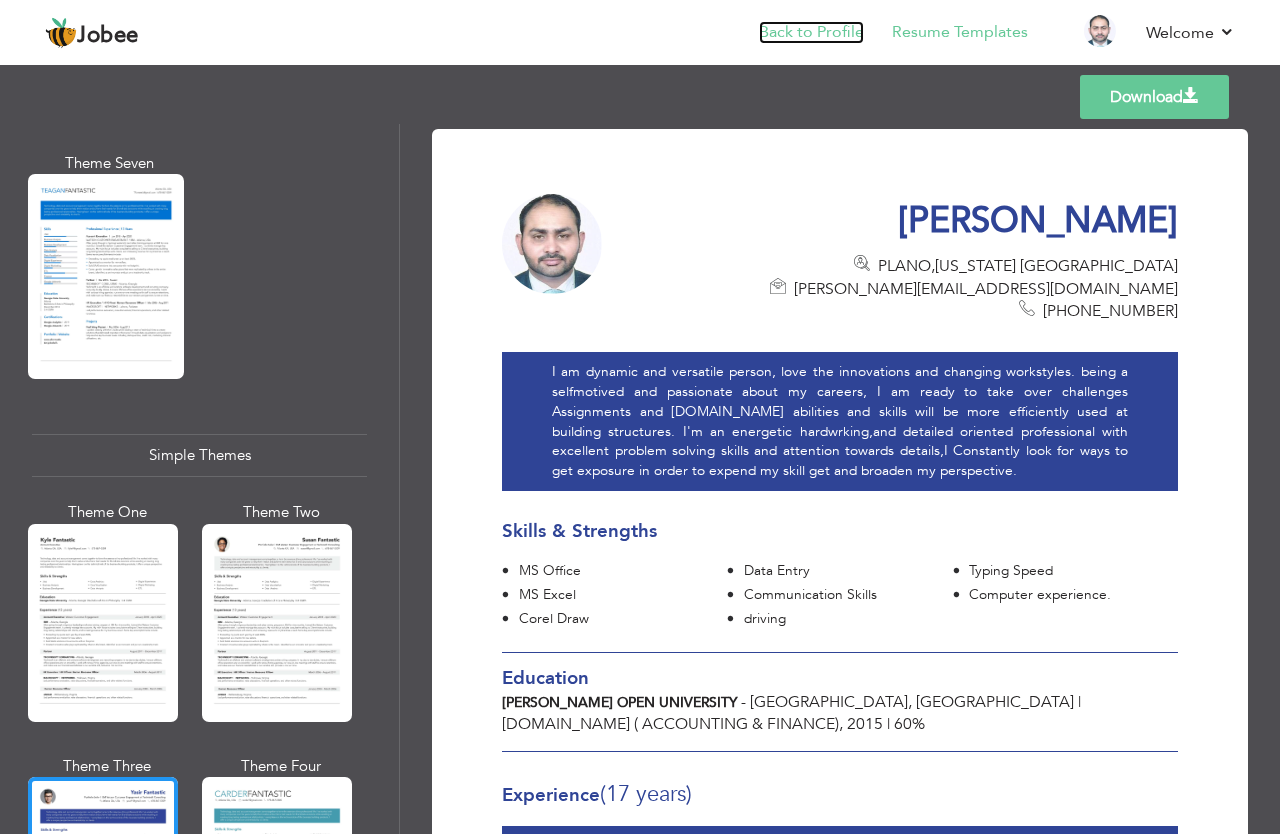 click on "Back to Profile" at bounding box center (811, 32) 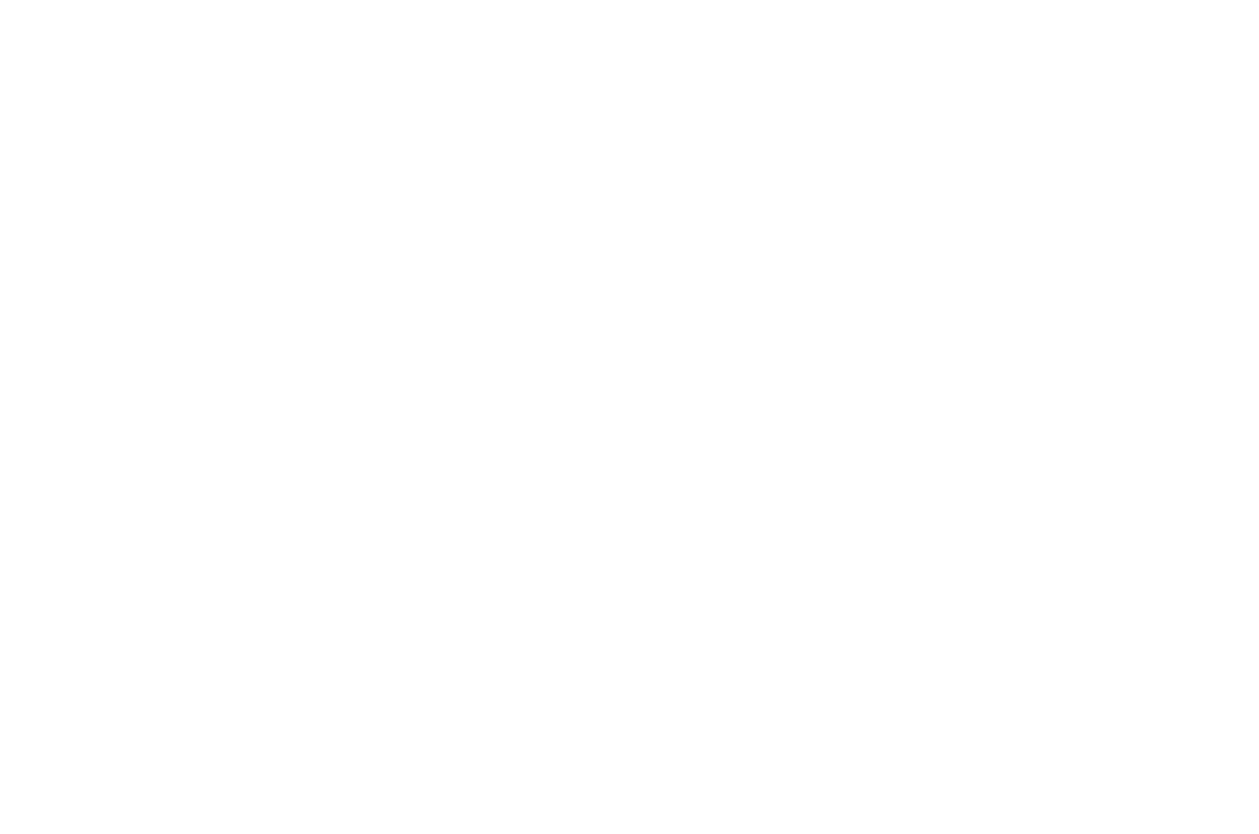 scroll, scrollTop: 0, scrollLeft: 0, axis: both 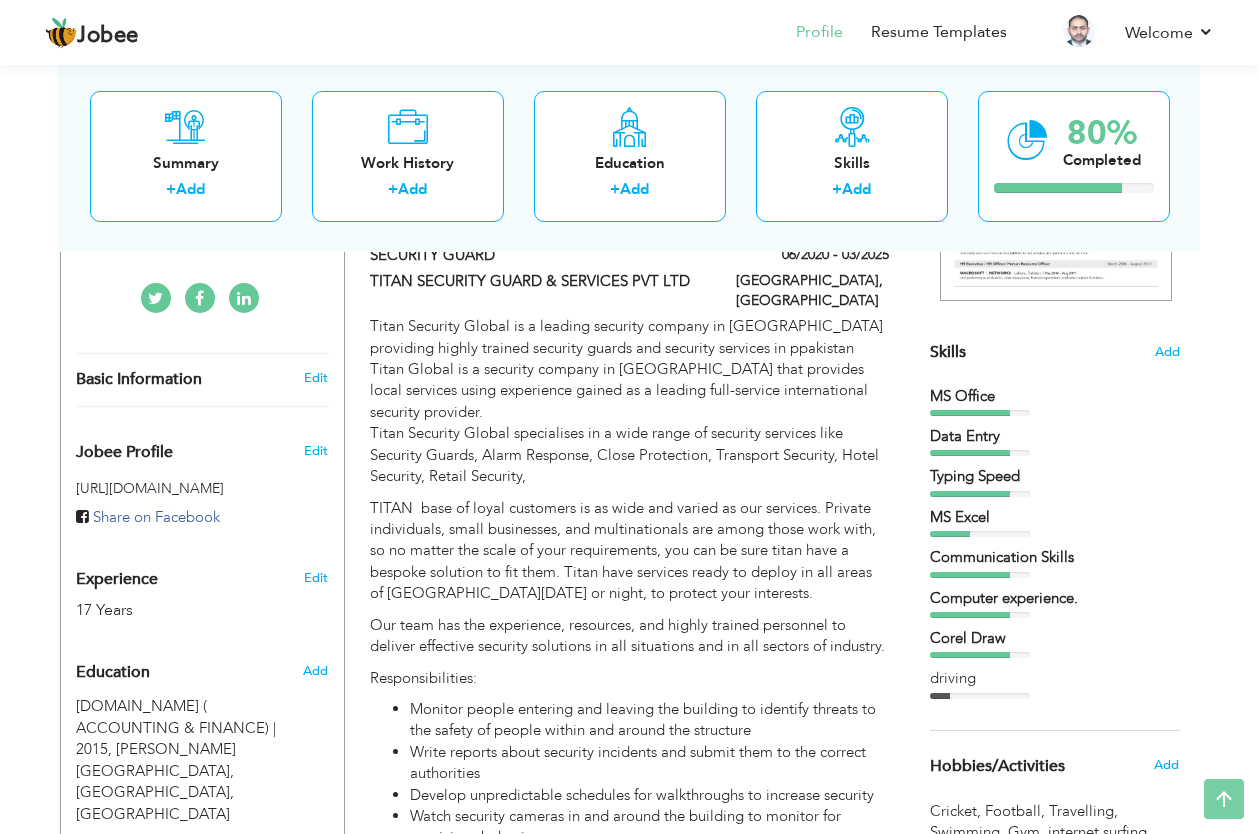 drag, startPoint x: 1271, startPoint y: 44, endPoint x: 1271, endPoint y: 143, distance: 99 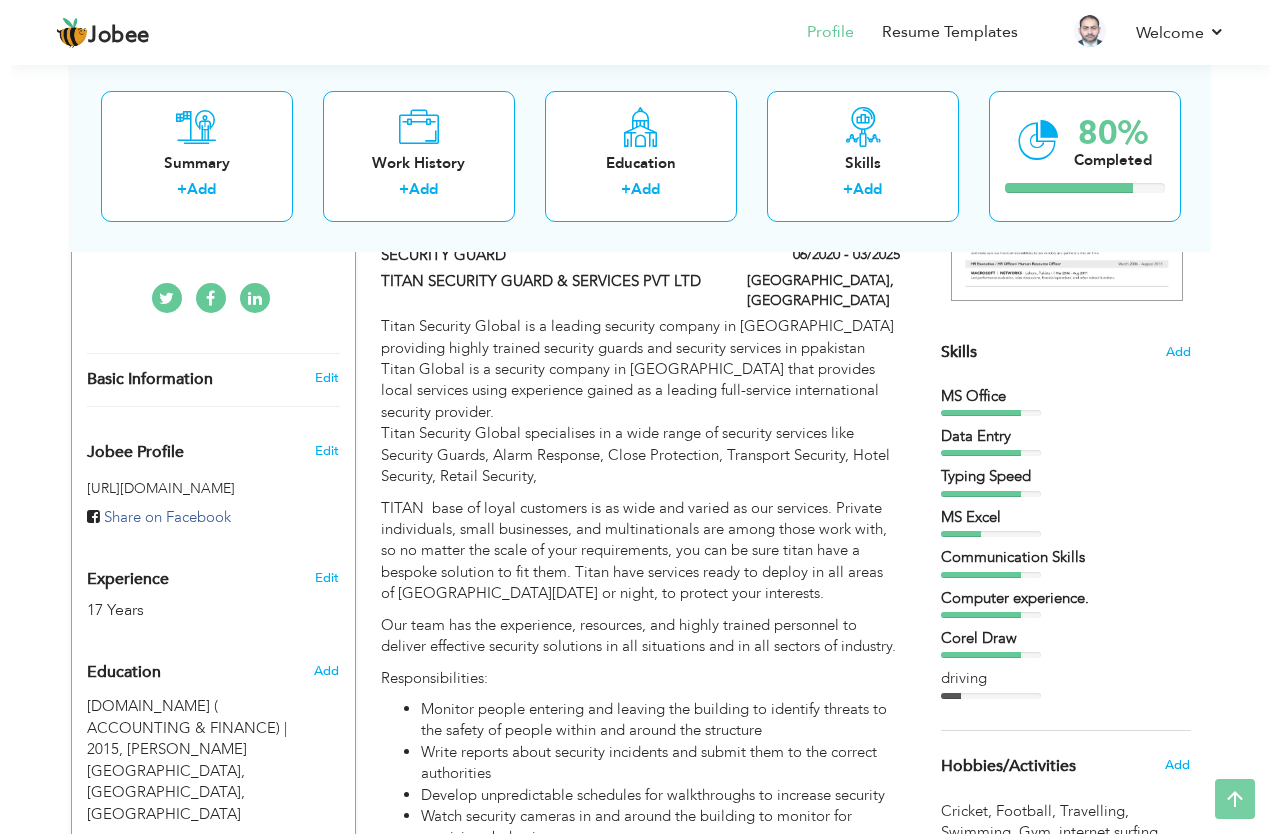 scroll, scrollTop: 476, scrollLeft: 0, axis: vertical 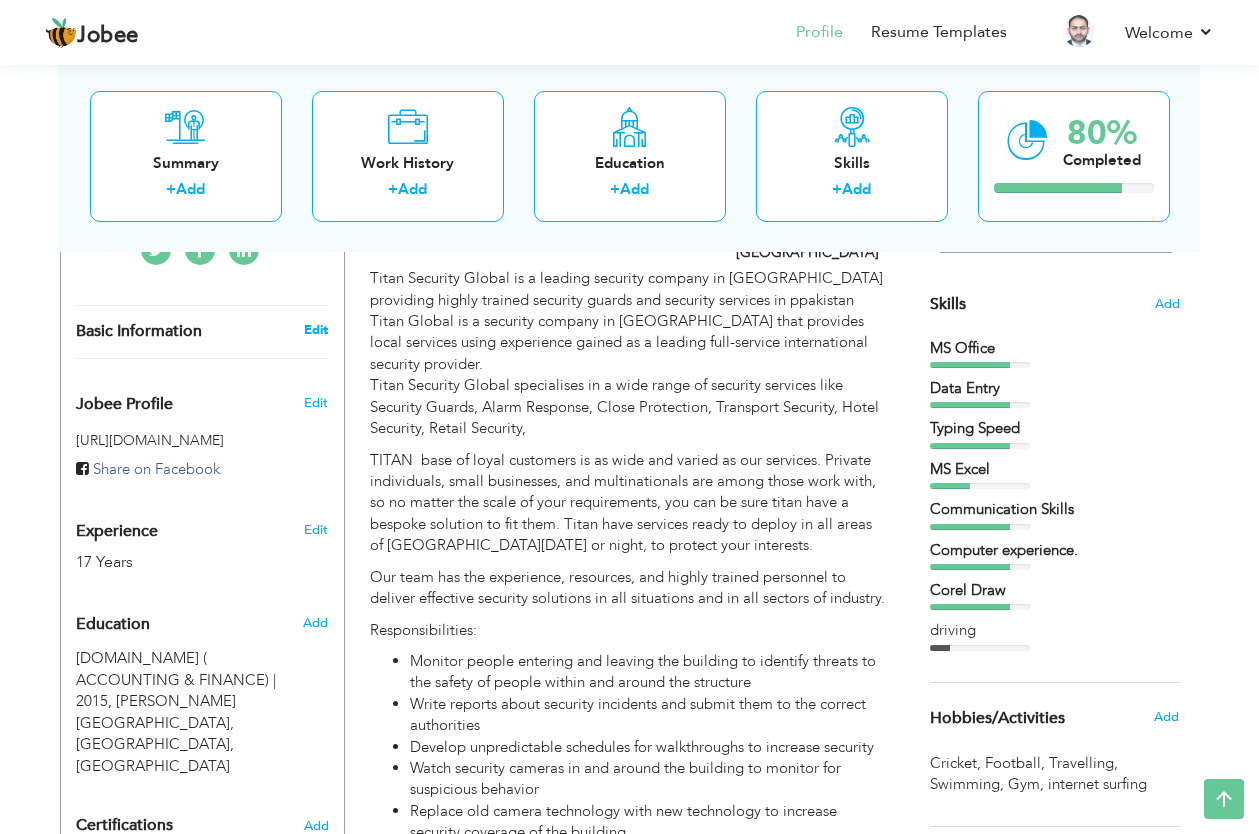 click on "Edit" at bounding box center [316, 330] 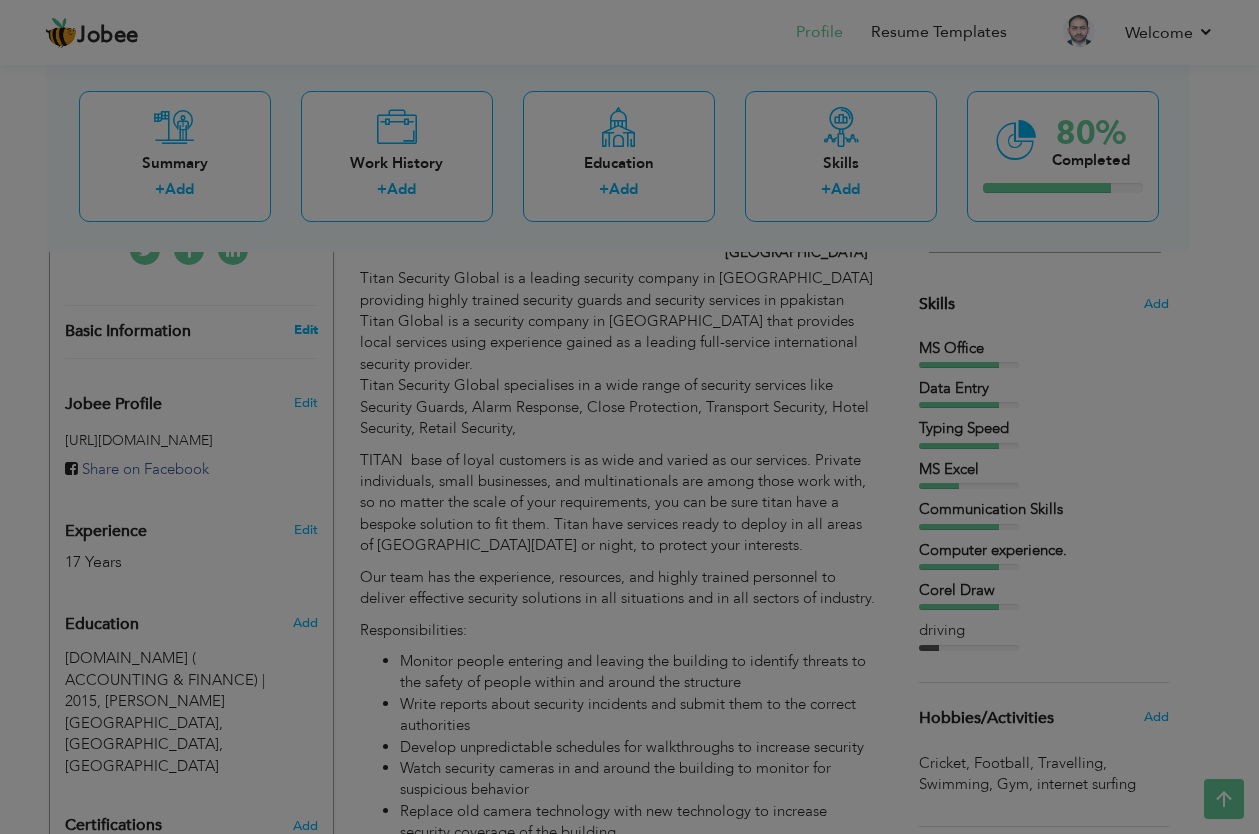type on "NABEEL" 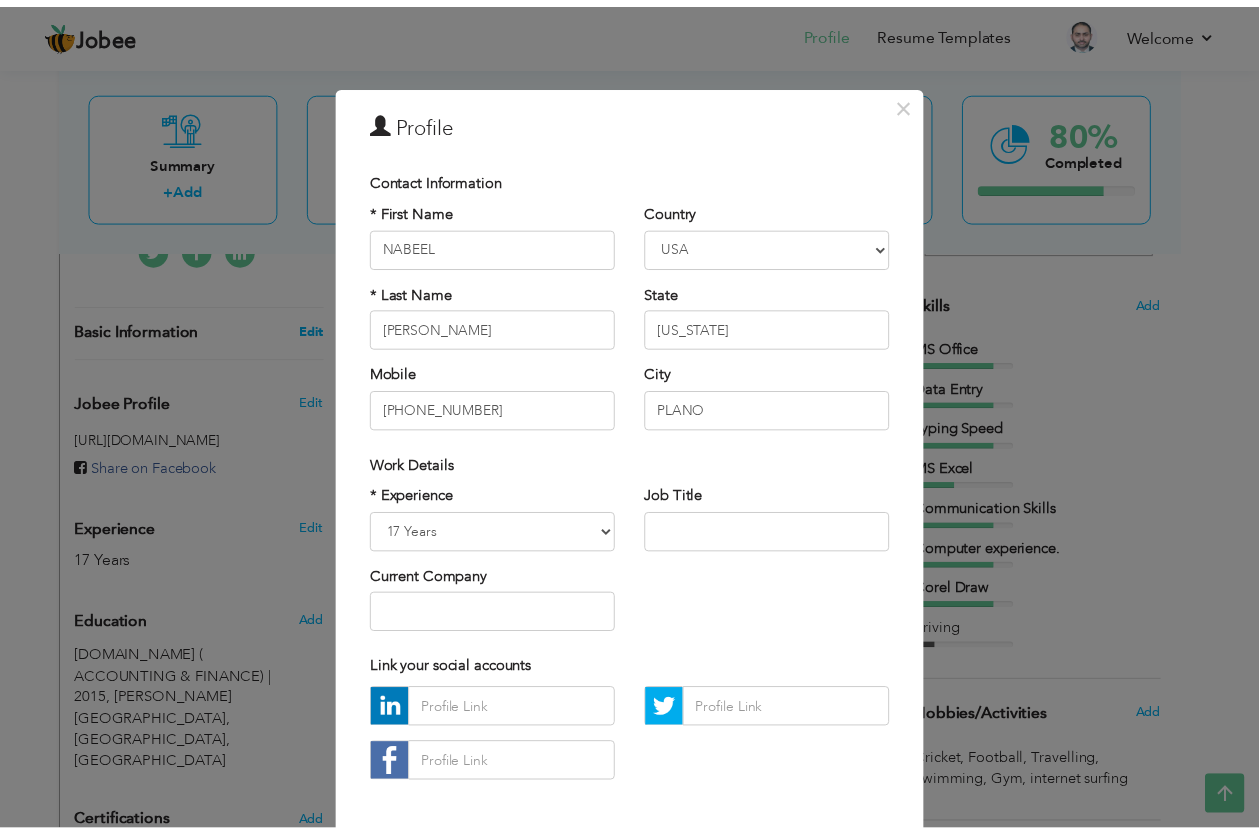 scroll, scrollTop: 0, scrollLeft: 0, axis: both 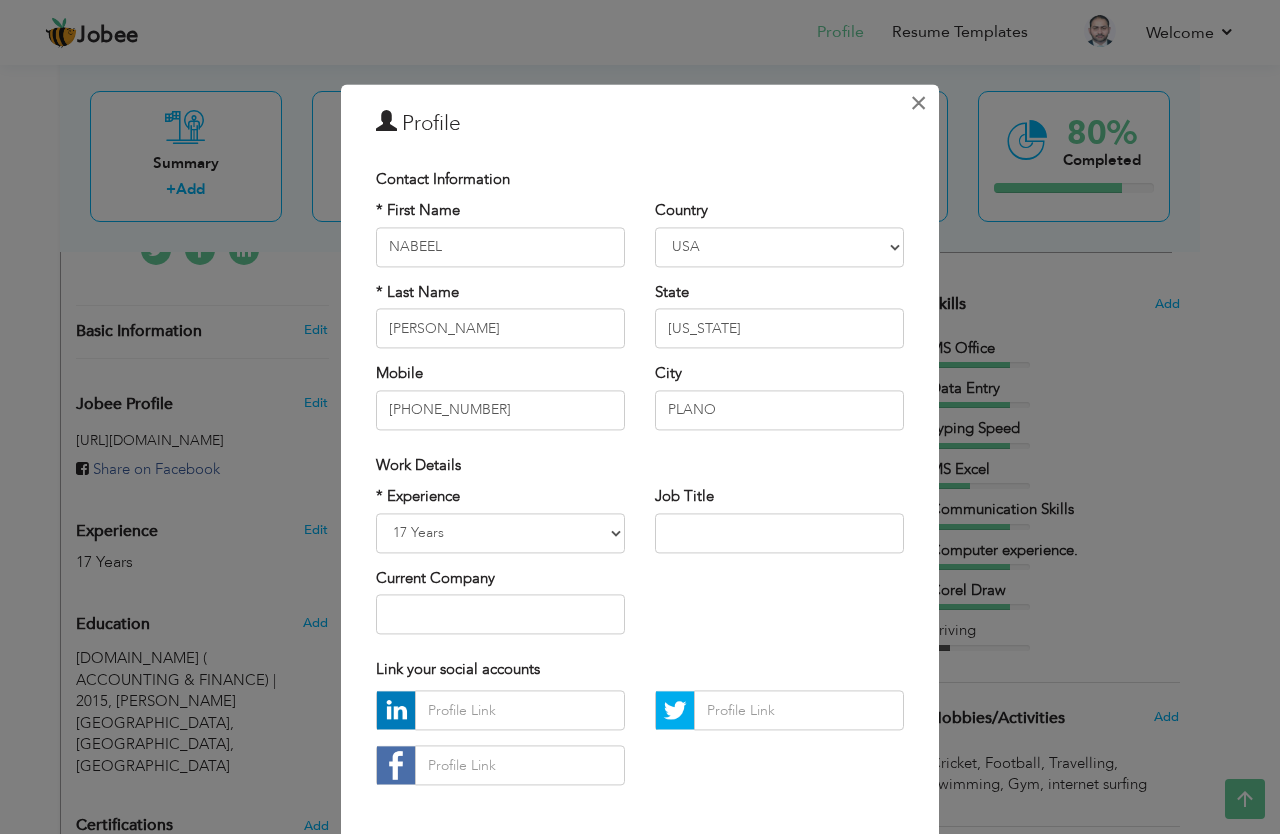 click on "×" at bounding box center (918, 103) 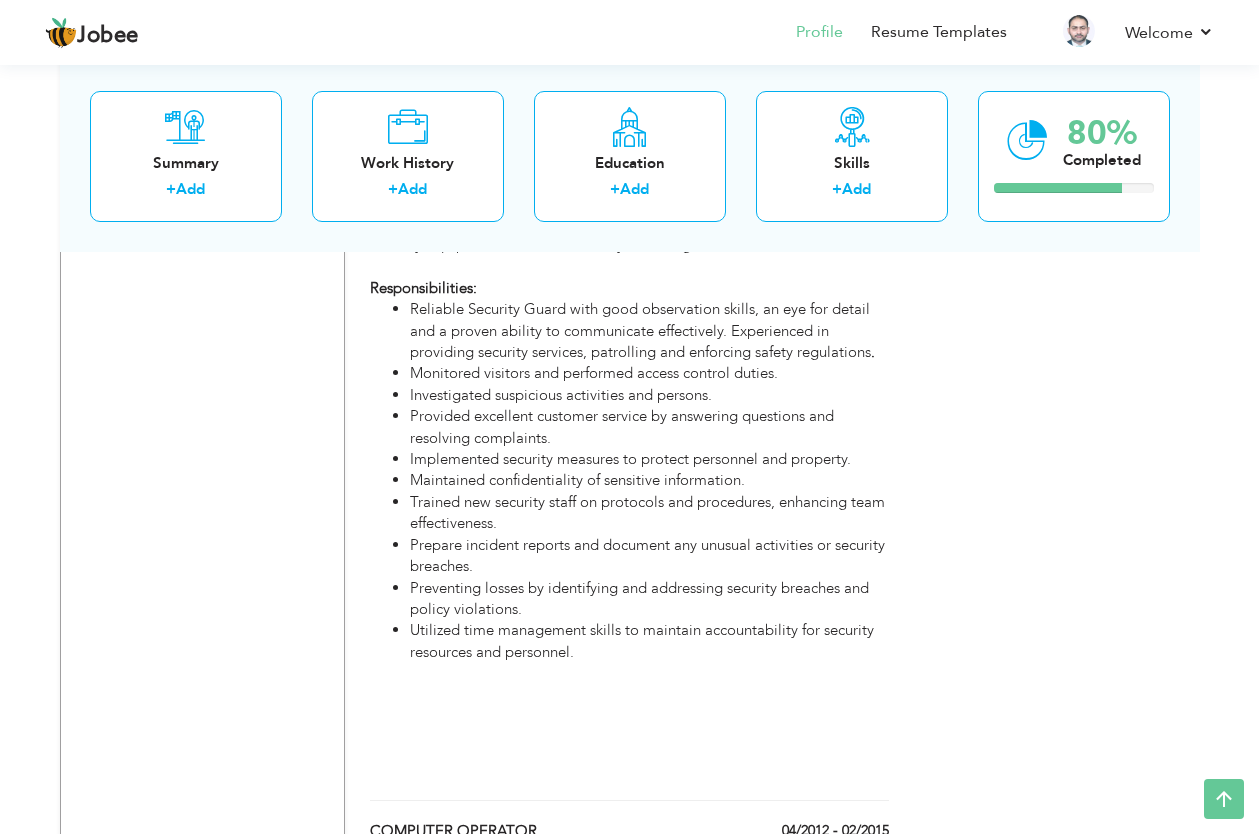 scroll, scrollTop: 0, scrollLeft: 0, axis: both 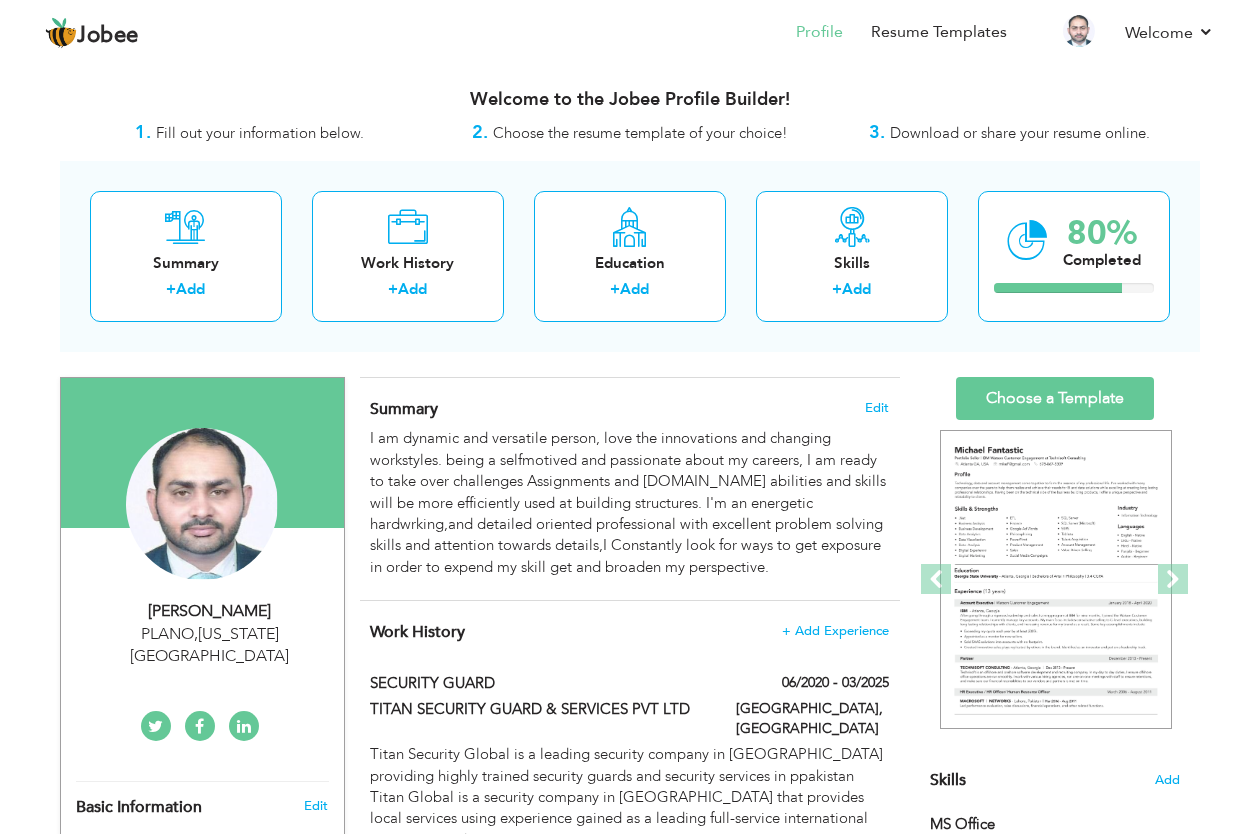 drag, startPoint x: 1265, startPoint y: 140, endPoint x: 1264, endPoint y: 33, distance: 107.00467 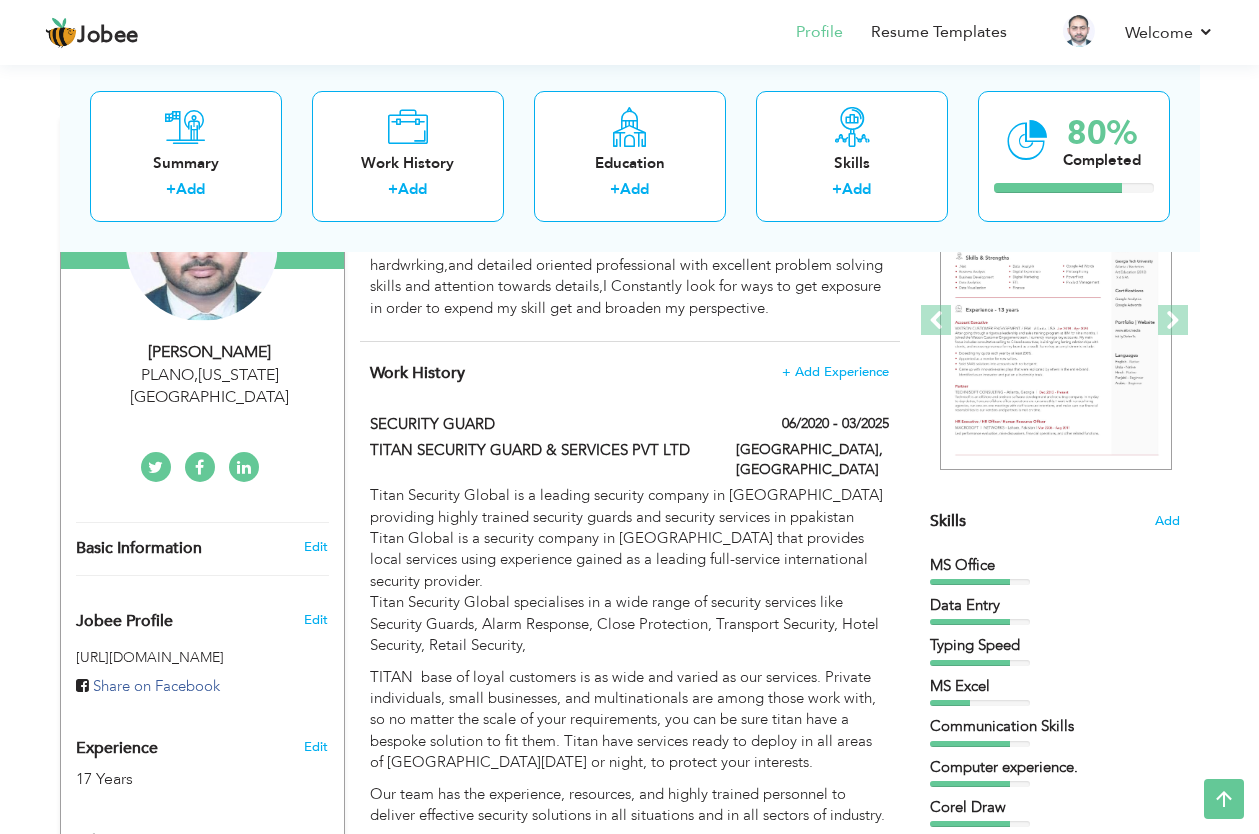 scroll, scrollTop: 0, scrollLeft: 0, axis: both 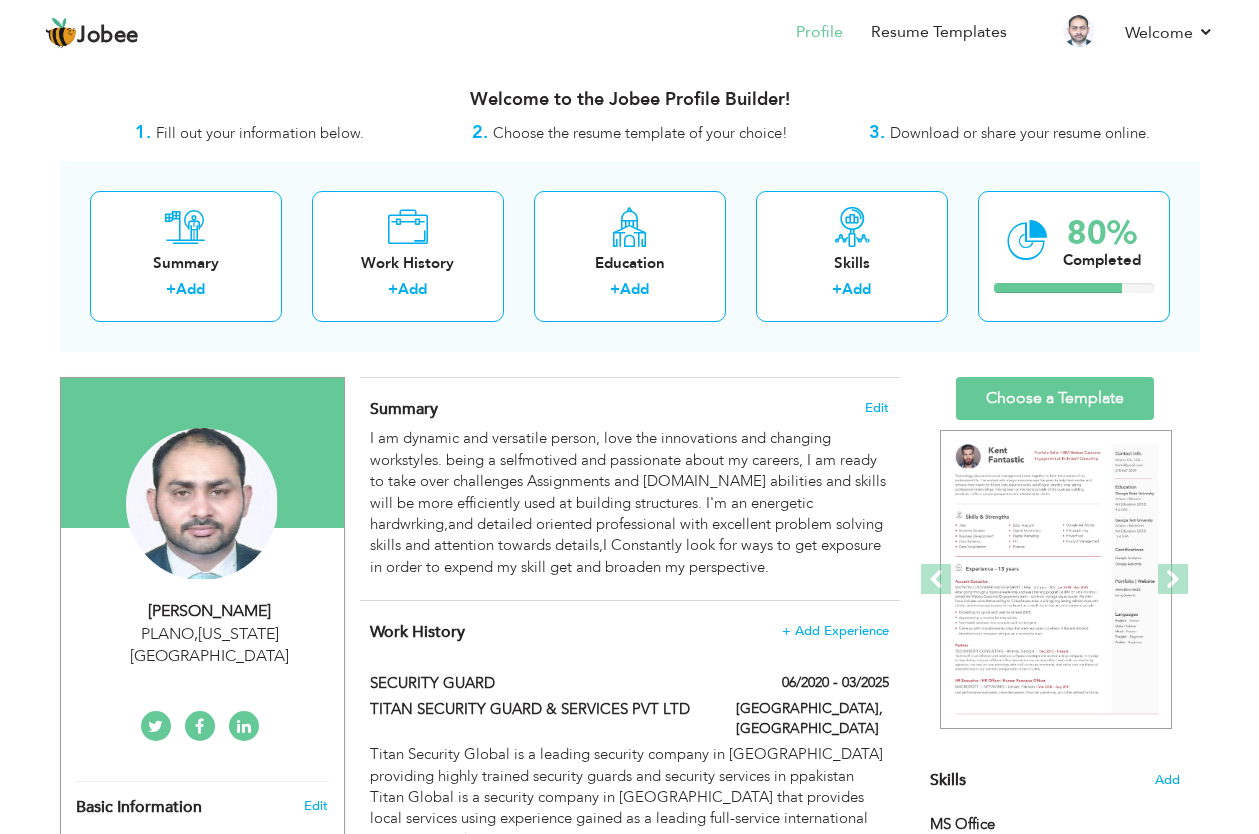 drag, startPoint x: 1266, startPoint y: 85, endPoint x: 1279, endPoint y: -50, distance: 135.62448 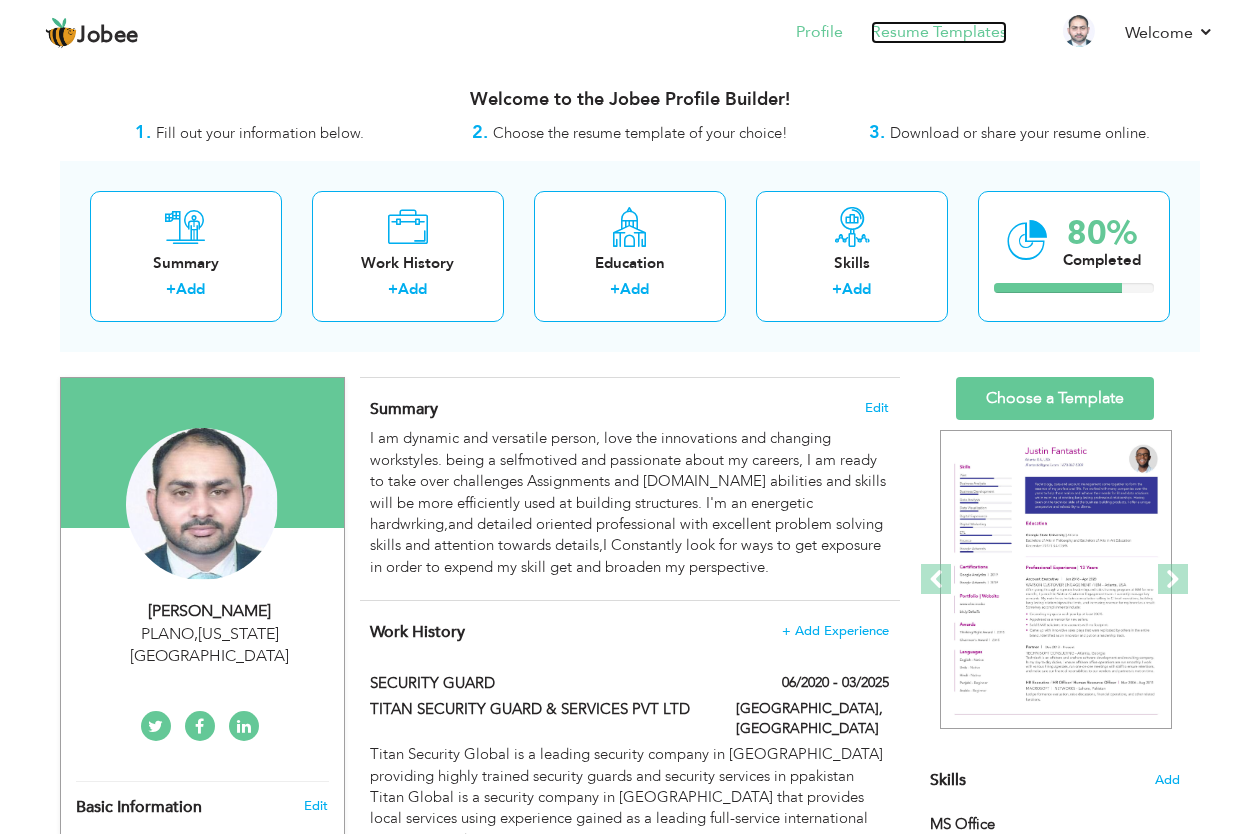 click on "Resume Templates" at bounding box center [939, 32] 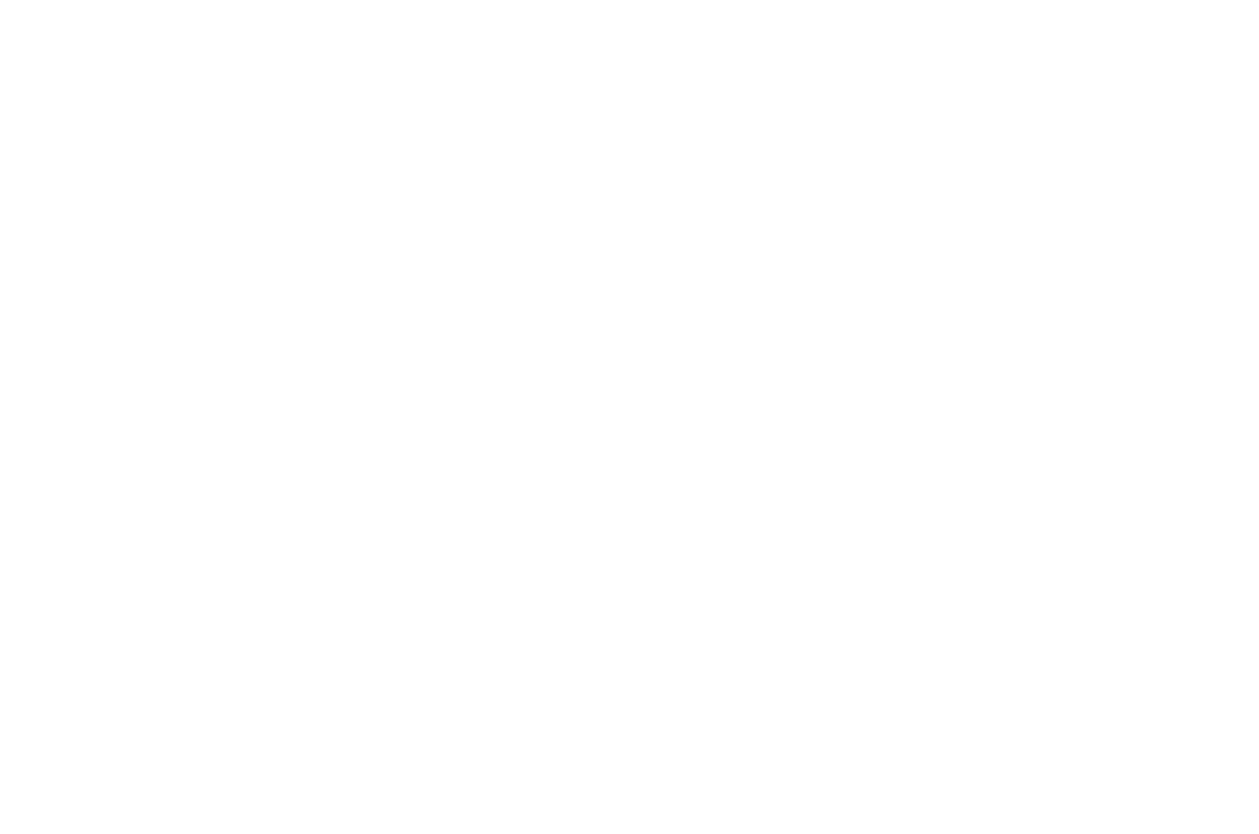 scroll, scrollTop: 0, scrollLeft: 0, axis: both 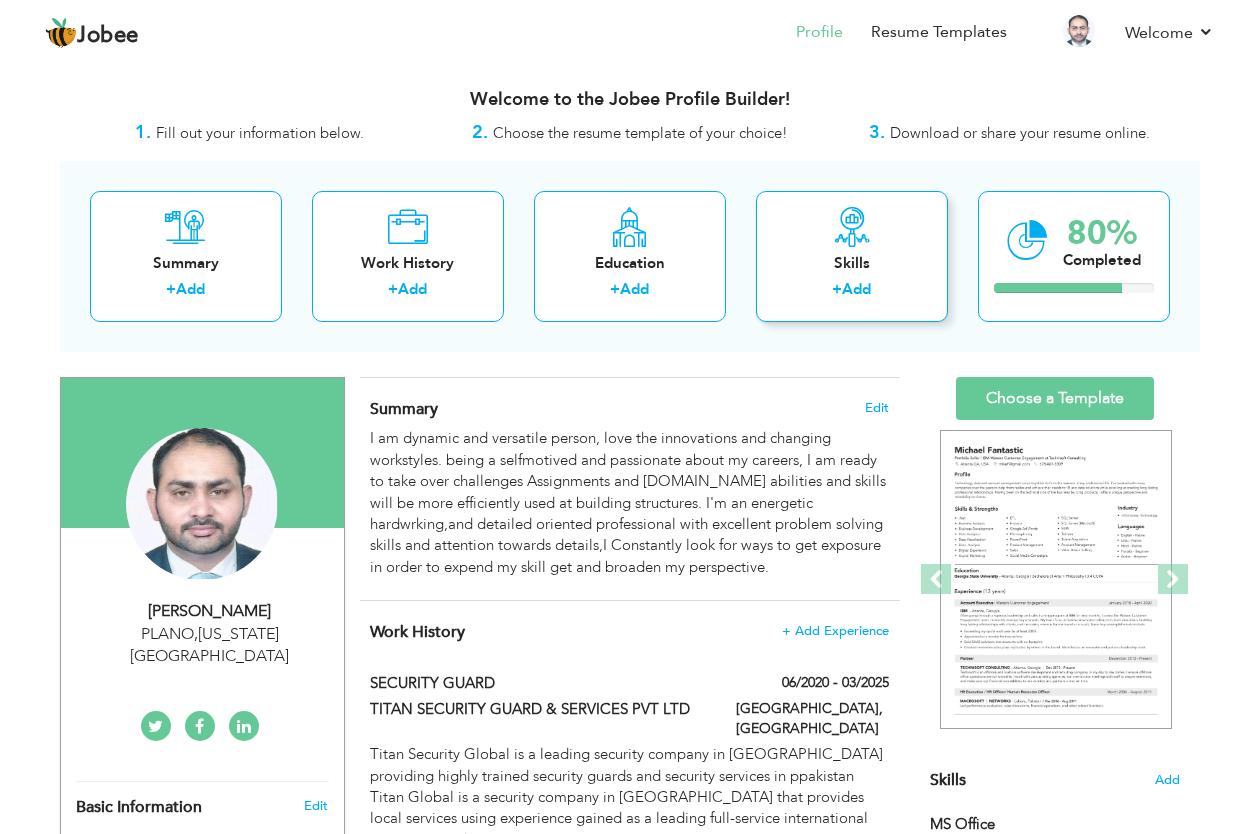 click on "+  Add" at bounding box center [852, 292] 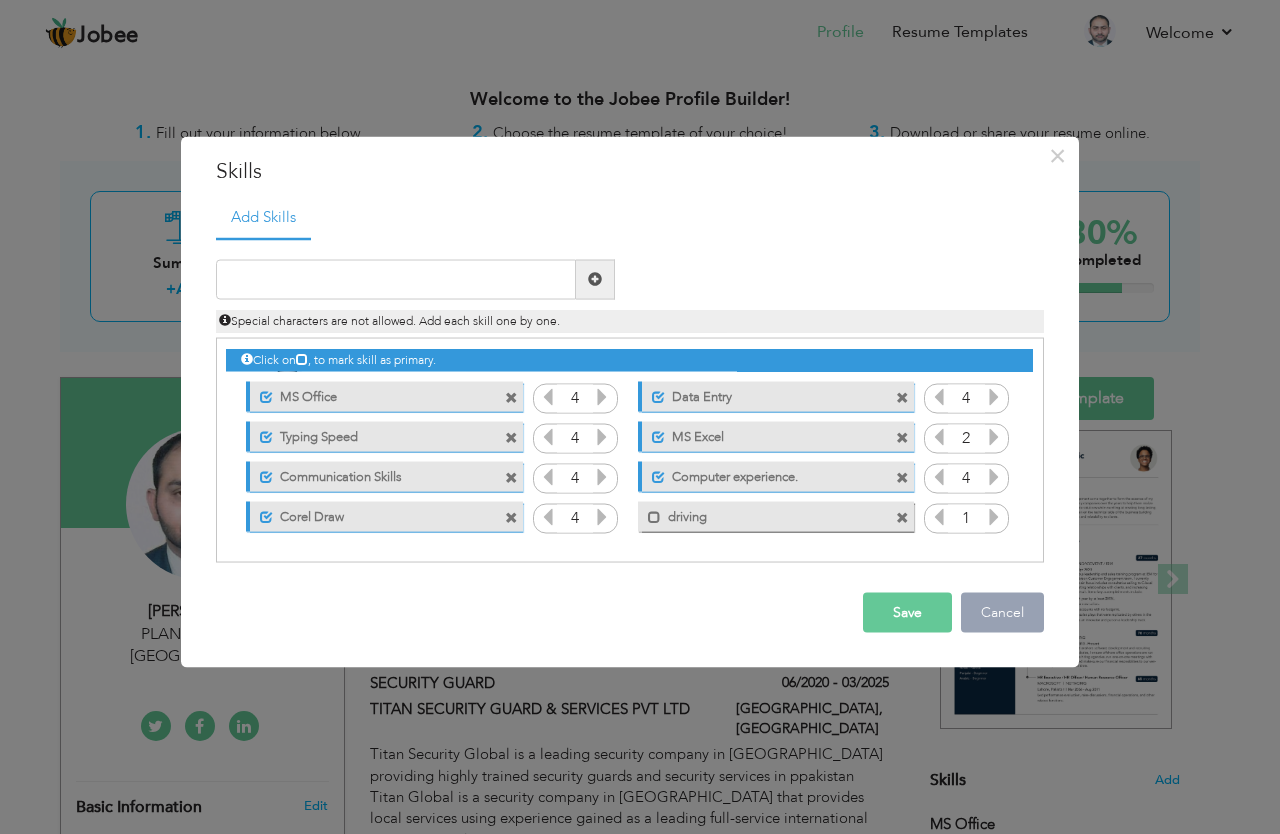 click on "Cancel" at bounding box center (1002, 612) 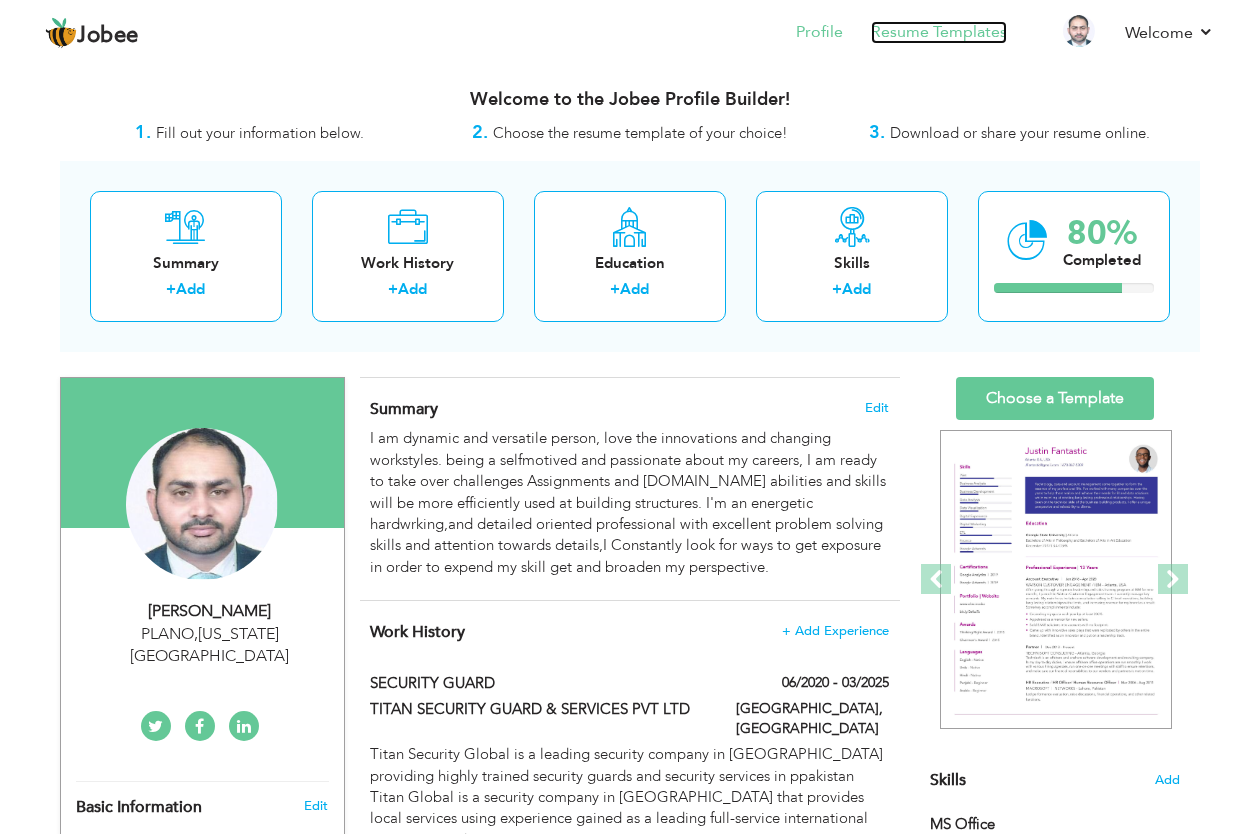 click on "Resume Templates" at bounding box center (939, 32) 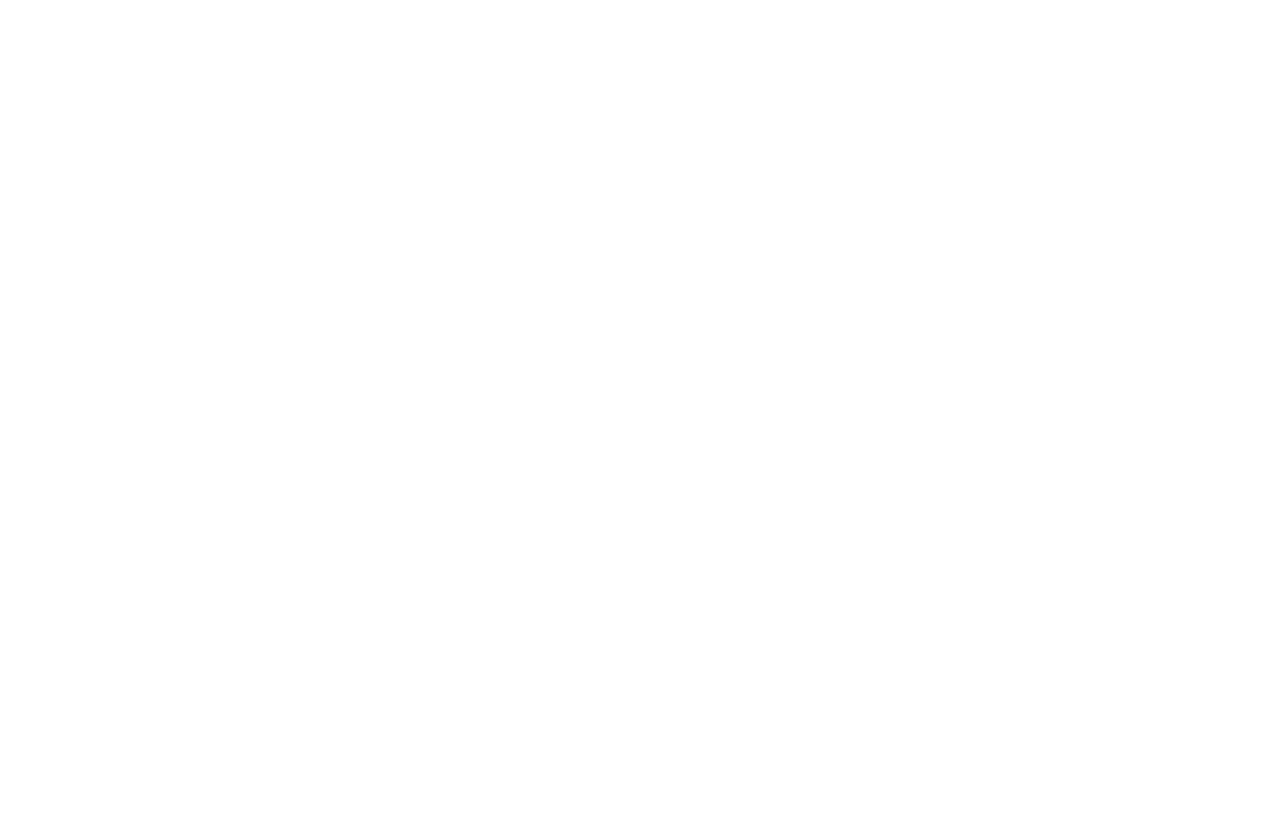 scroll, scrollTop: 0, scrollLeft: 0, axis: both 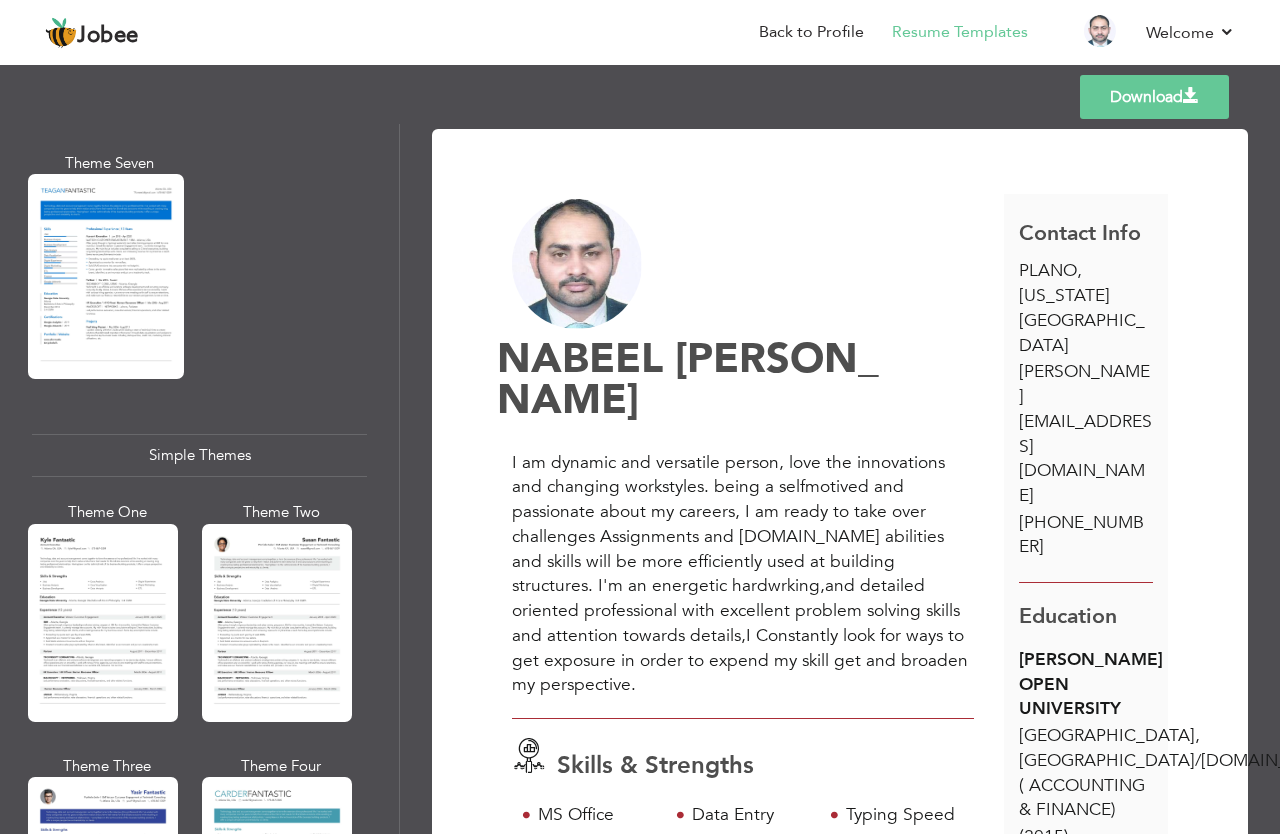 drag, startPoint x: 383, startPoint y: 233, endPoint x: 371, endPoint y: 829, distance: 596.1208 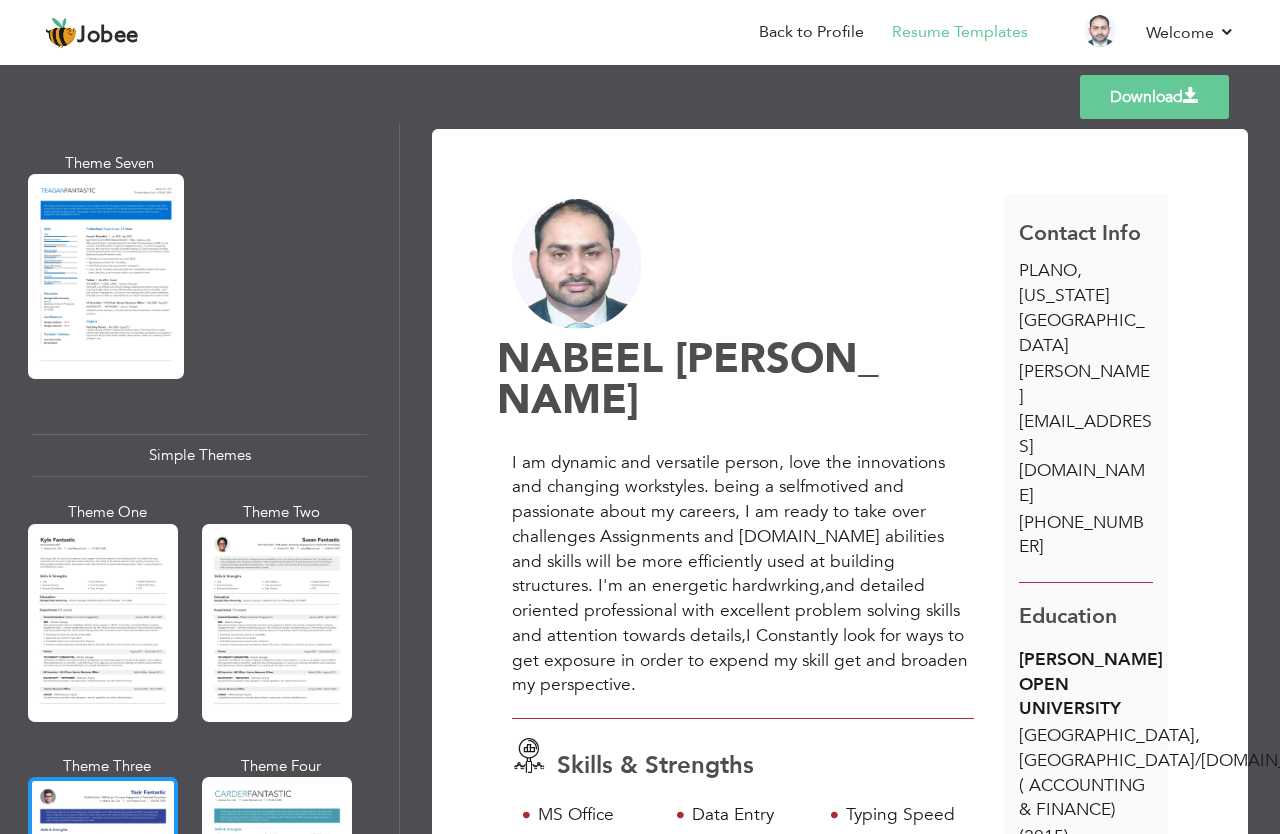 click at bounding box center (103, 876) 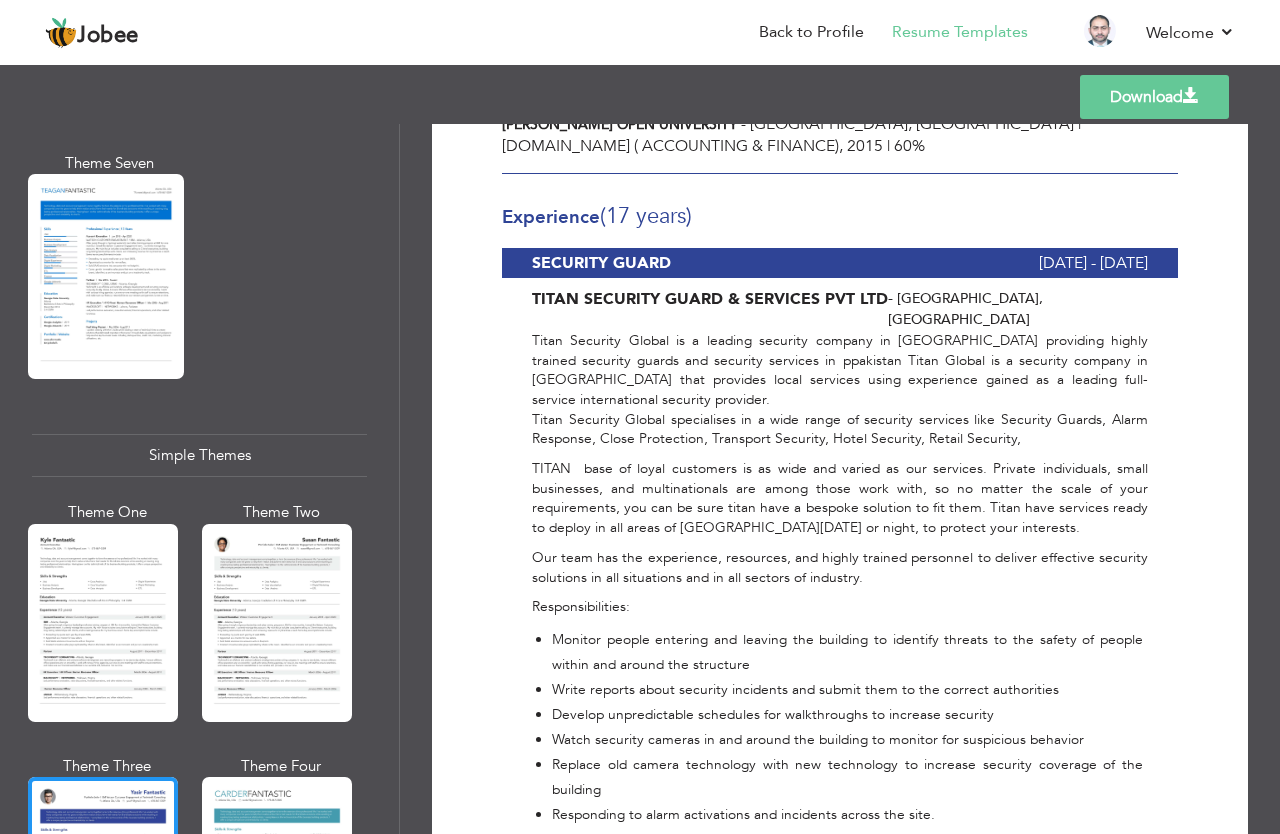 scroll, scrollTop: 0, scrollLeft: 0, axis: both 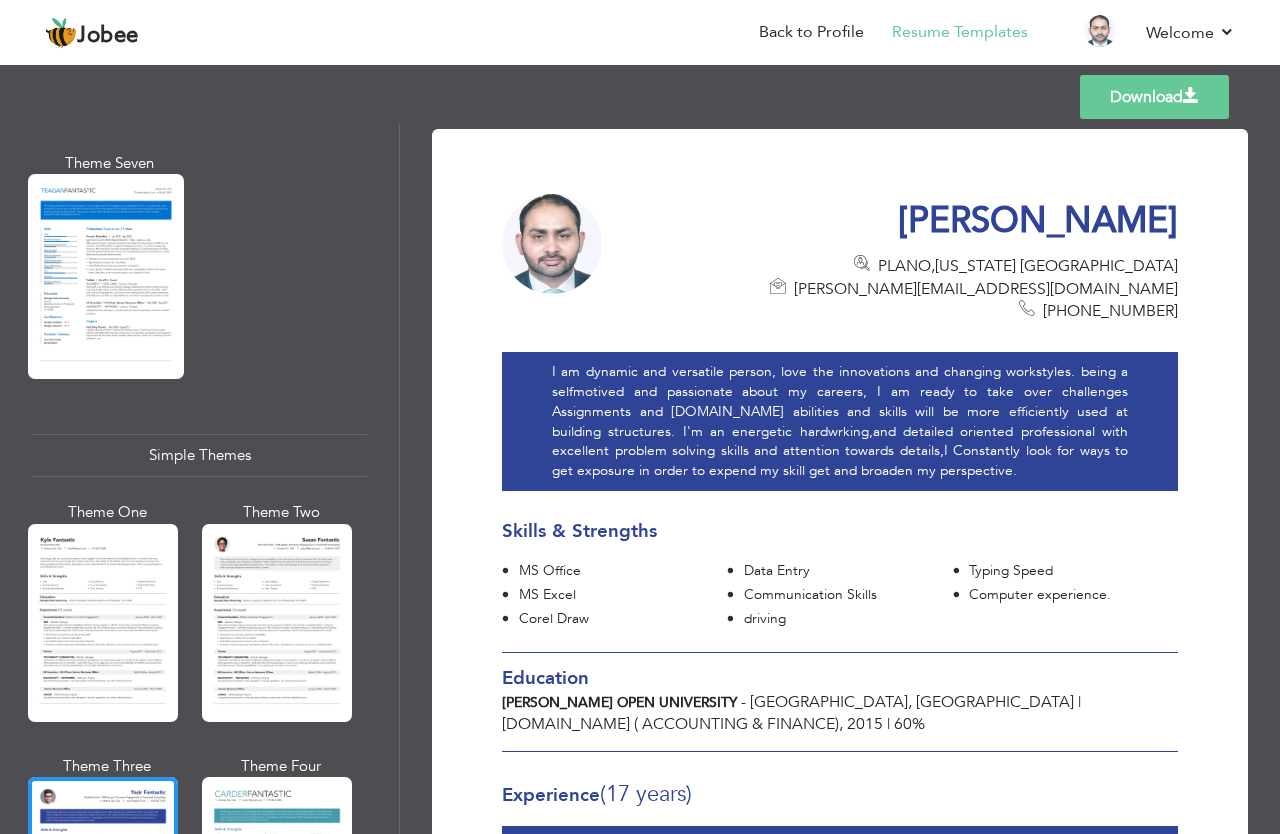 drag, startPoint x: 1266, startPoint y: 234, endPoint x: 1183, endPoint y: 124, distance: 137.80058 